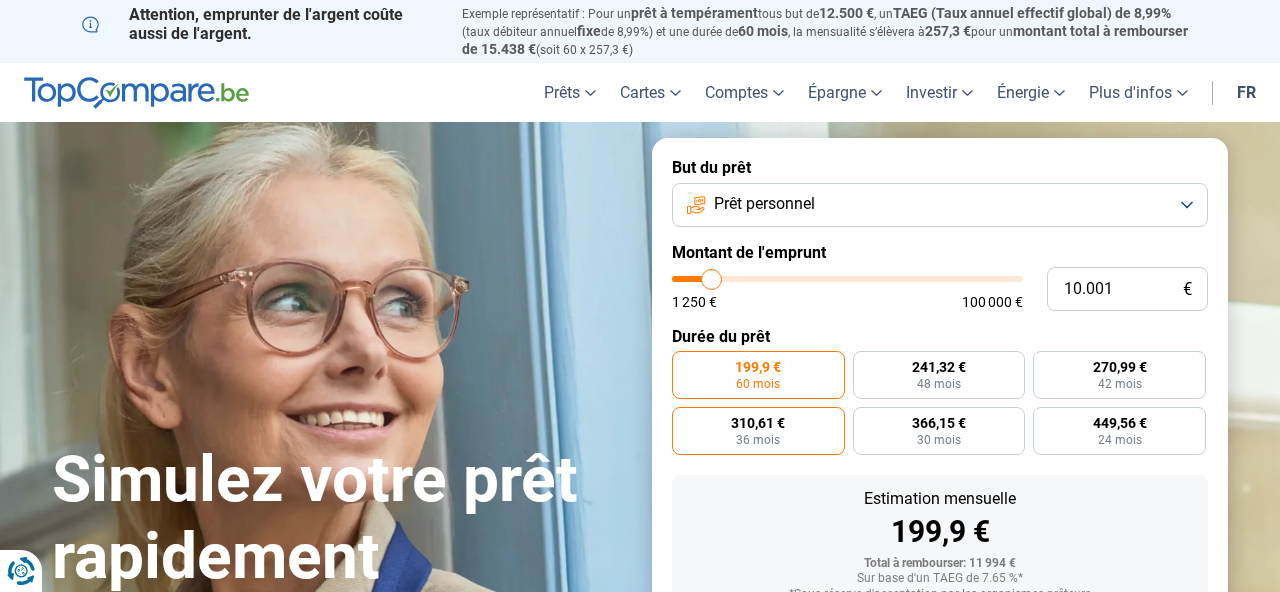 scroll, scrollTop: 0, scrollLeft: 0, axis: both 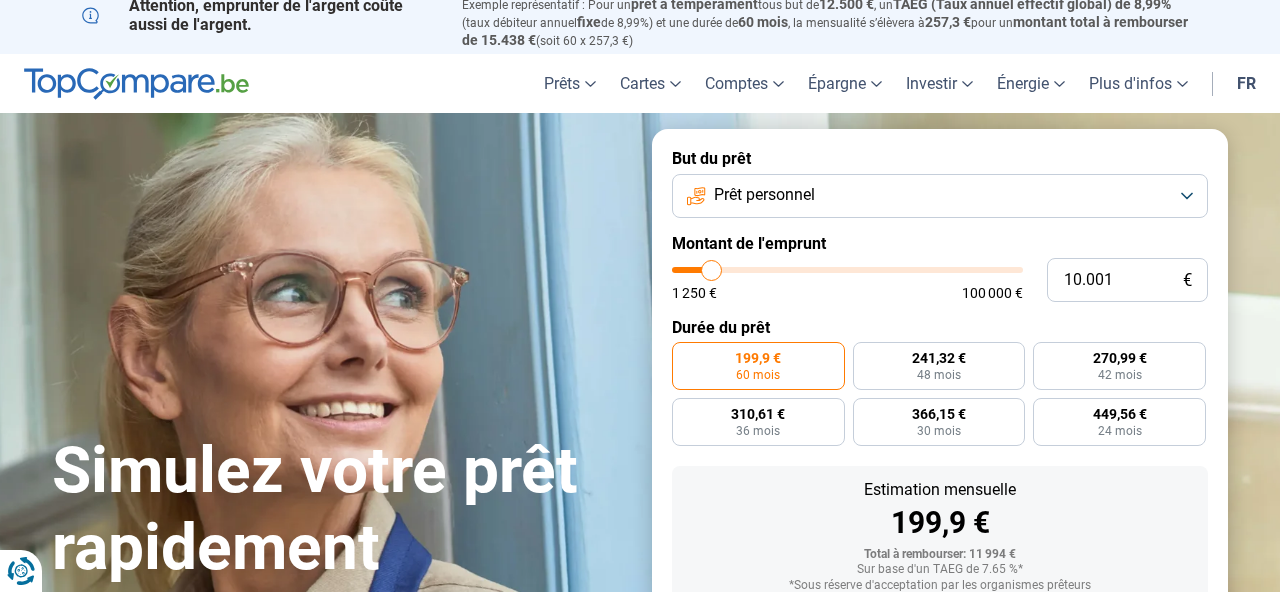 click on "Prêt personnel" at bounding box center (940, 196) 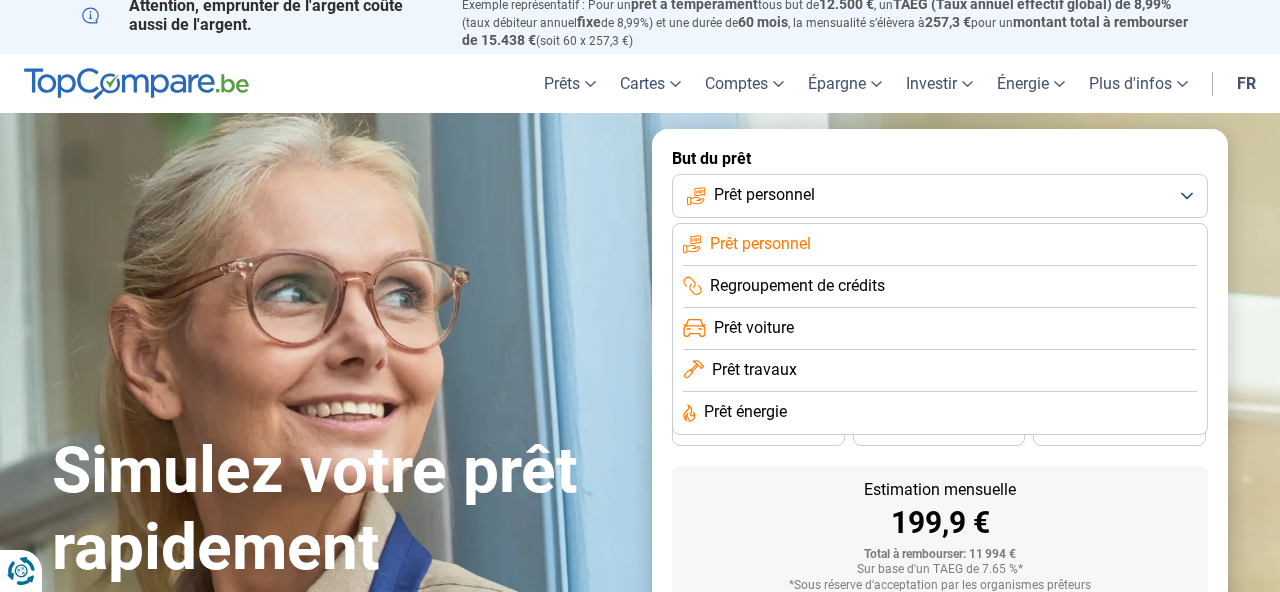 click on "Prêt travaux" at bounding box center [754, 370] 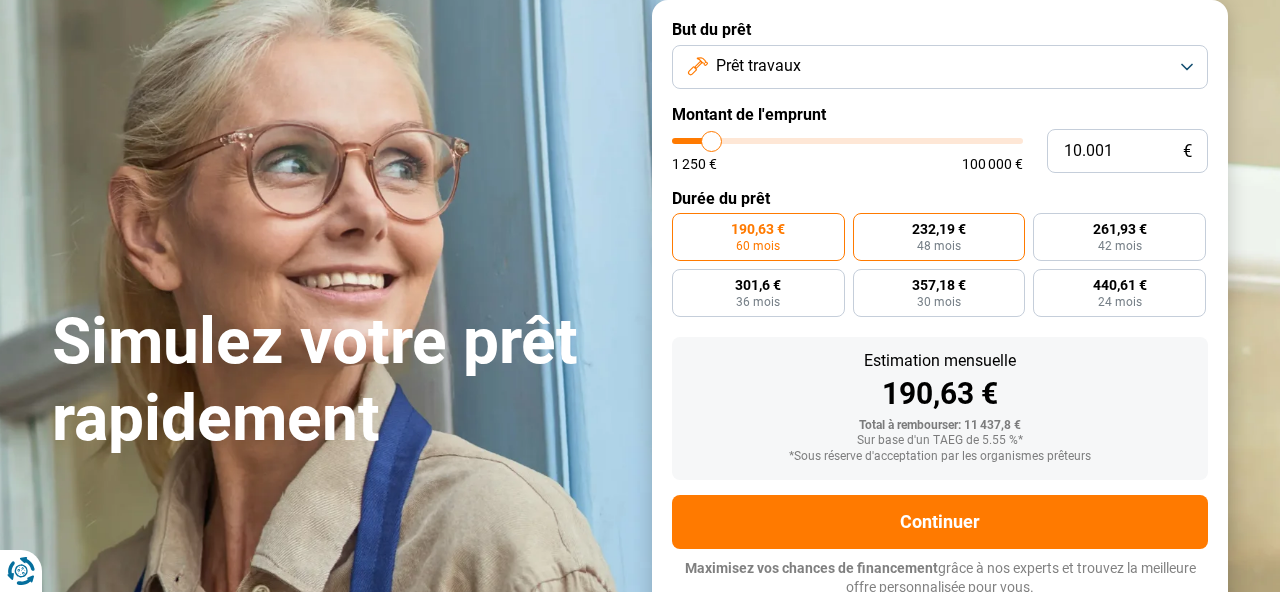 scroll, scrollTop: 144, scrollLeft: 0, axis: vertical 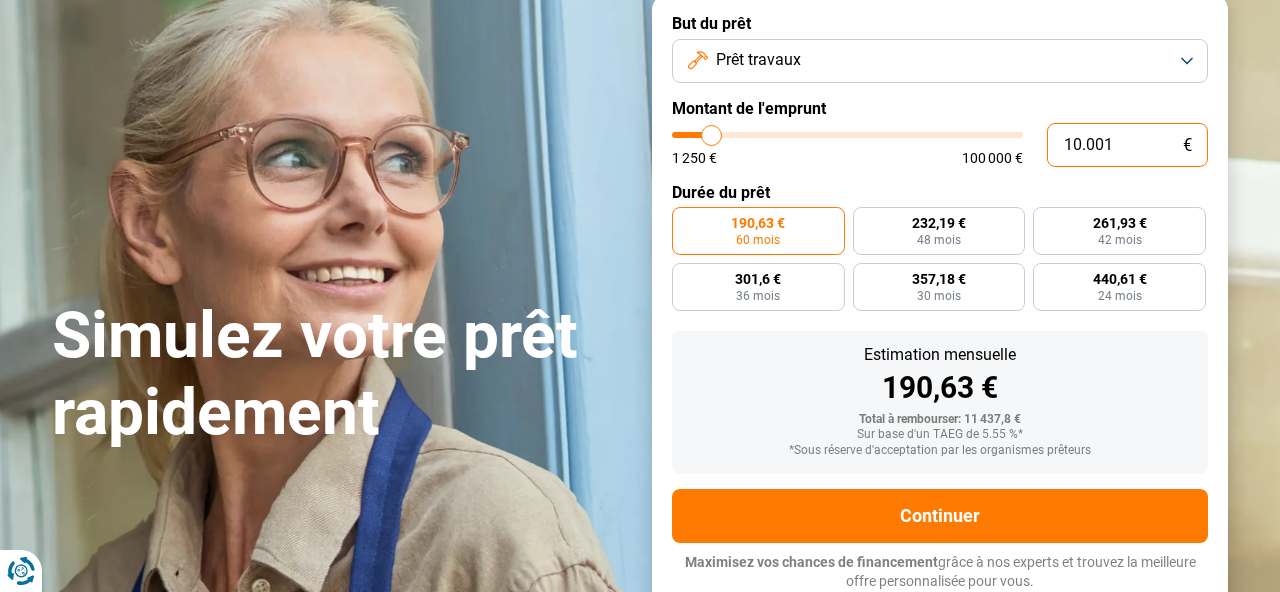click on "10.001" at bounding box center (1127, 145) 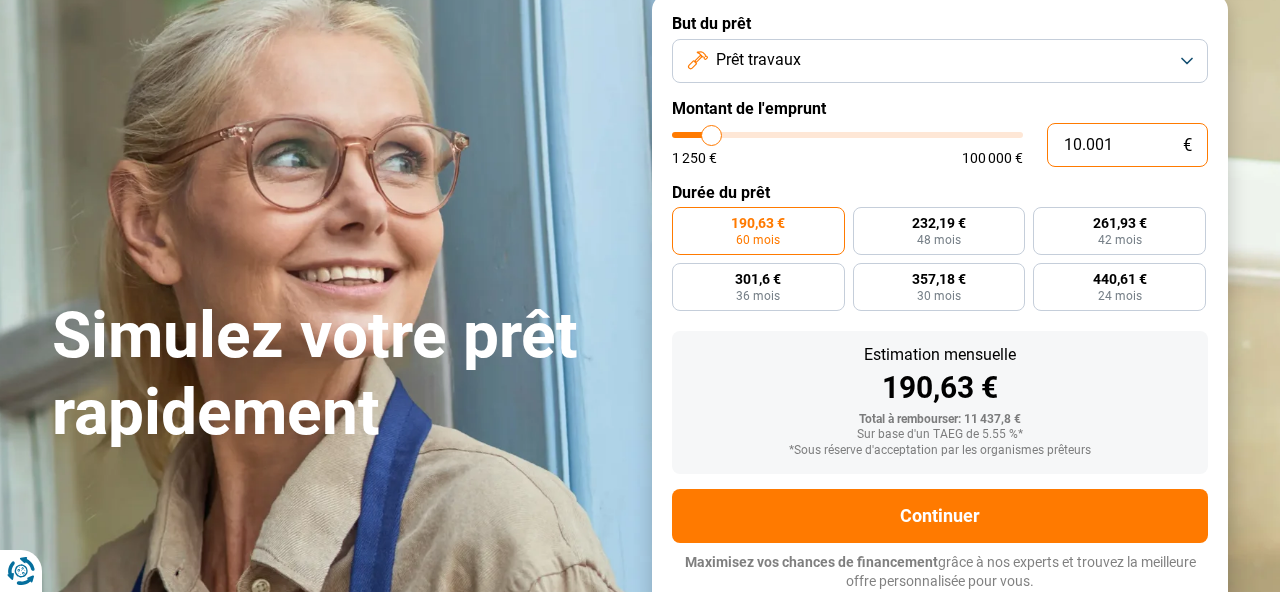 click on "10.001" at bounding box center [1127, 145] 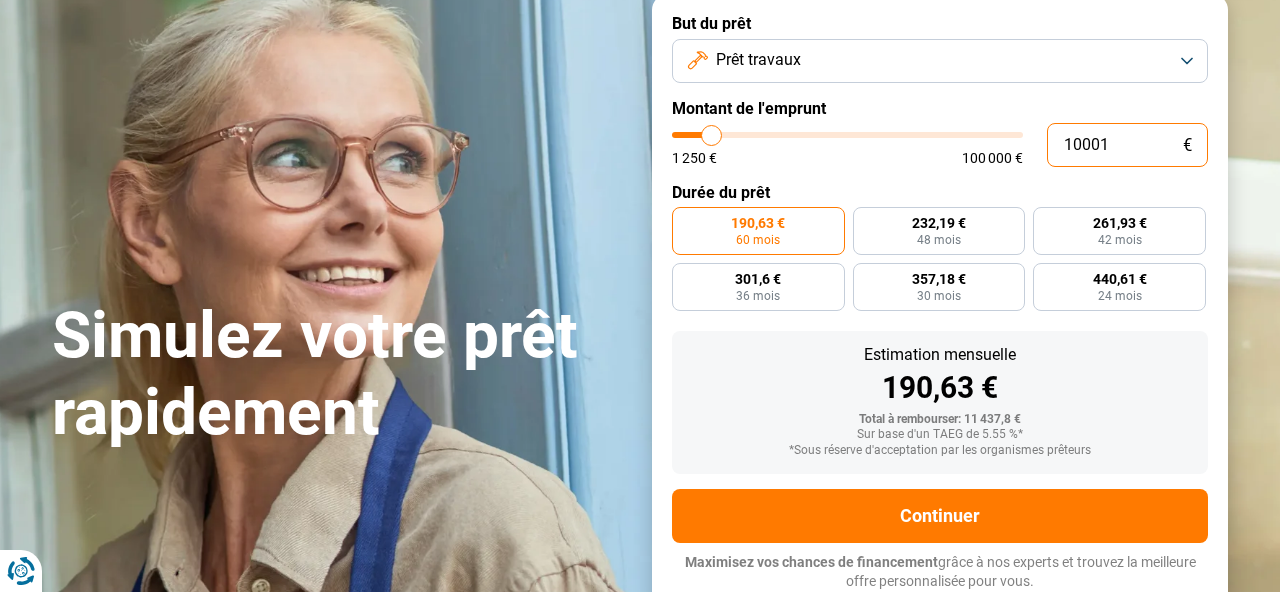type on "1.001" 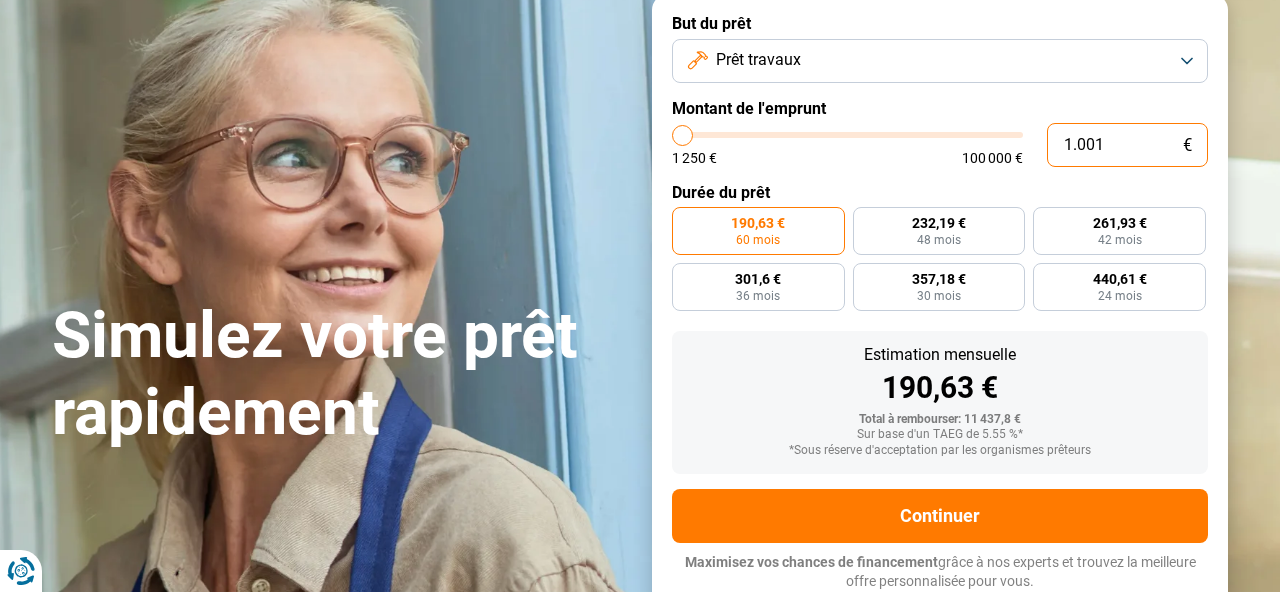 type on "1.250" 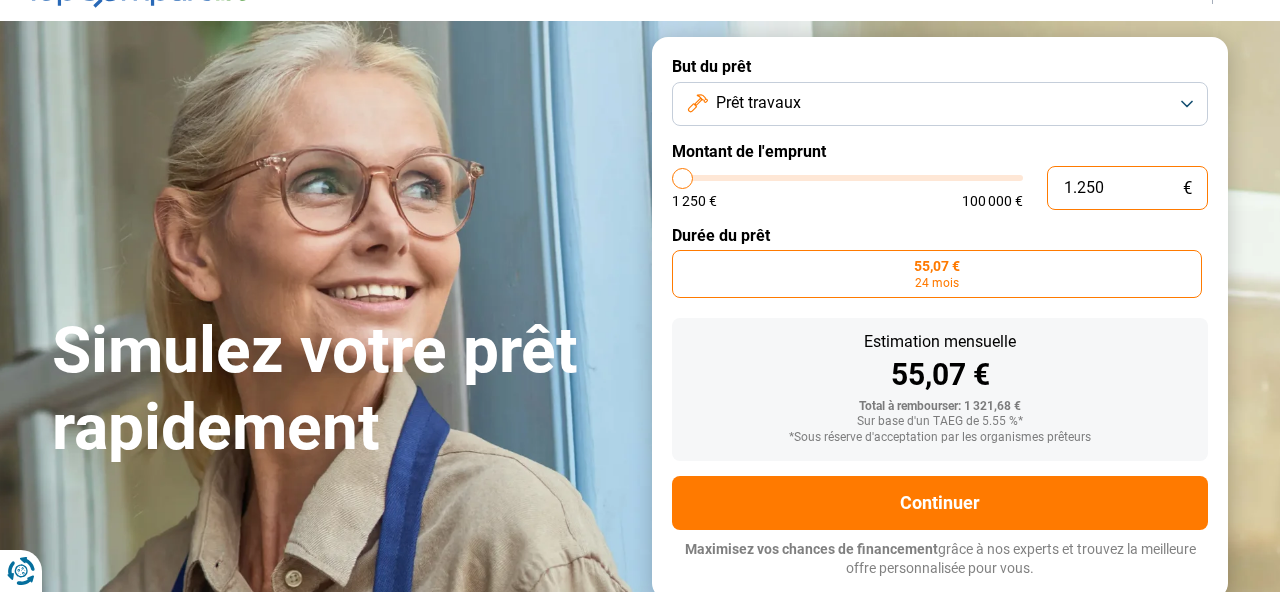 scroll, scrollTop: 88, scrollLeft: 0, axis: vertical 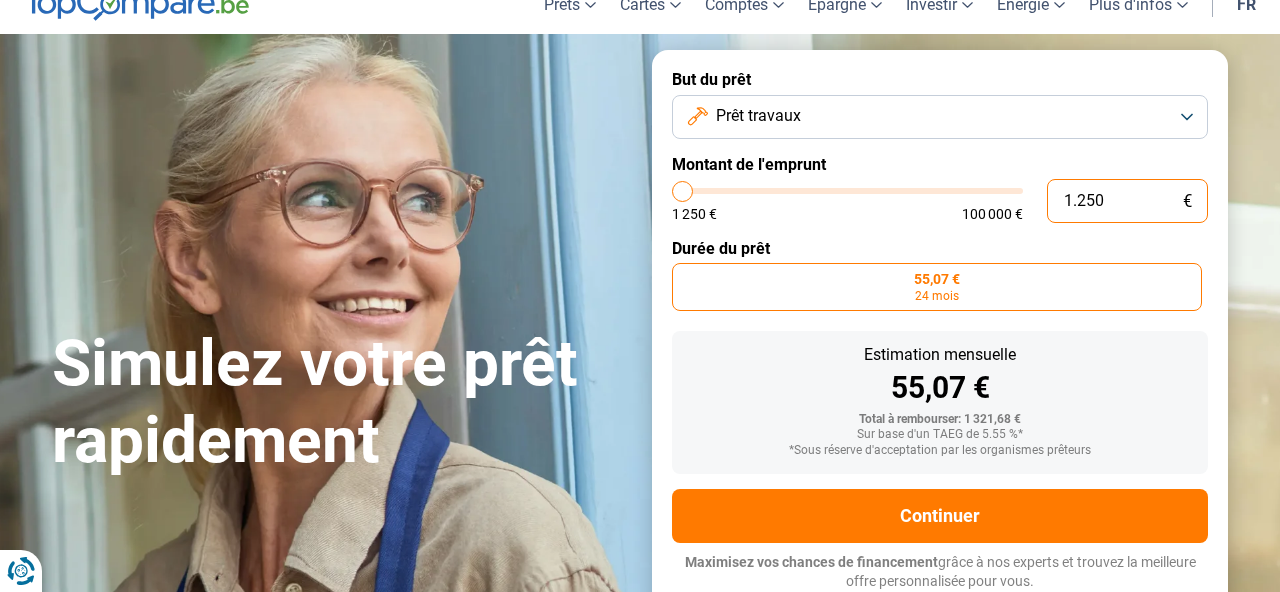 click on "1.250" at bounding box center (1127, 201) 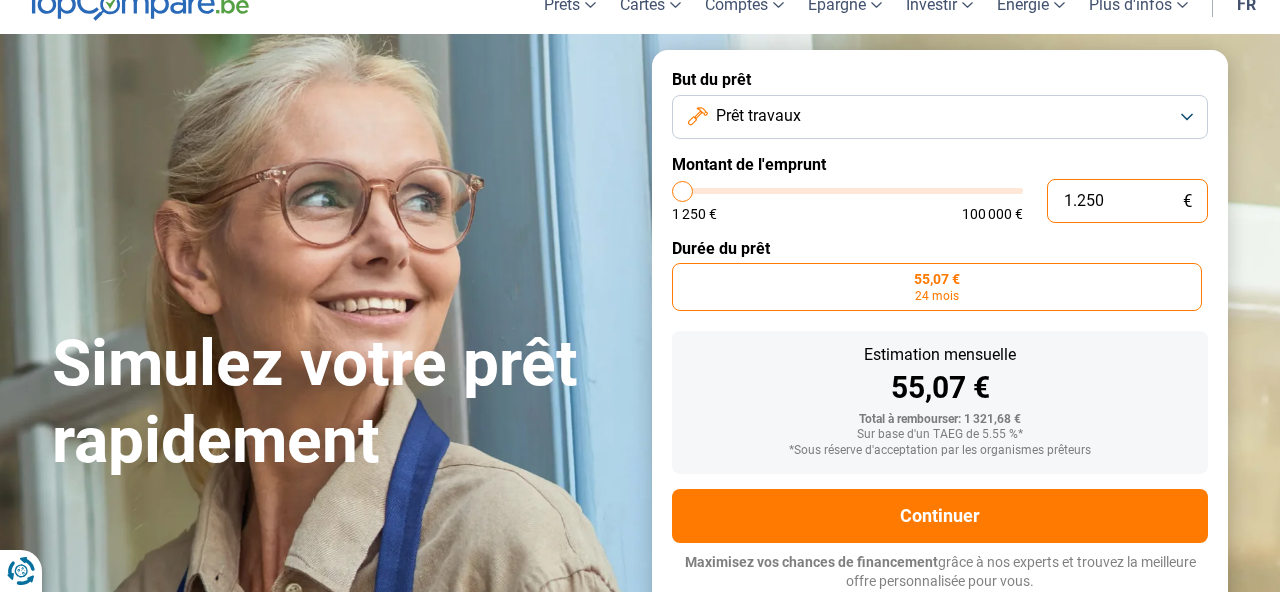 drag, startPoint x: 1104, startPoint y: 198, endPoint x: 1025, endPoint y: 200, distance: 79.025314 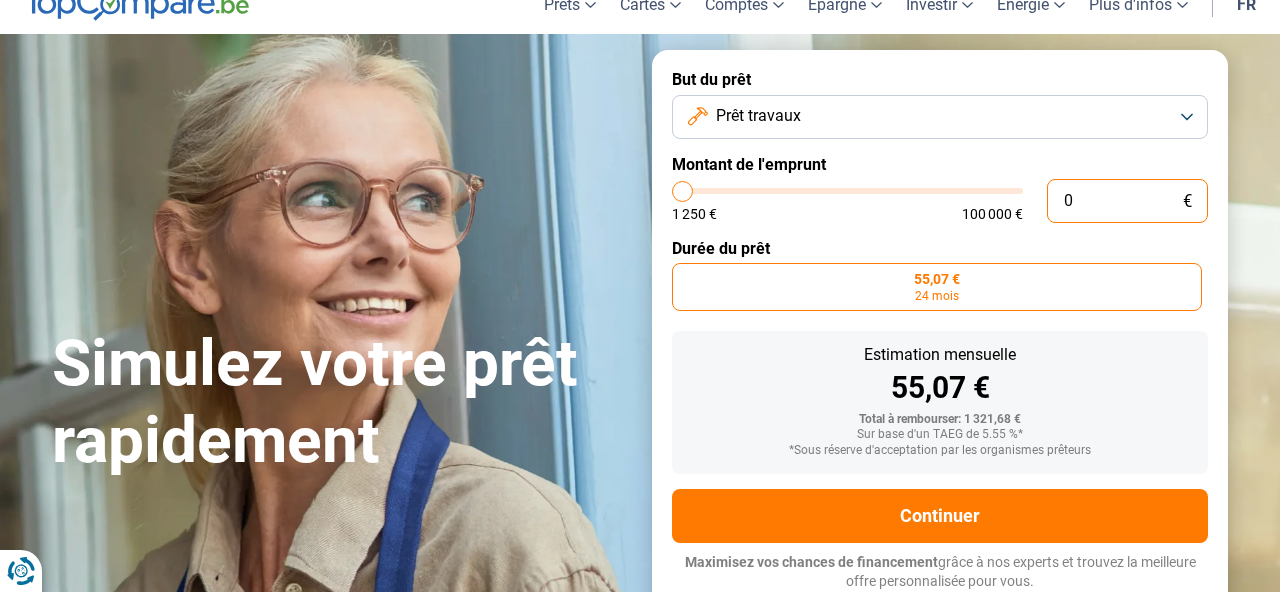 type on "1.250" 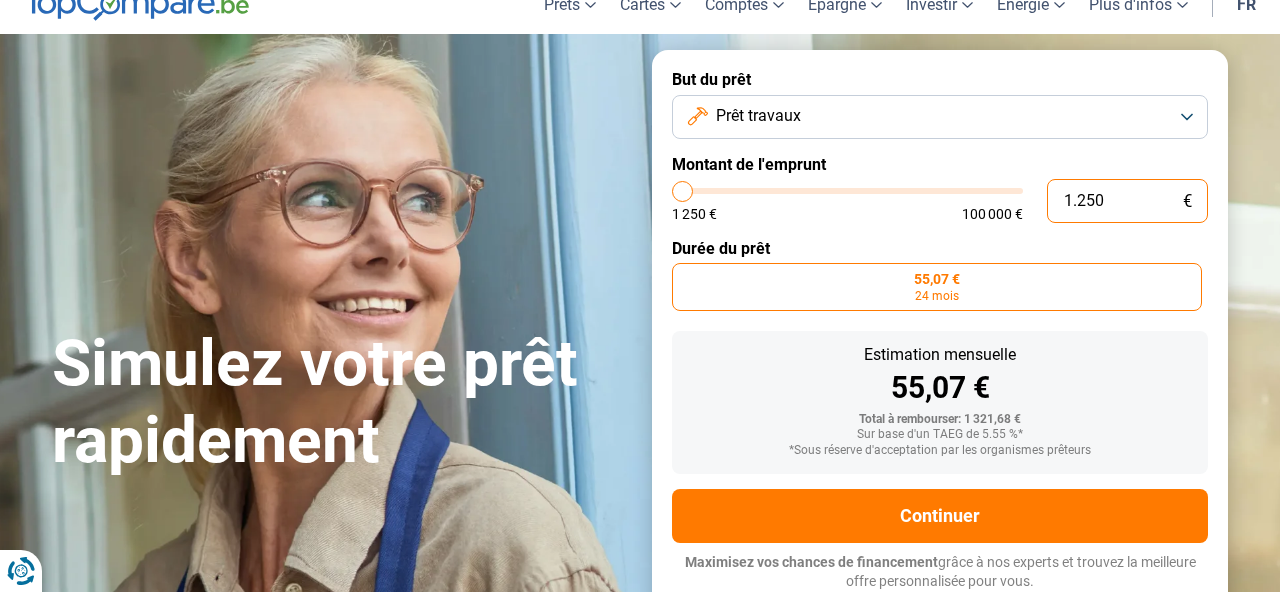 drag, startPoint x: 1126, startPoint y: 199, endPoint x: 1055, endPoint y: 201, distance: 71.02816 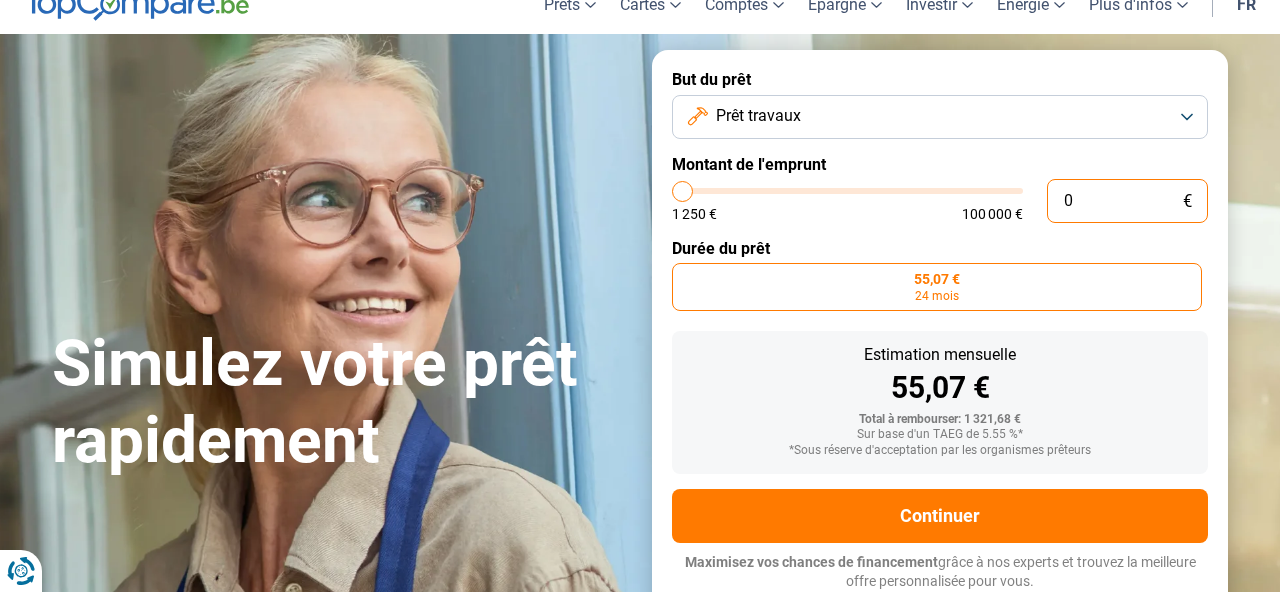 type on "1.250" 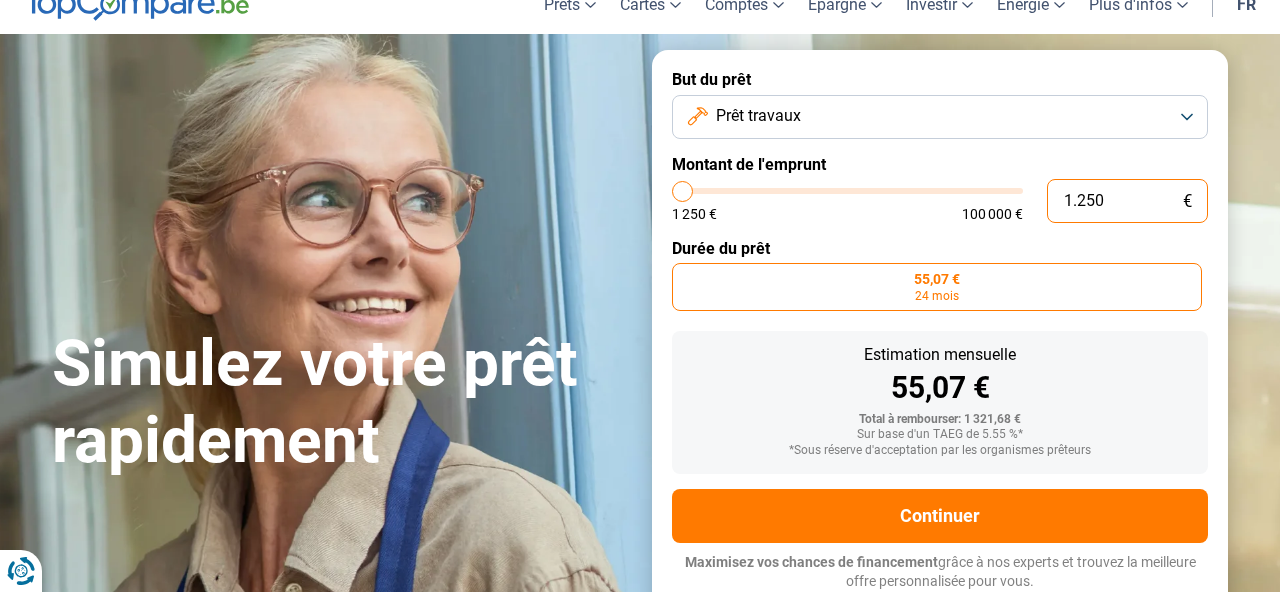 type on "12.501" 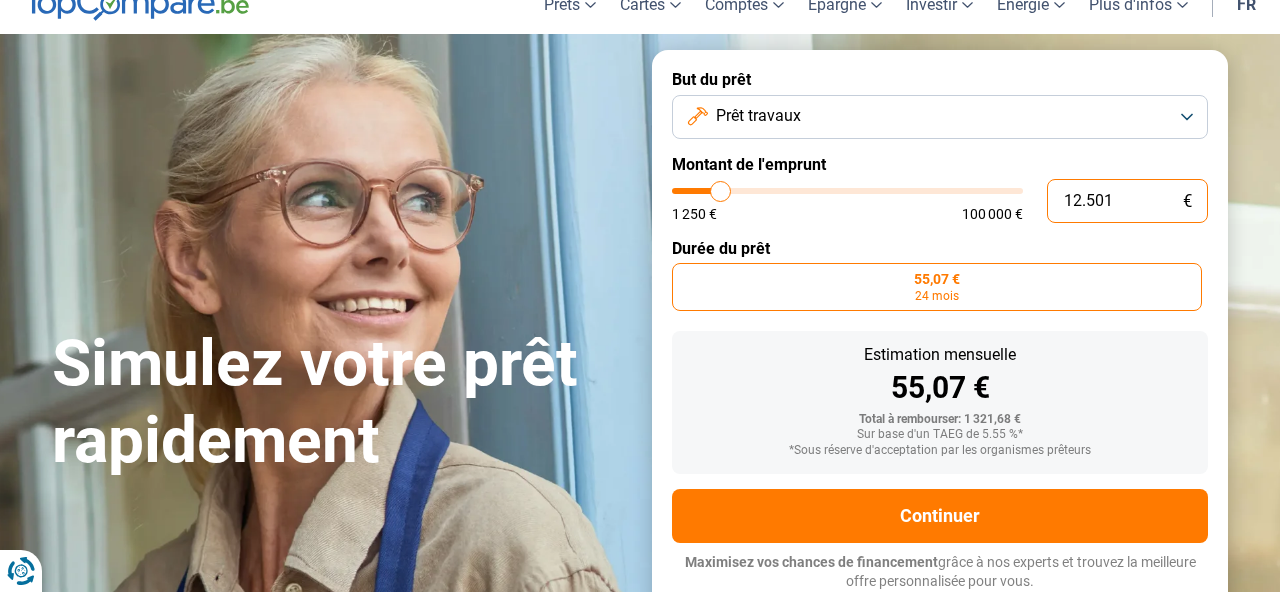 type on "1.250" 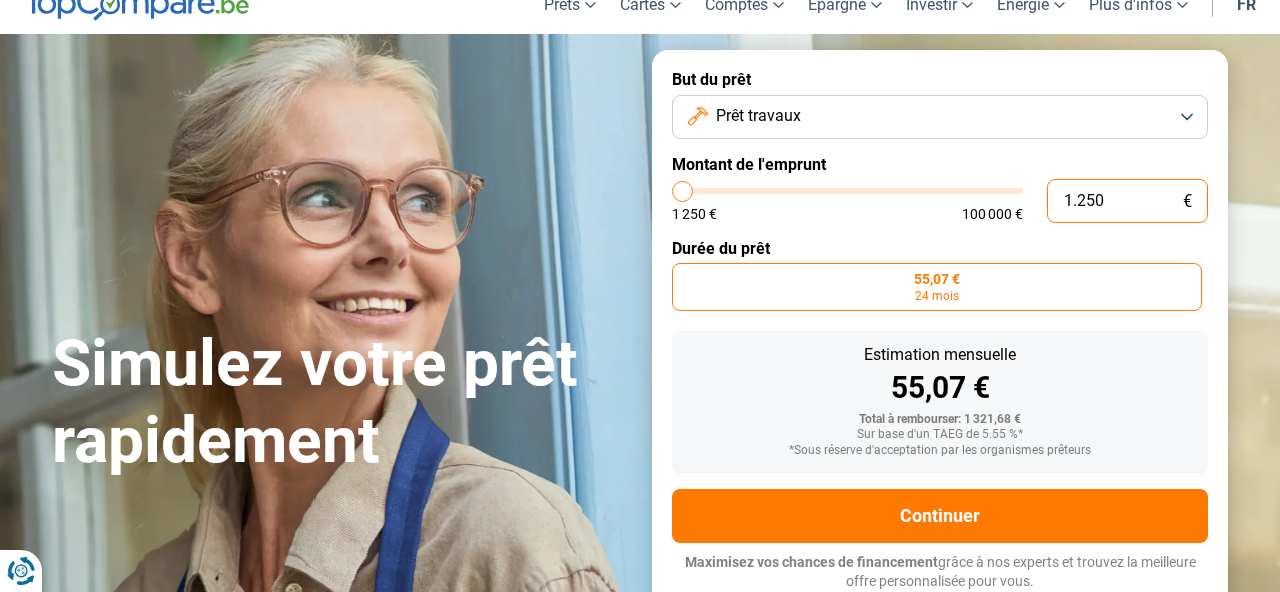 type on "125" 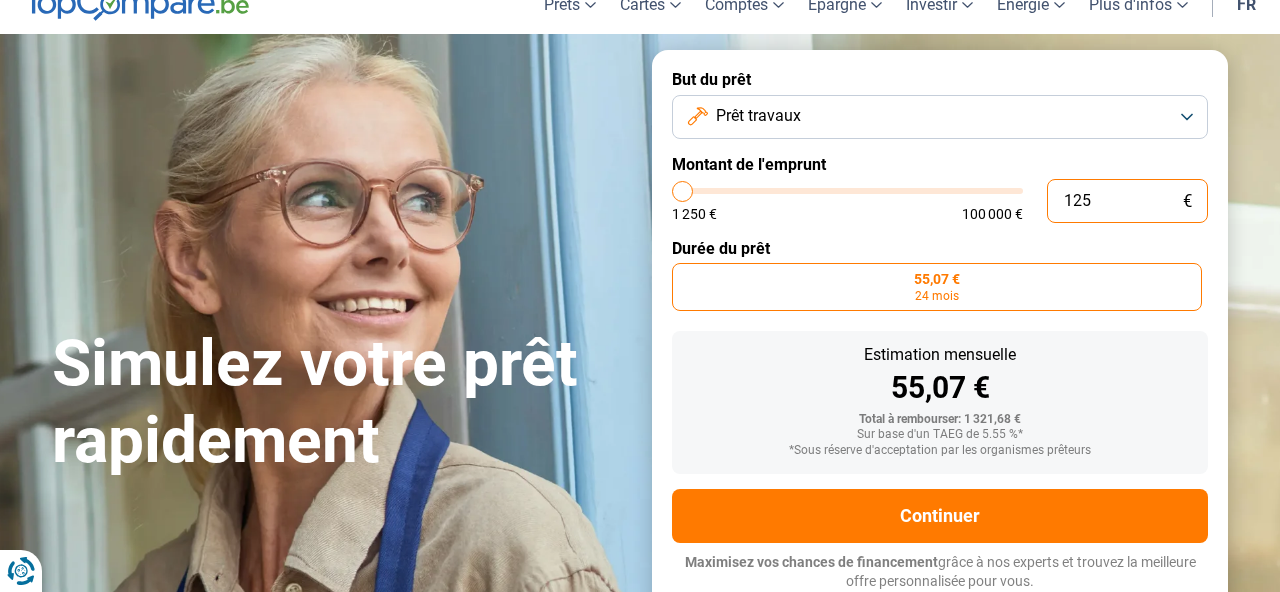 type on "12" 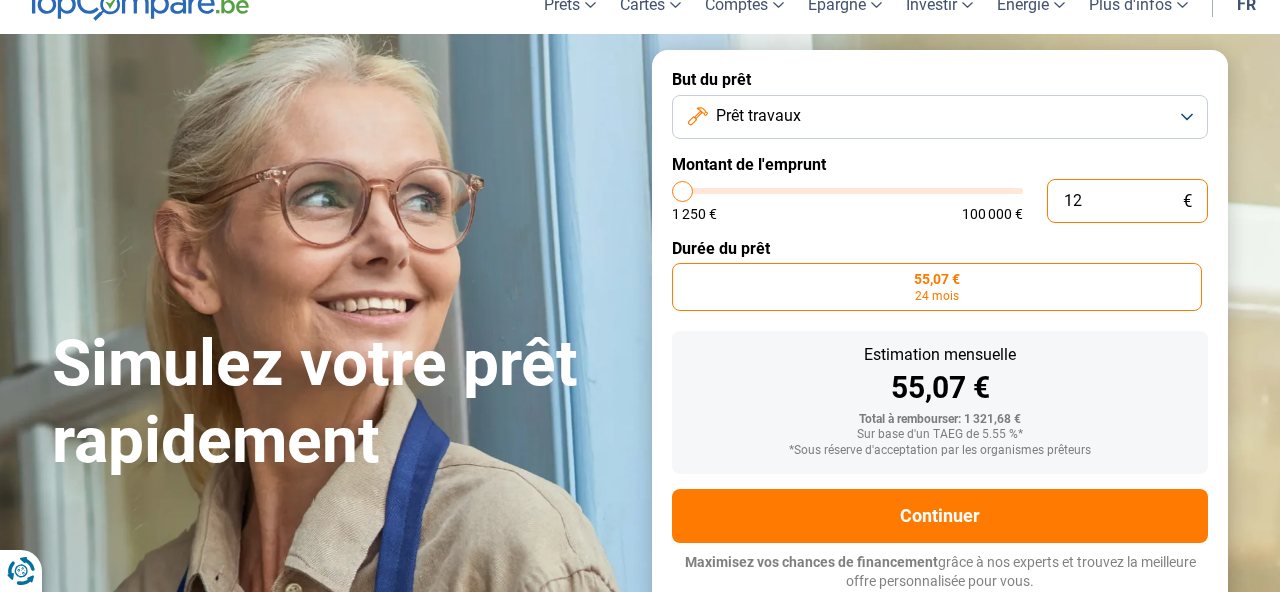 type on "1" 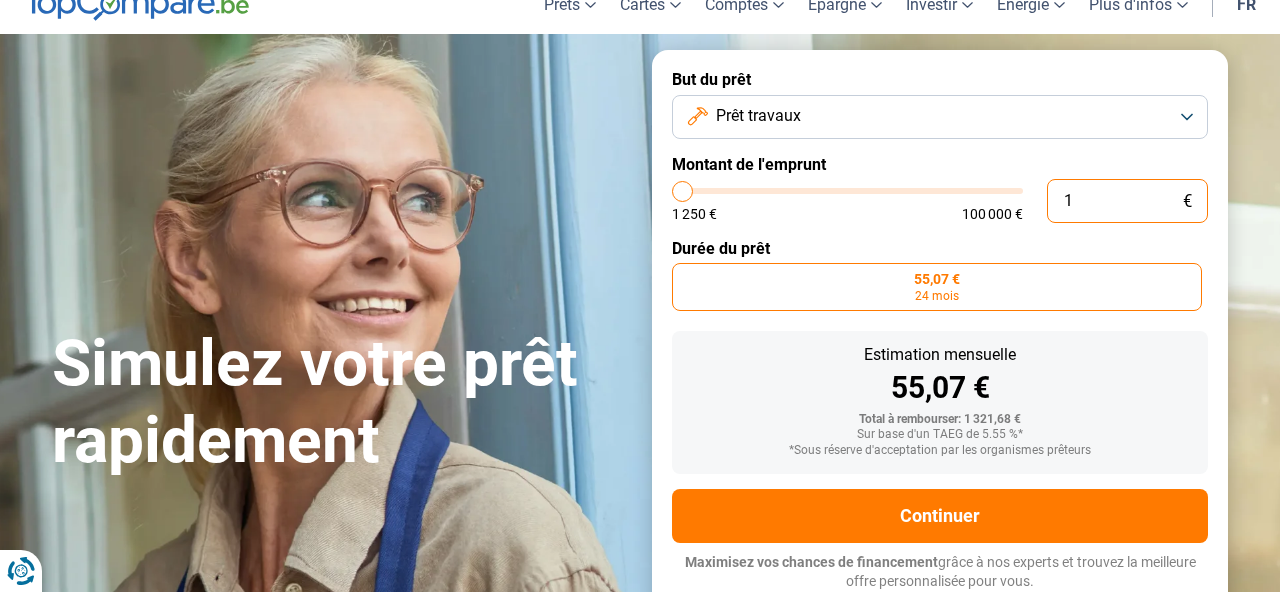 type on "0" 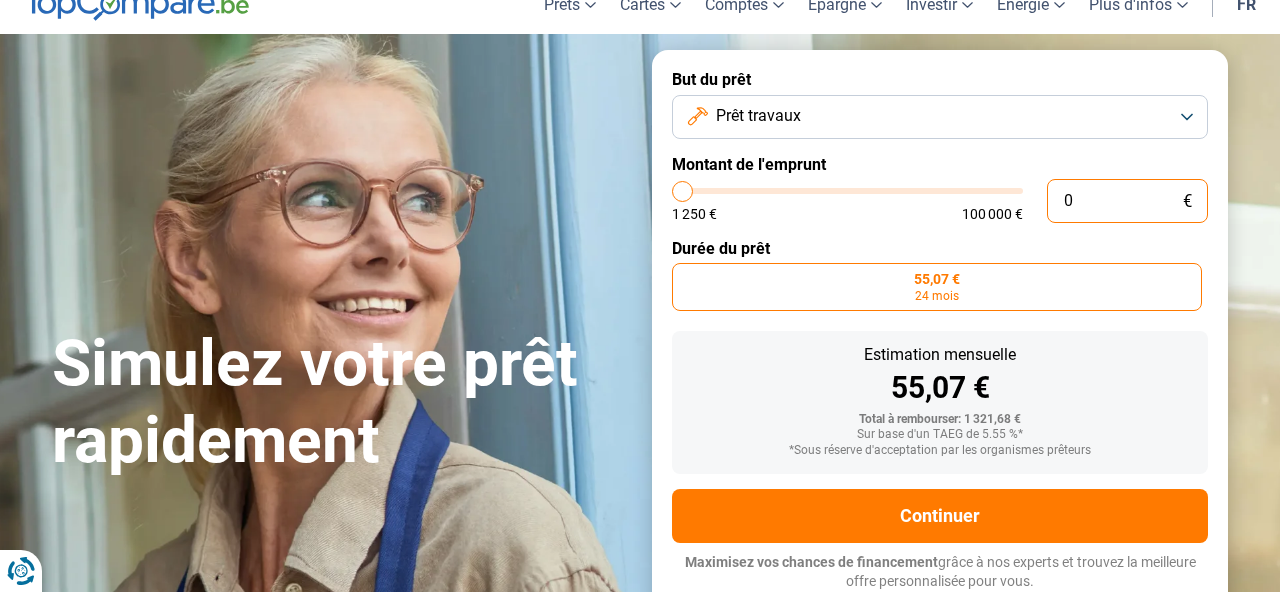 type on "1" 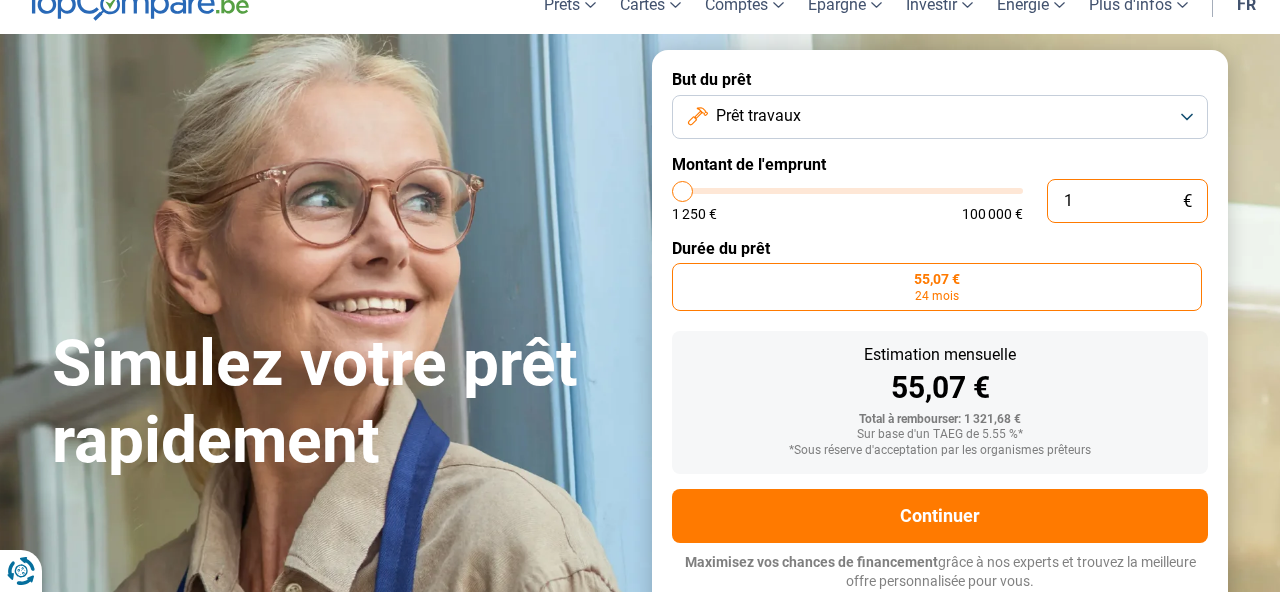 type on "1.250" 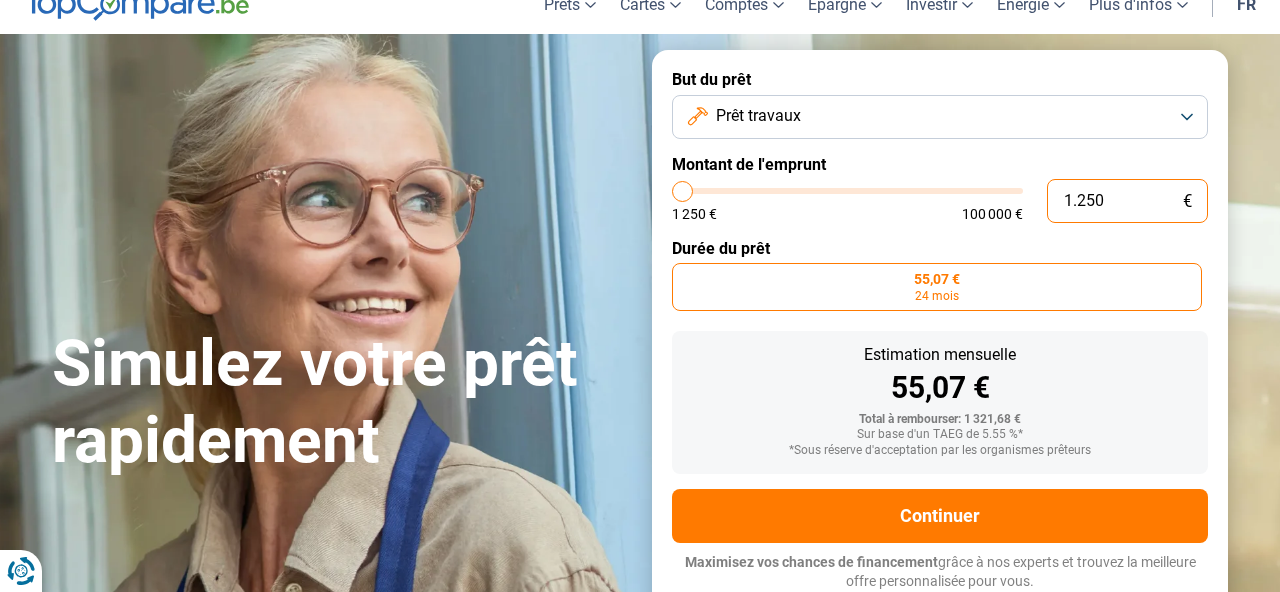 type on "12.506" 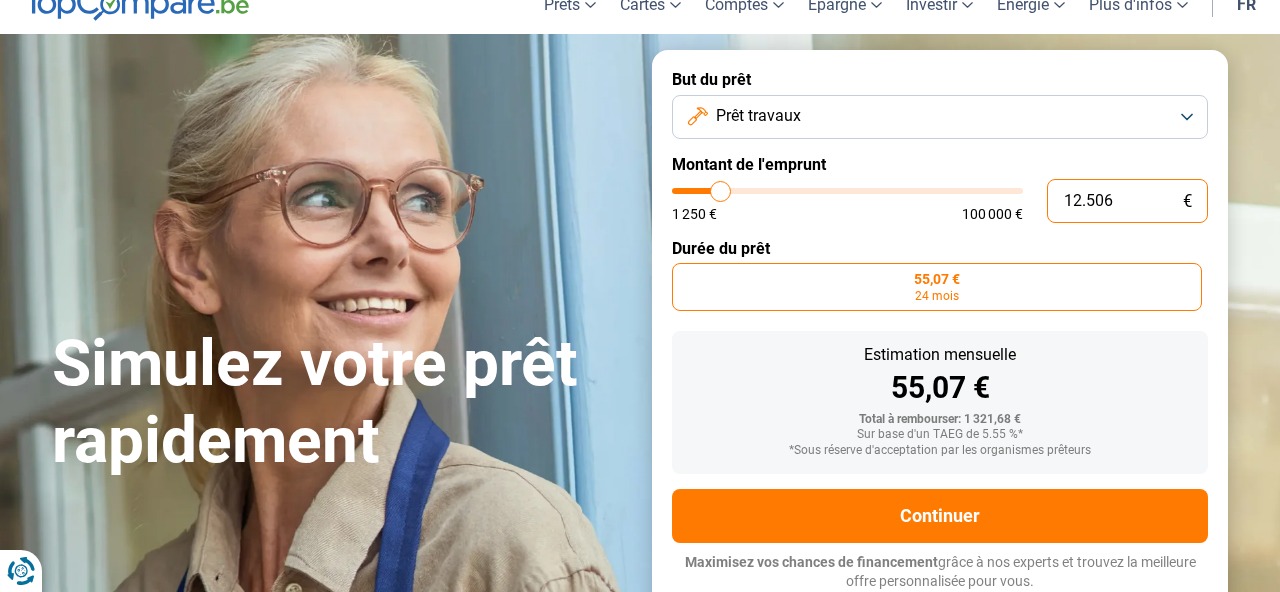 type on "12500" 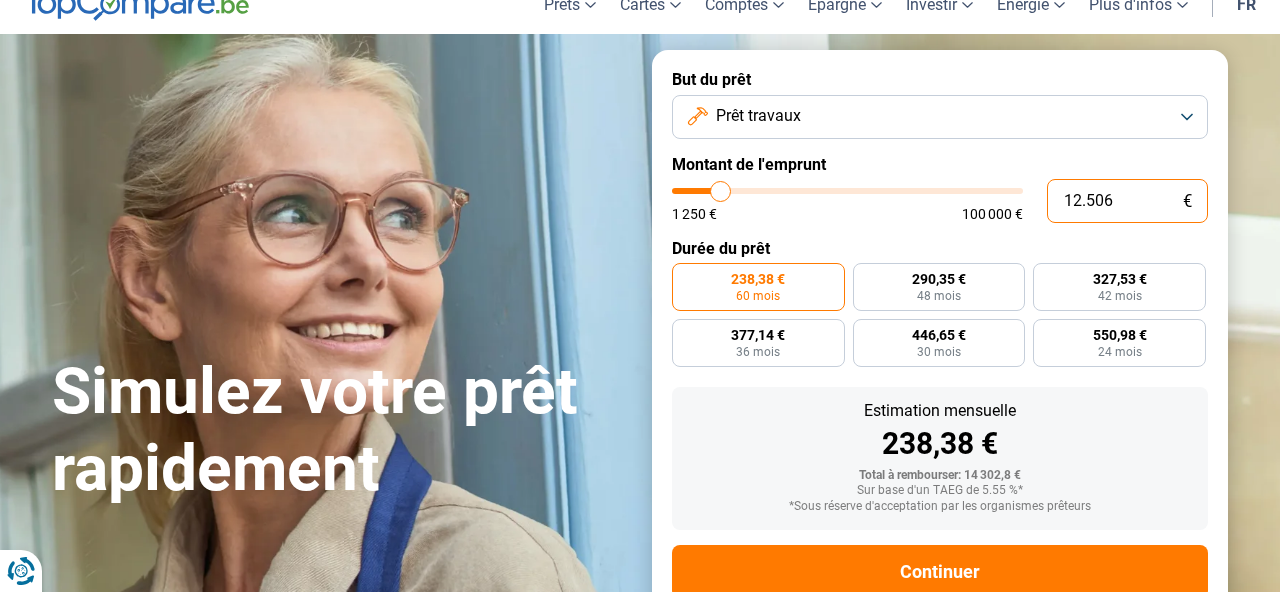 type on "125.060" 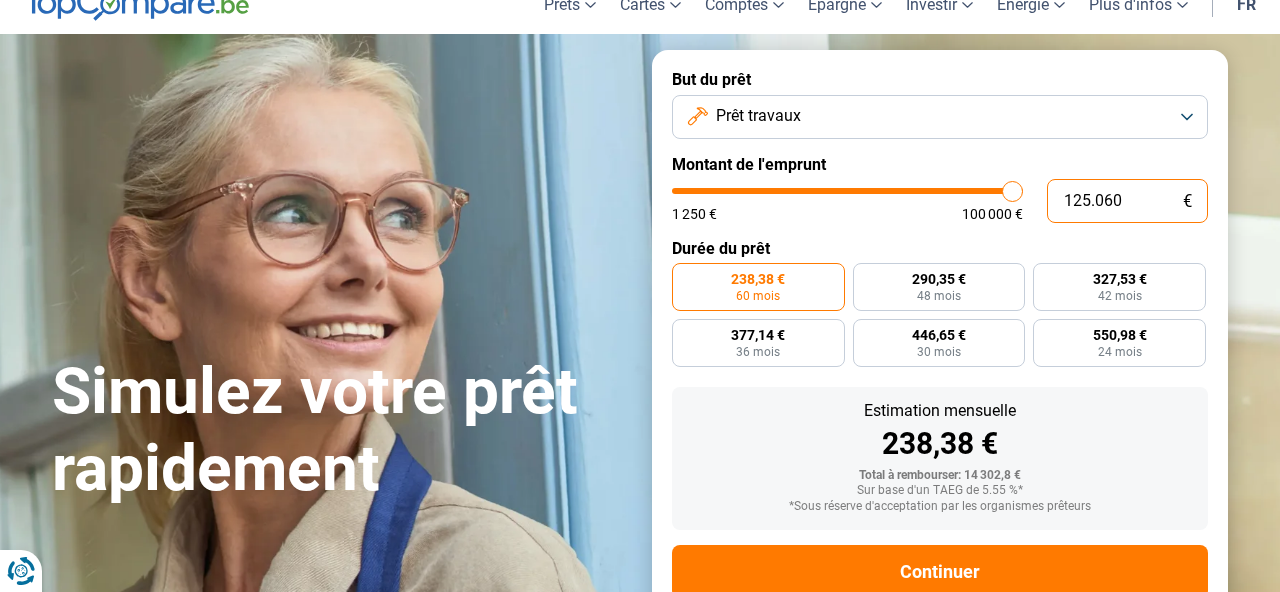 scroll, scrollTop: 144, scrollLeft: 0, axis: vertical 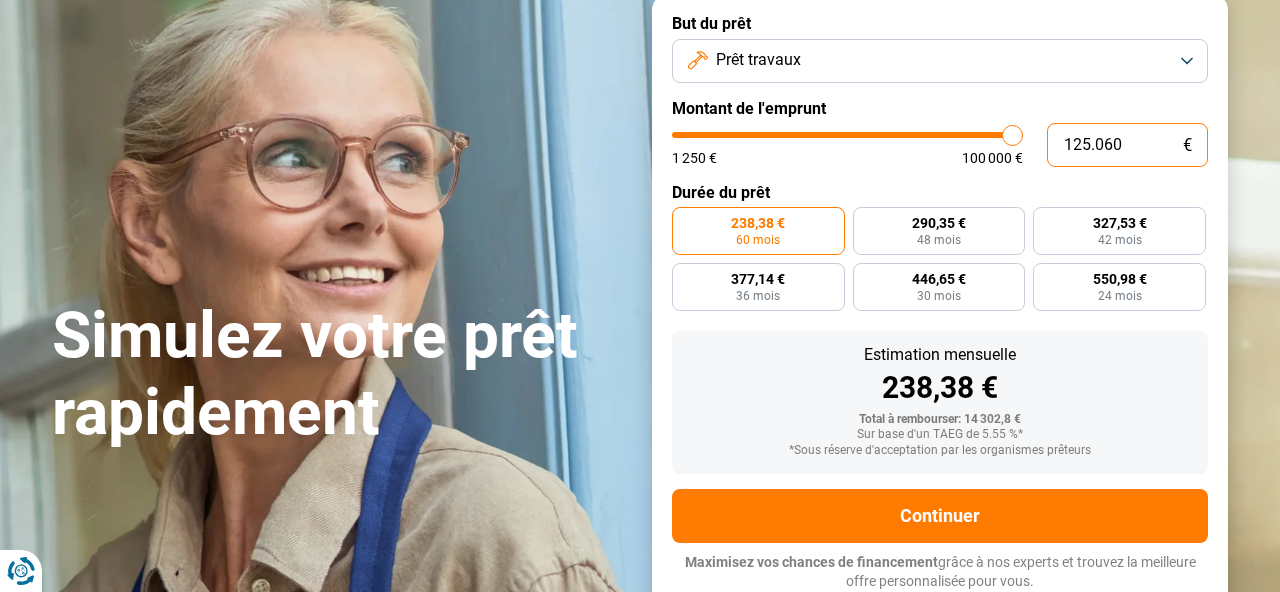 type on "100.000" 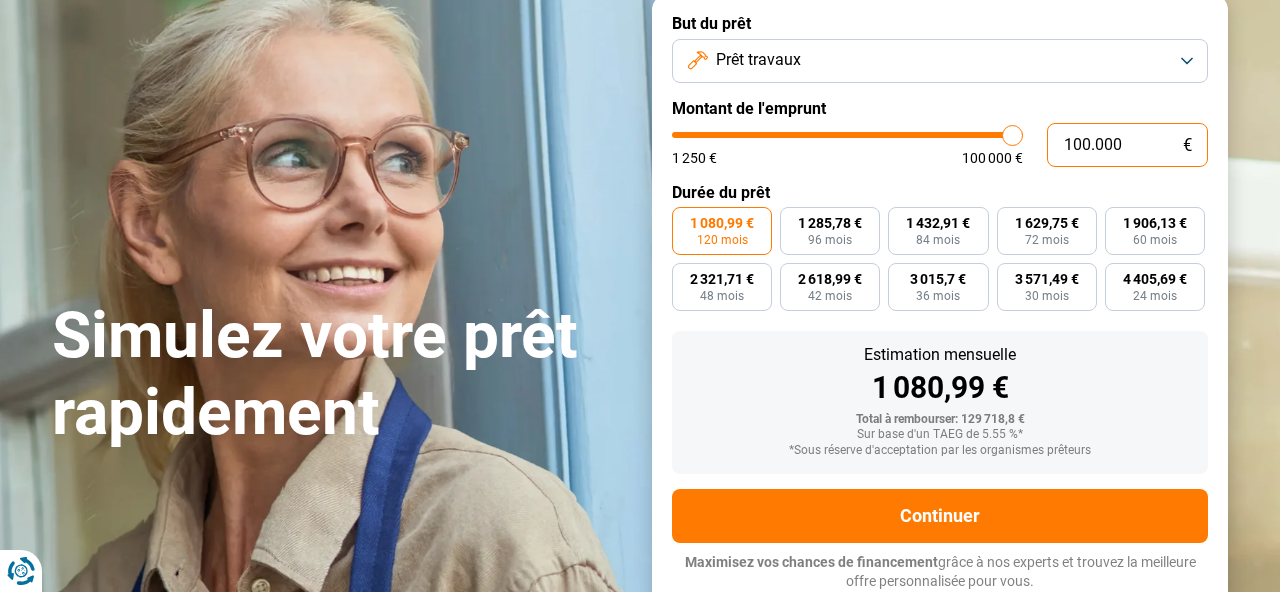 type on "10.000" 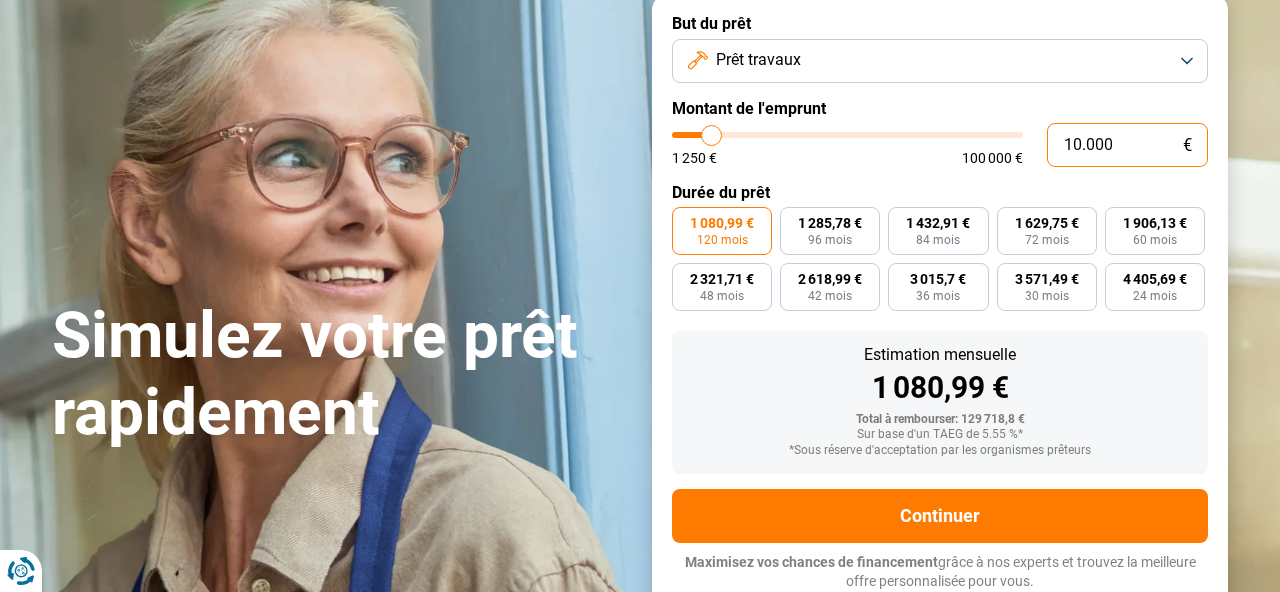 type on "1.000" 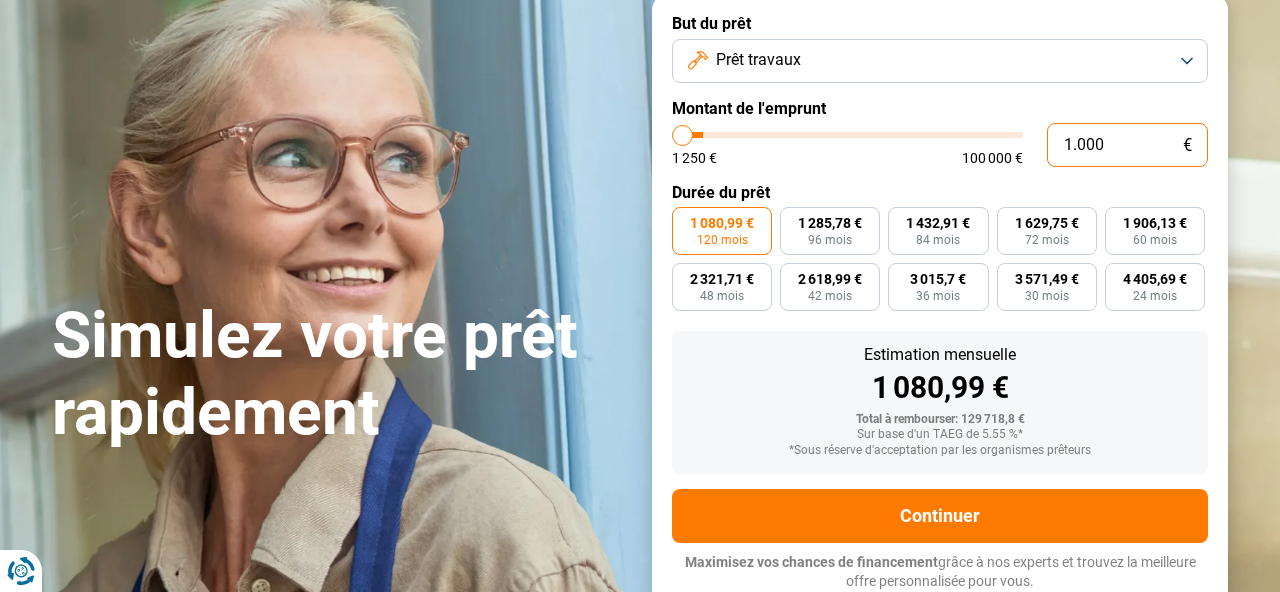 type on "100" 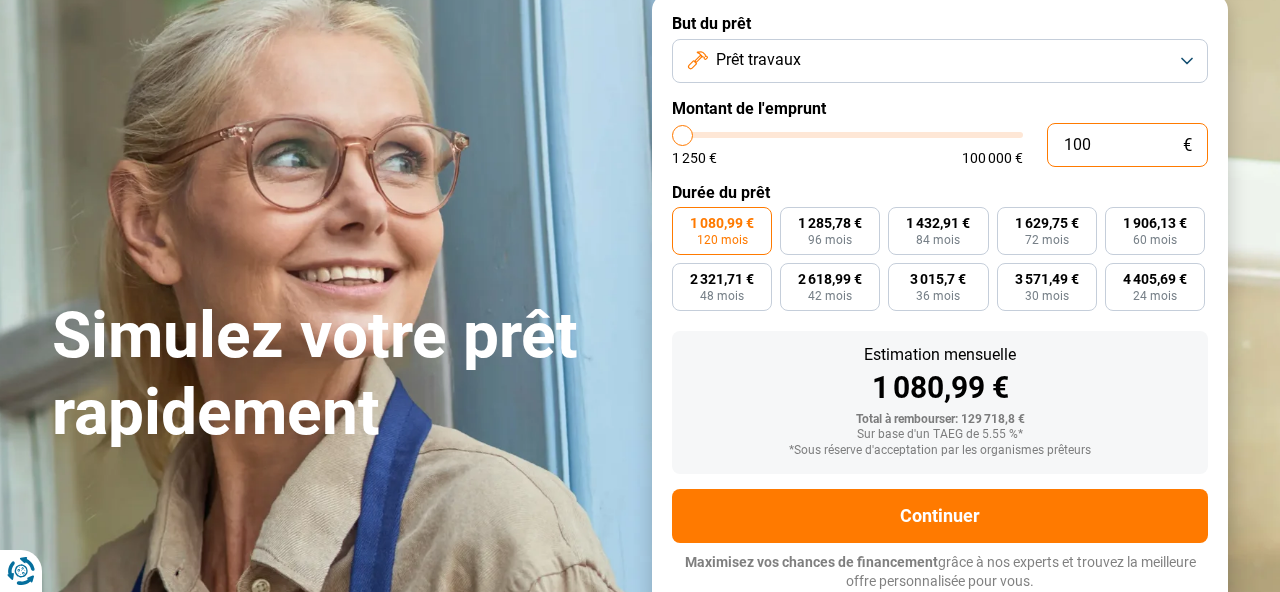 type on "10" 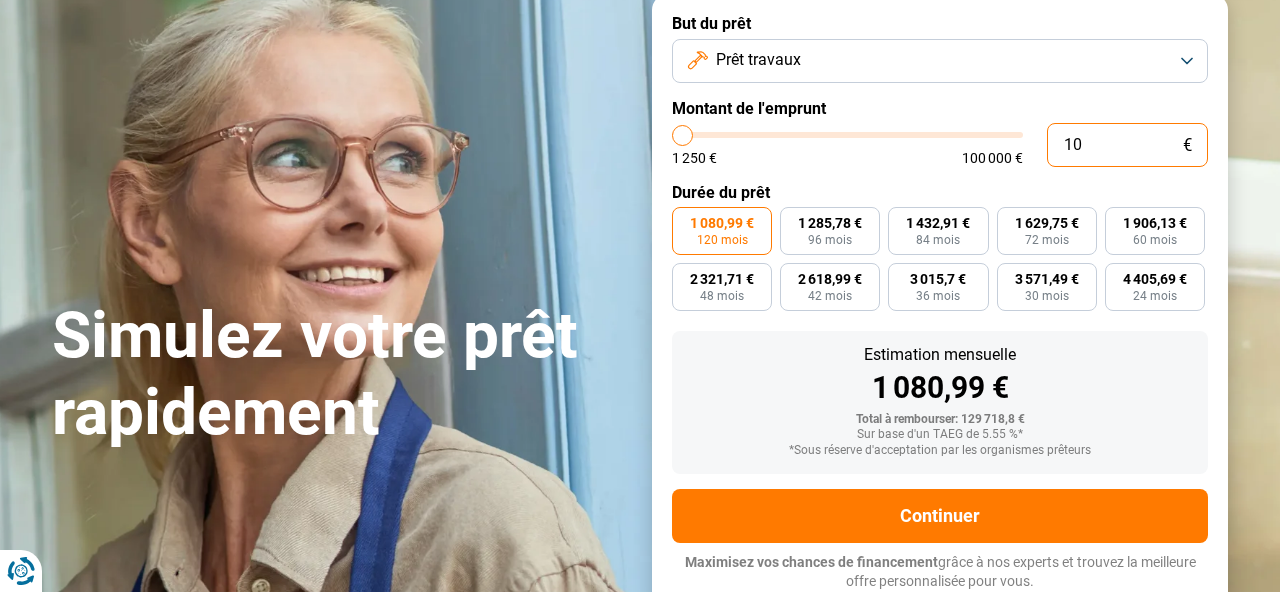 type on "1" 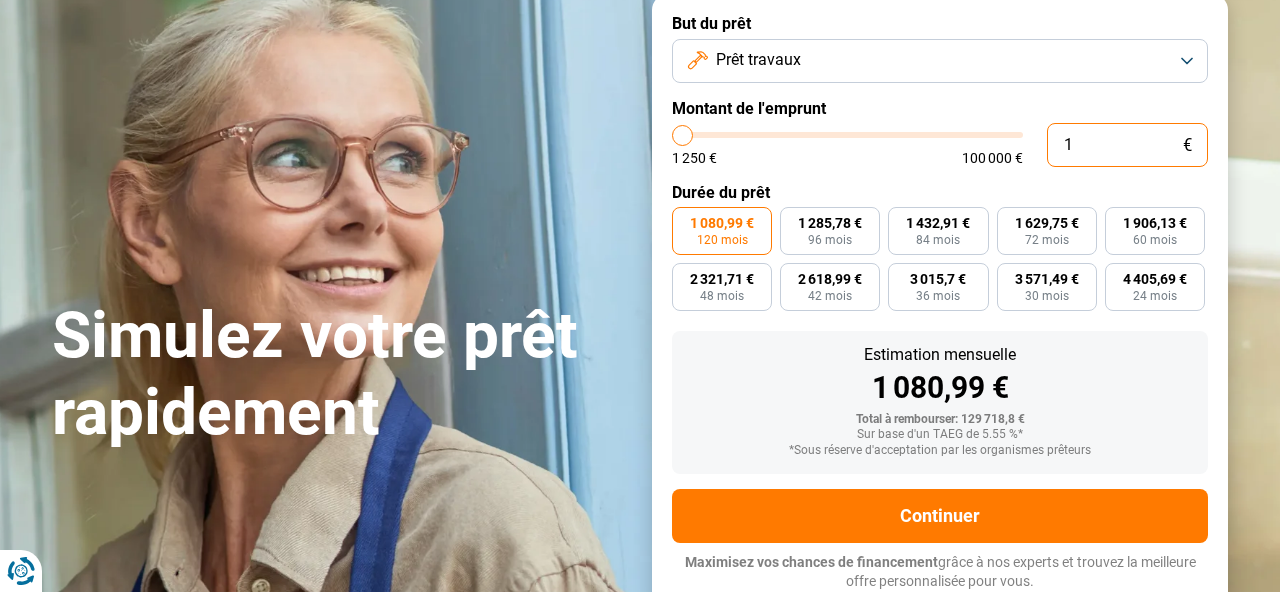 type on "0" 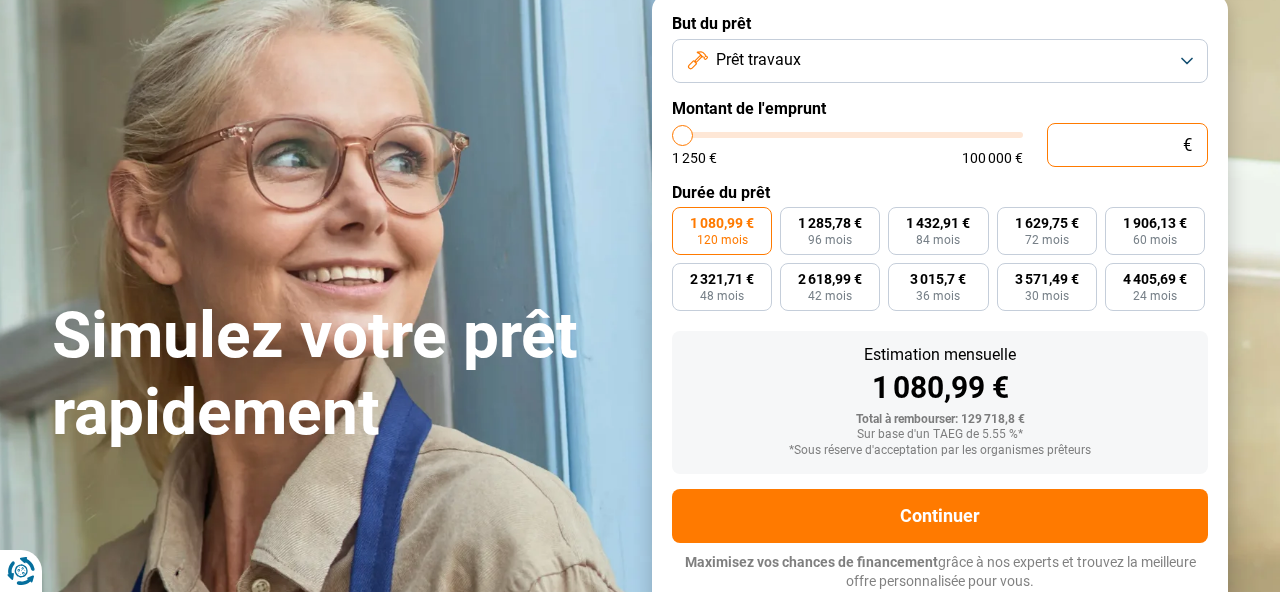 type on "1" 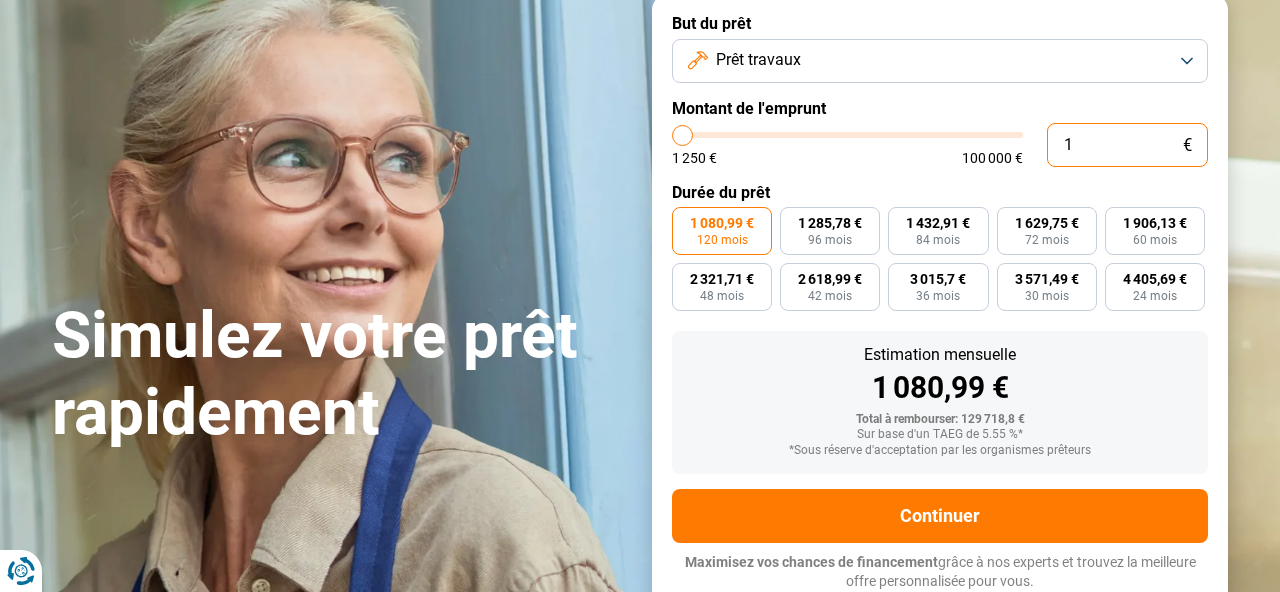 type on "16" 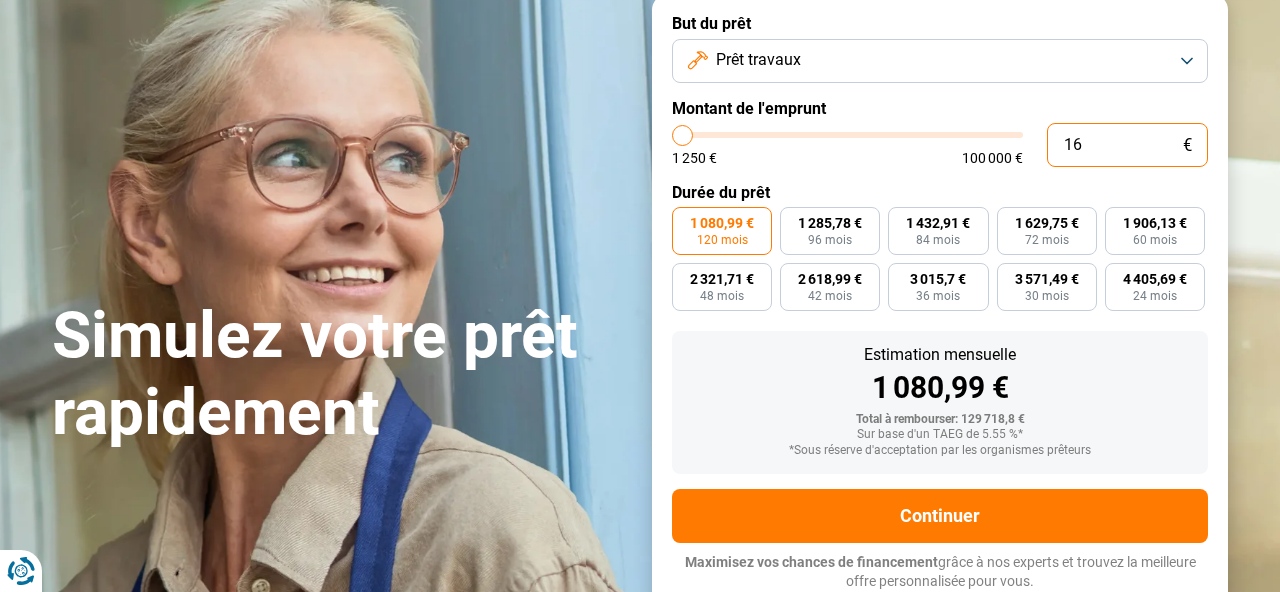 type on "160" 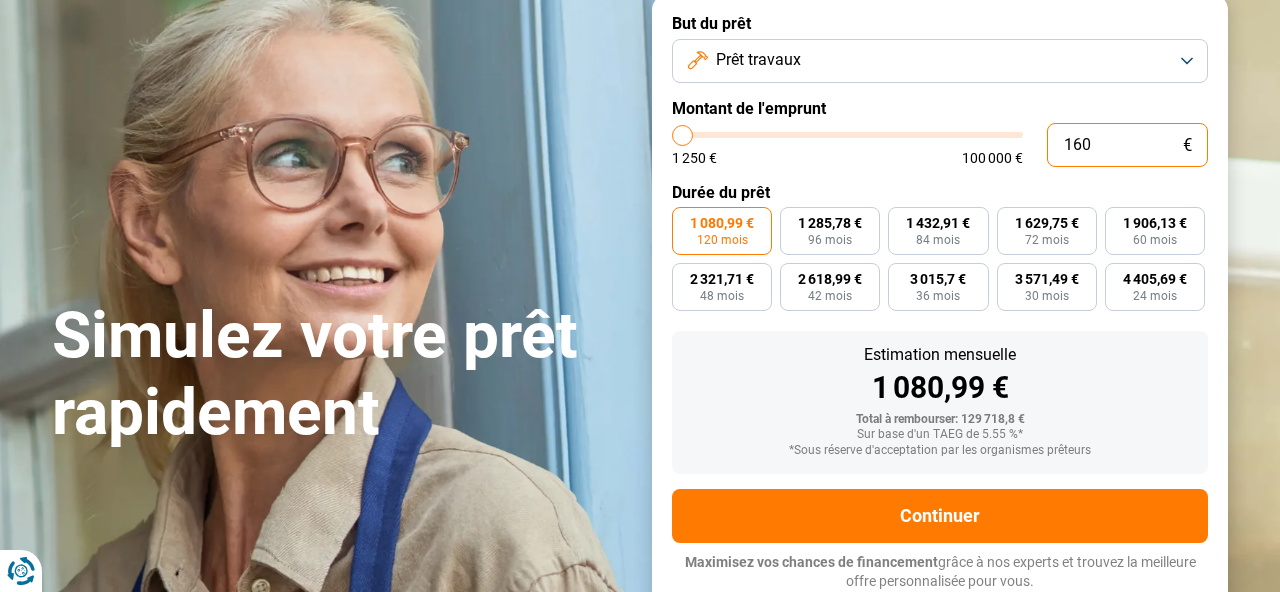 type on "1.600" 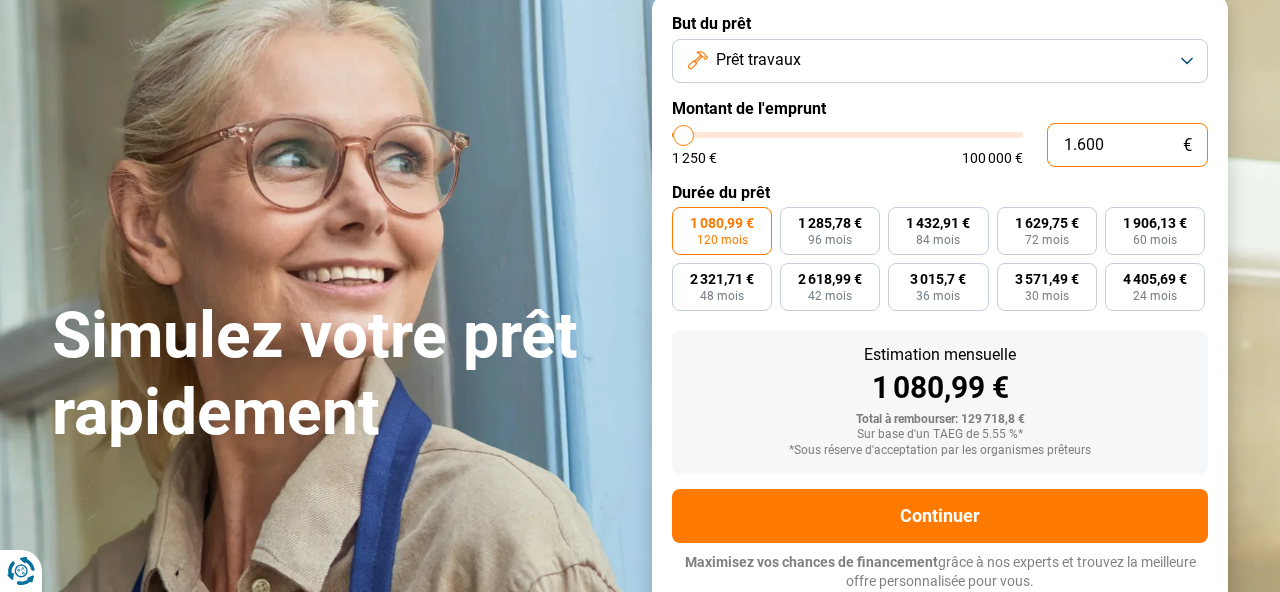 type on "16.000" 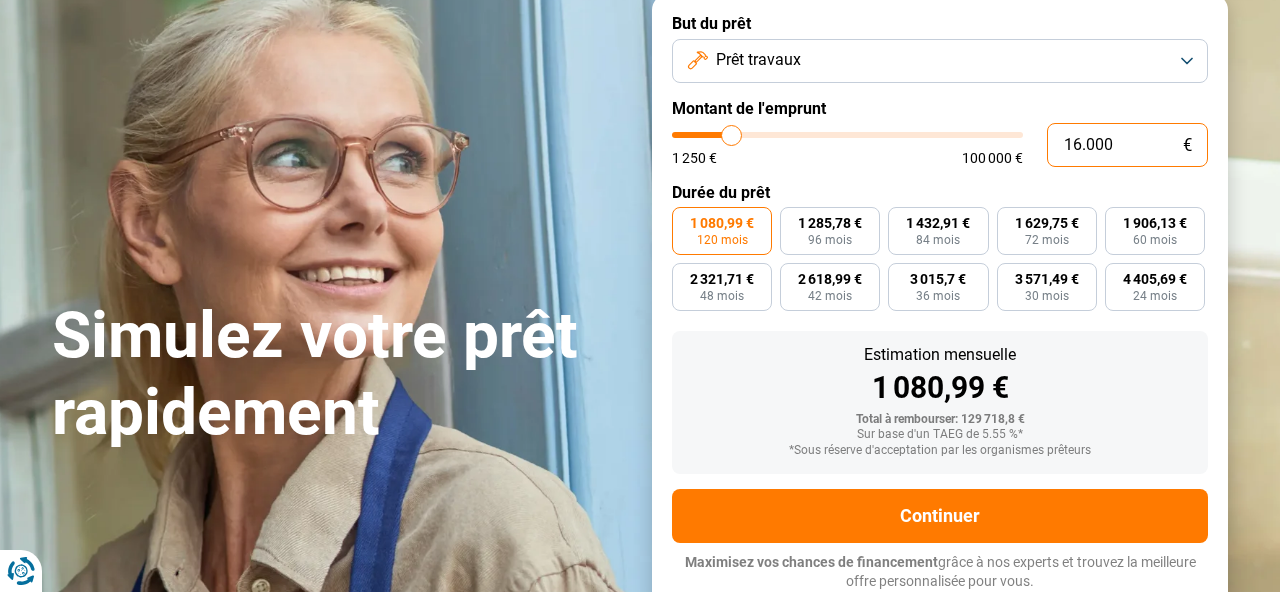 radio on "true" 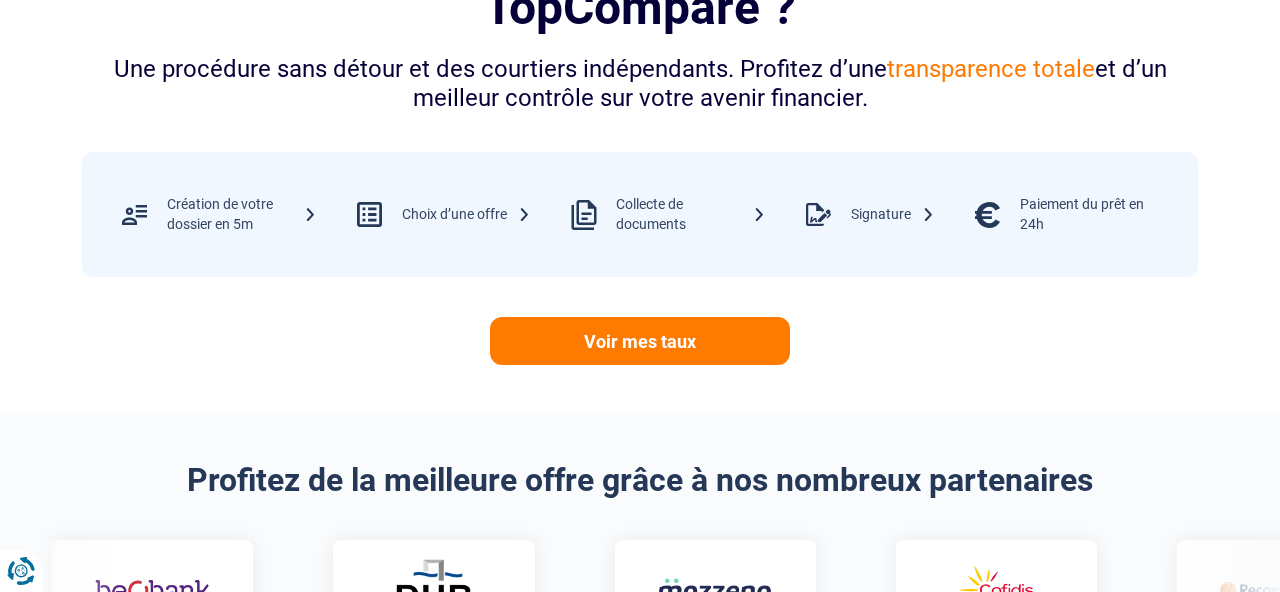 scroll, scrollTop: 876, scrollLeft: 0, axis: vertical 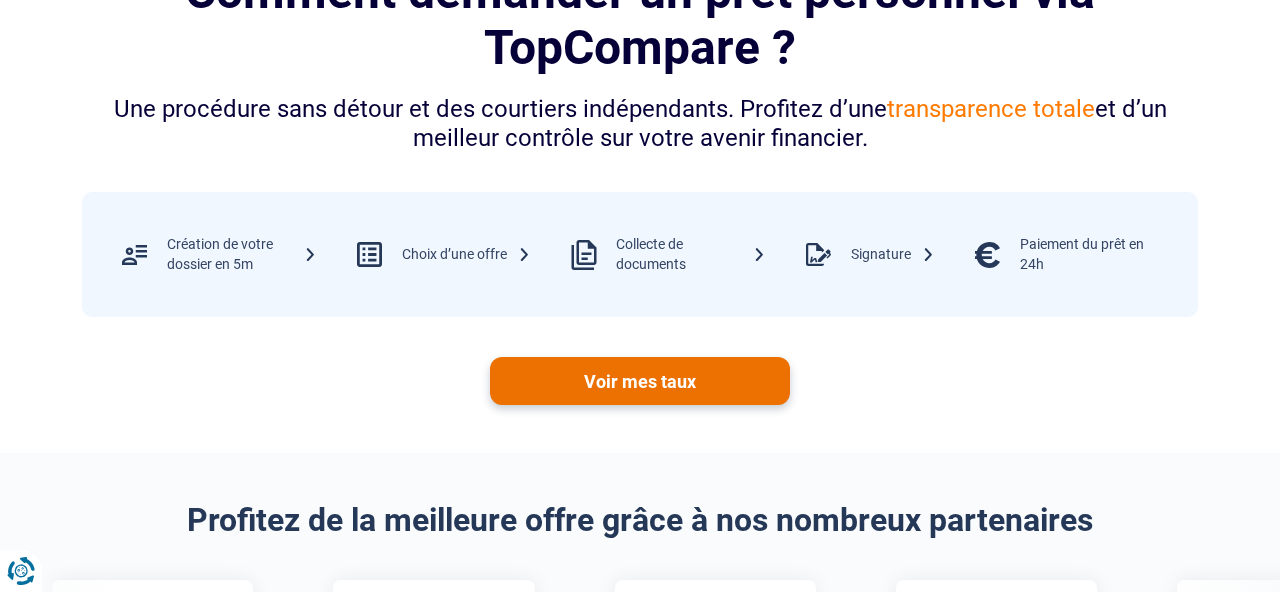 type on "16.000" 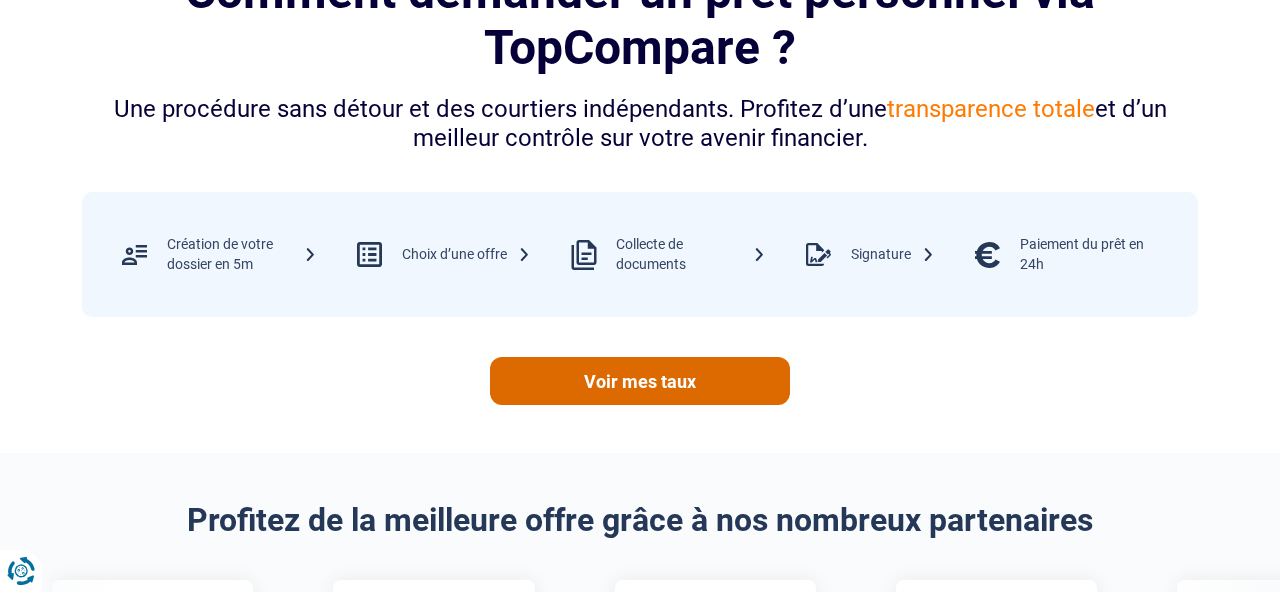 click on "Voir mes taux" at bounding box center (640, 381) 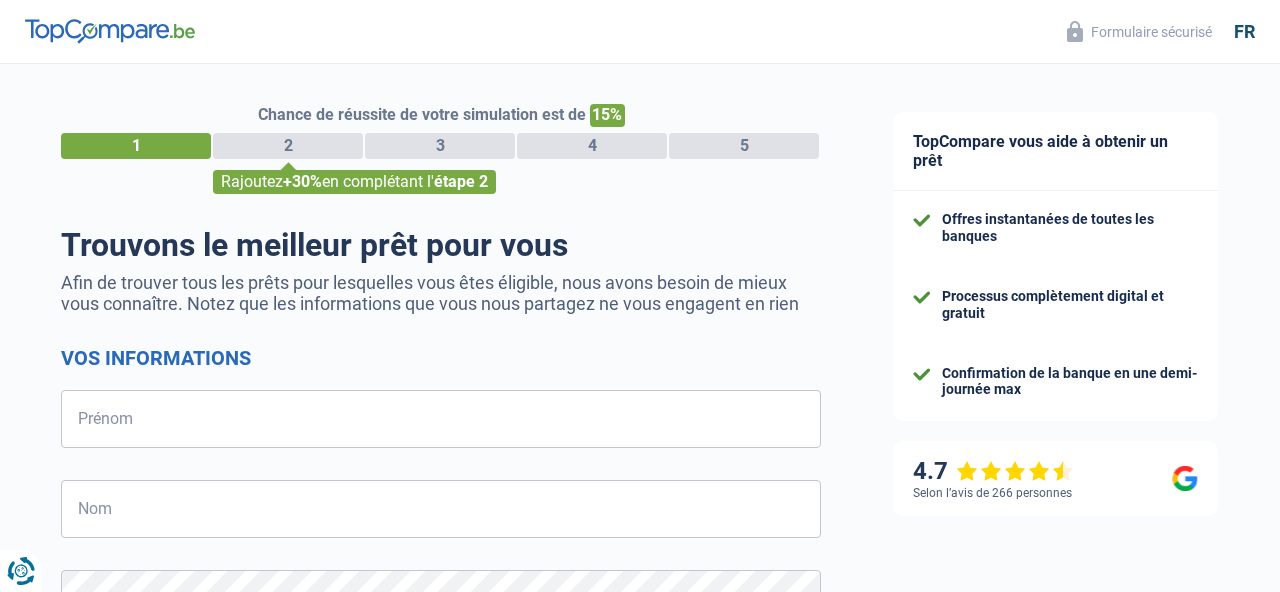 select on "32" 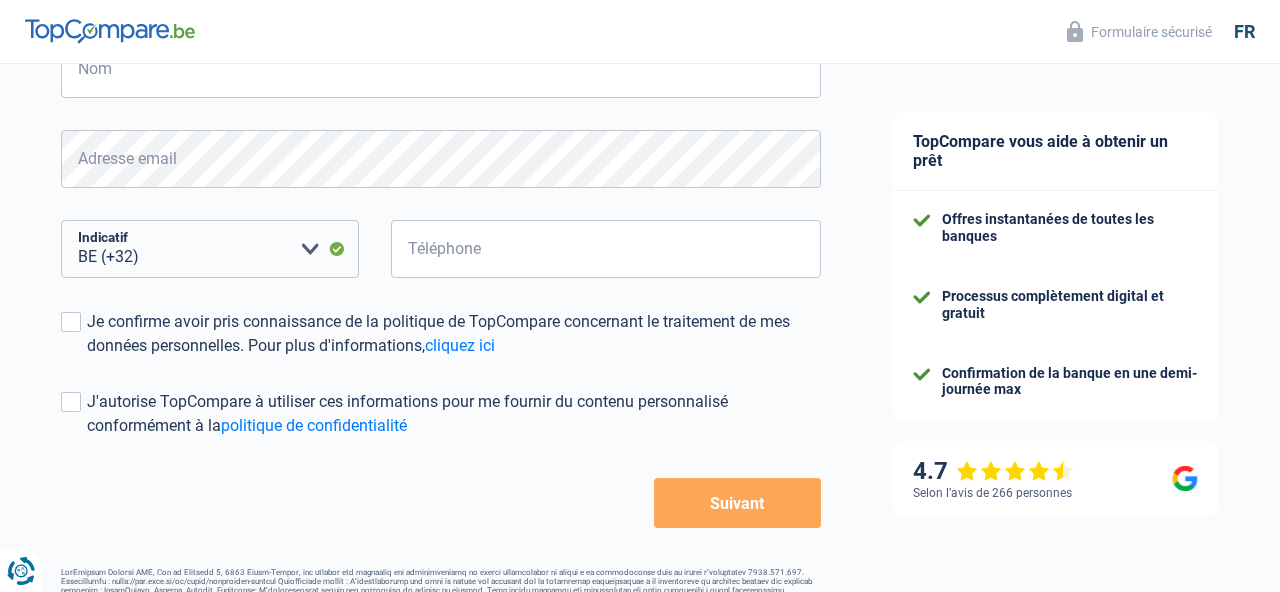 scroll, scrollTop: 489, scrollLeft: 0, axis: vertical 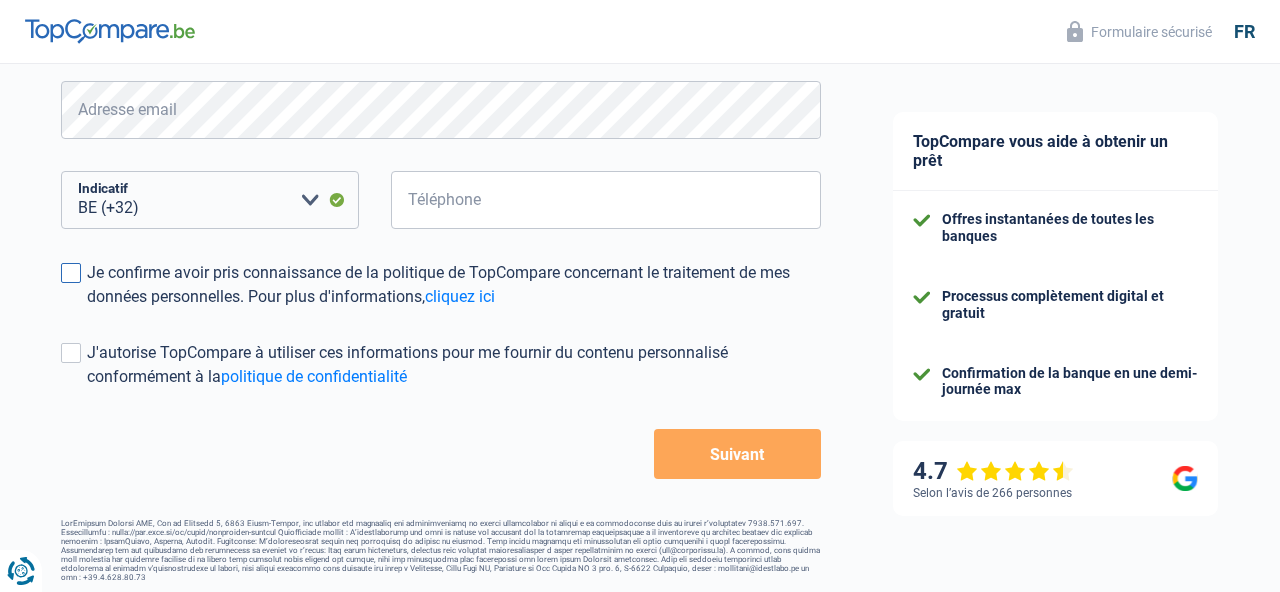 click on "Je confirme avoir pris connaissance de la politique de TopCompare concernant le traitement de mes données personnelles. Pour plus d'informations,  cliquez ici" at bounding box center (454, 285) 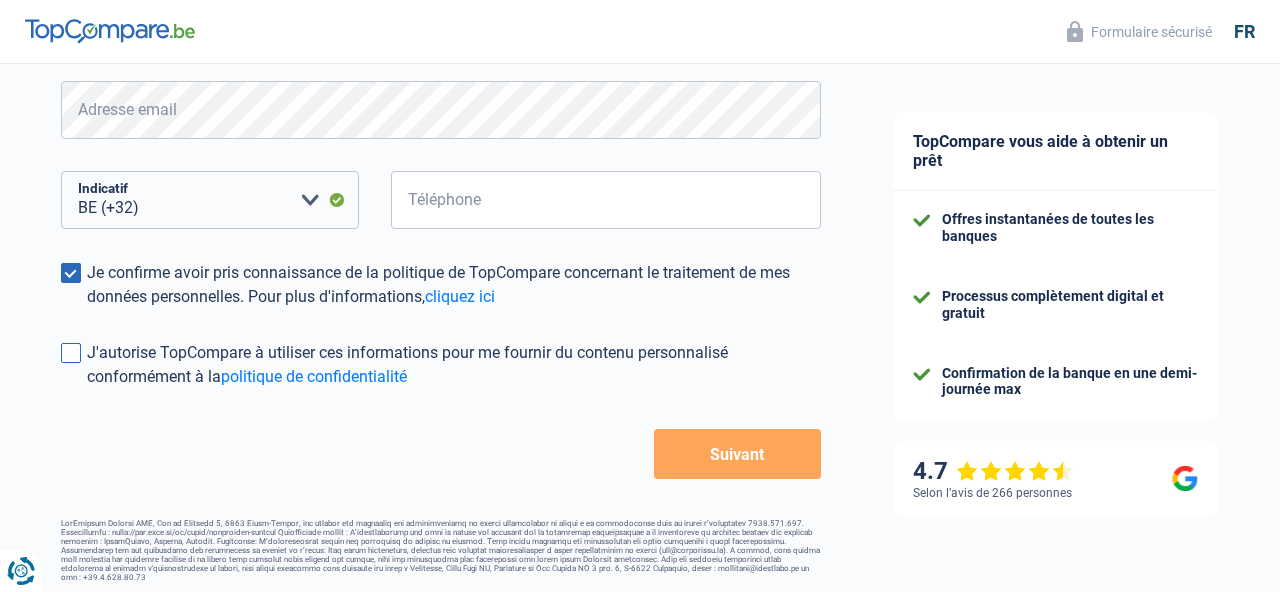 click on "J'autorise TopCompare à utiliser ces informations pour me fournir du contenu personnalisé conformément à la  politique de confidentialité" at bounding box center [454, 365] 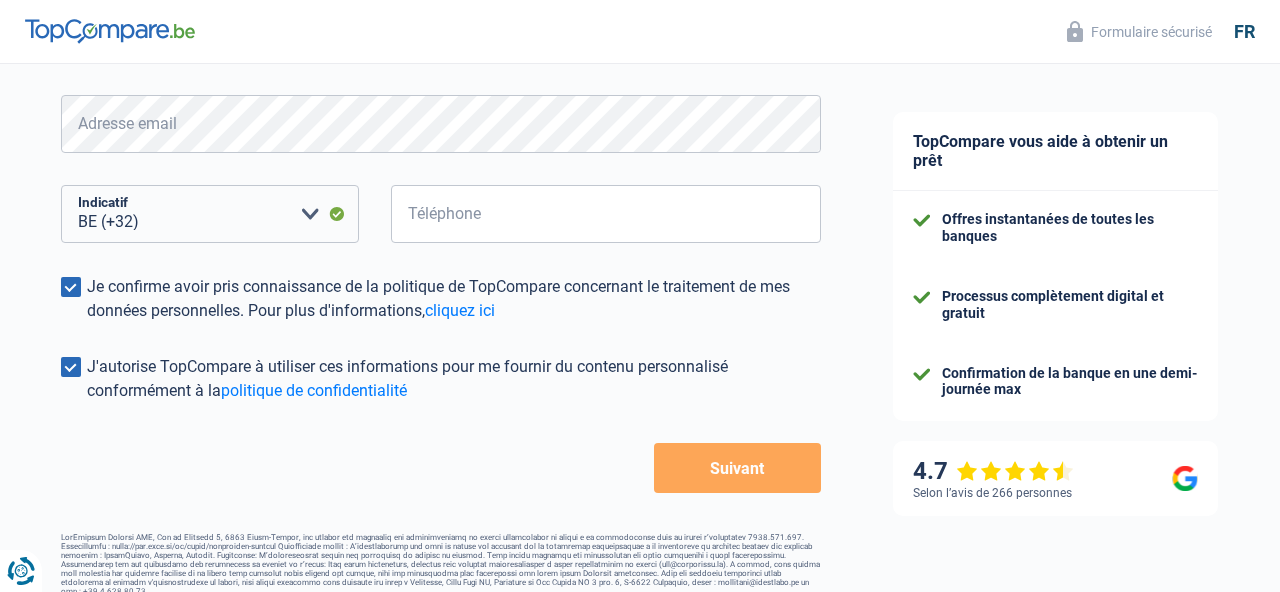 scroll, scrollTop: 470, scrollLeft: 0, axis: vertical 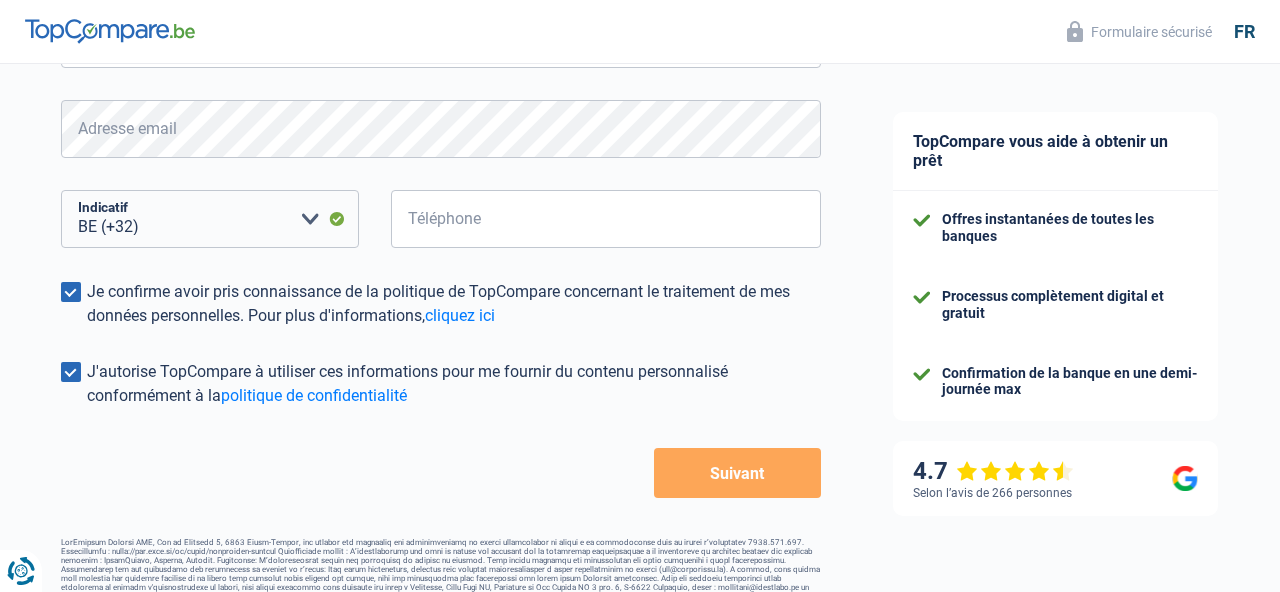 click on "J'autorise TopCompare à utiliser ces informations pour me fournir du contenu personnalisé conformément à la  politique de confidentialité" at bounding box center (454, 384) 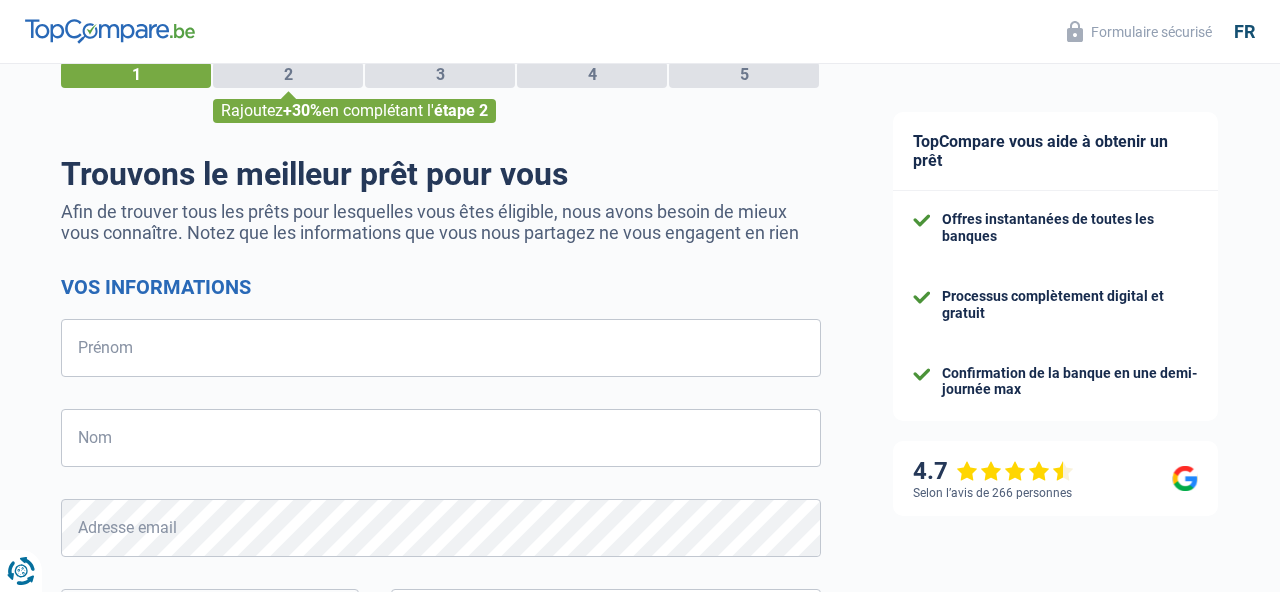 scroll, scrollTop: 0, scrollLeft: 0, axis: both 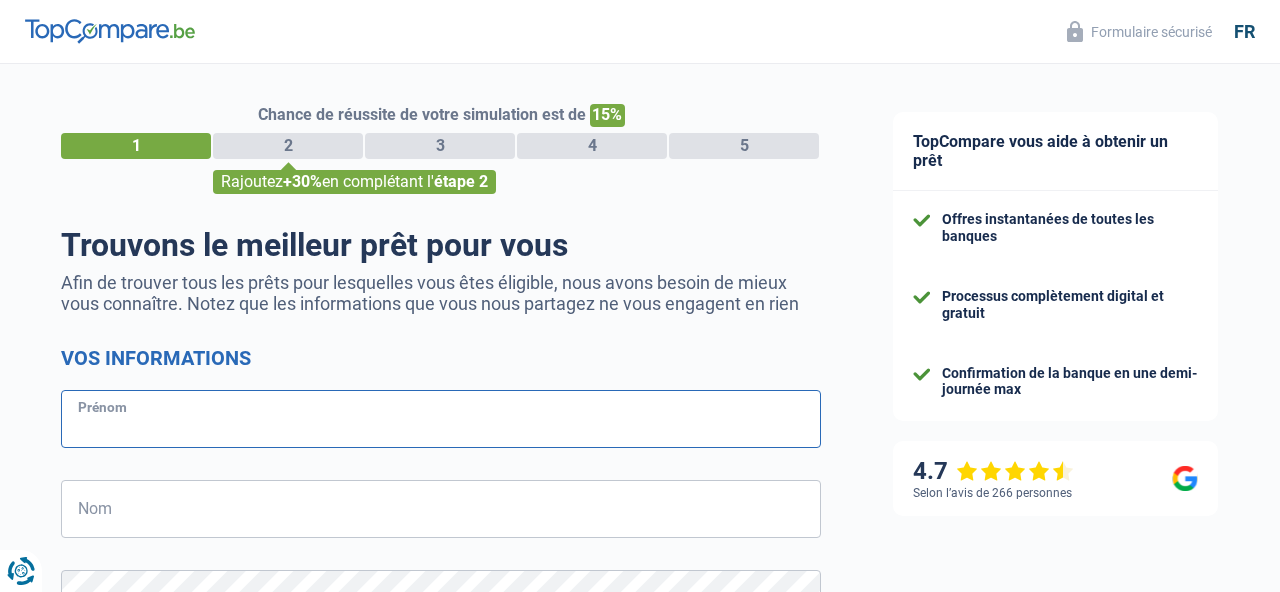 click on "Prénom" at bounding box center [441, 419] 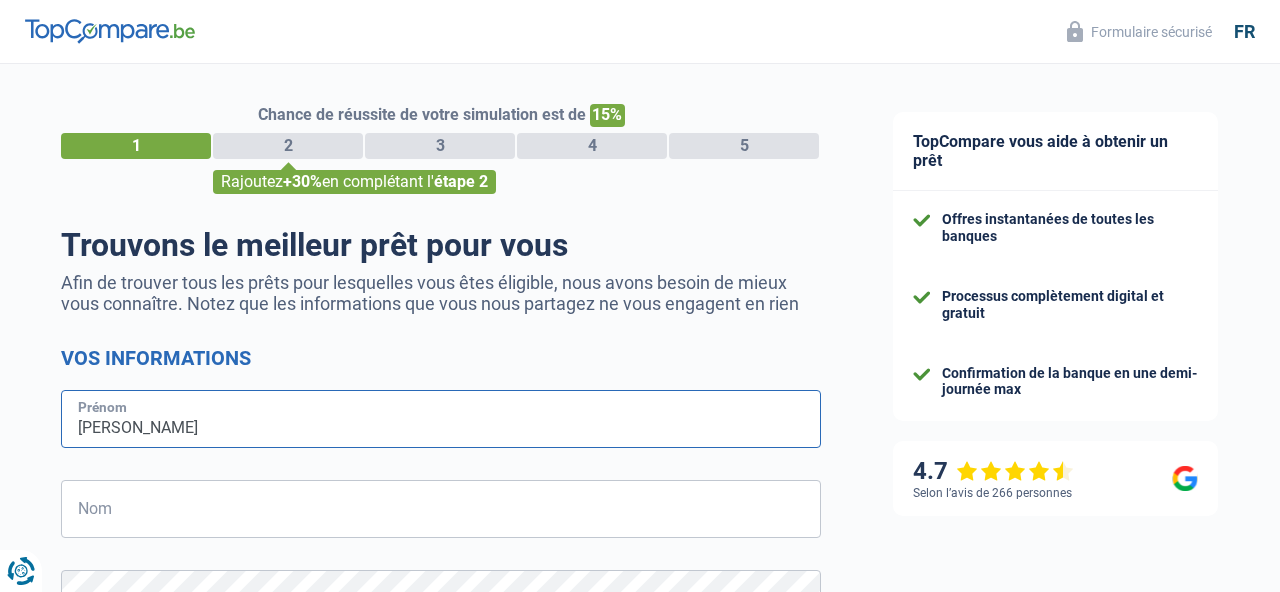 type on "Dumitru" 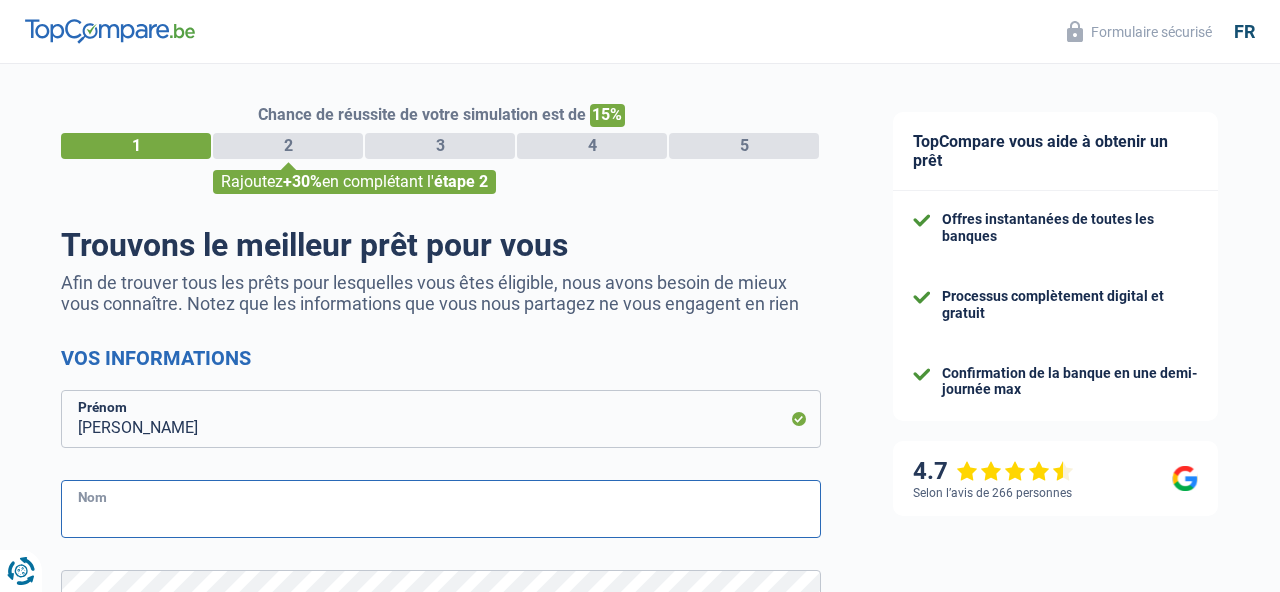 click on "Nom" at bounding box center (441, 509) 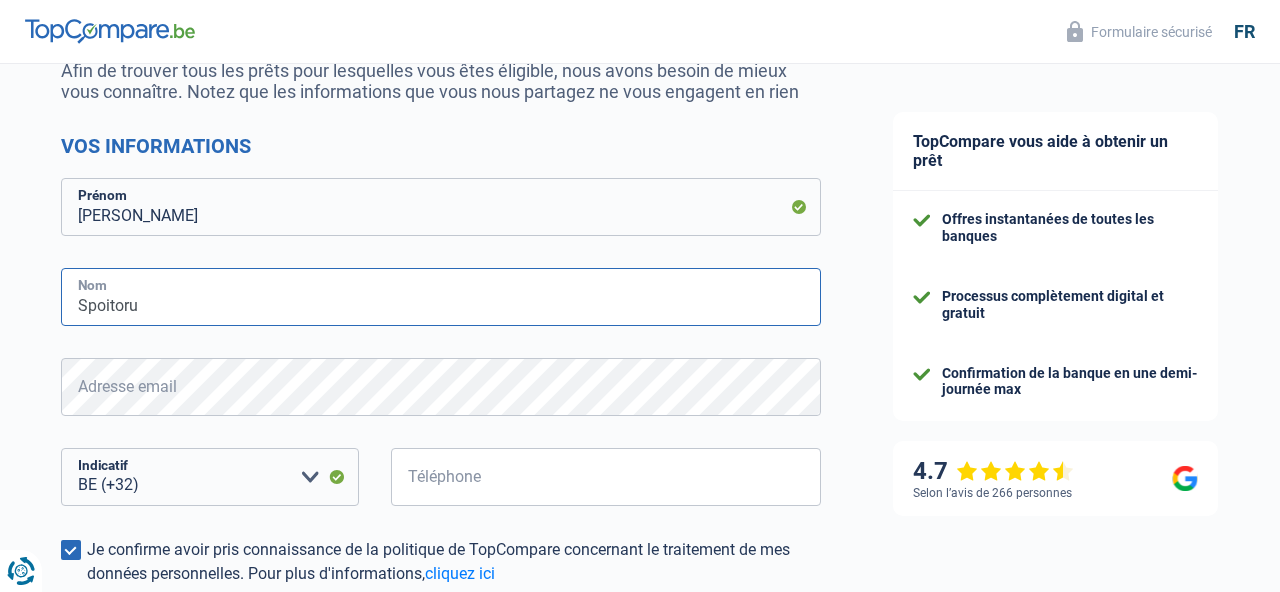 scroll, scrollTop: 215, scrollLeft: 0, axis: vertical 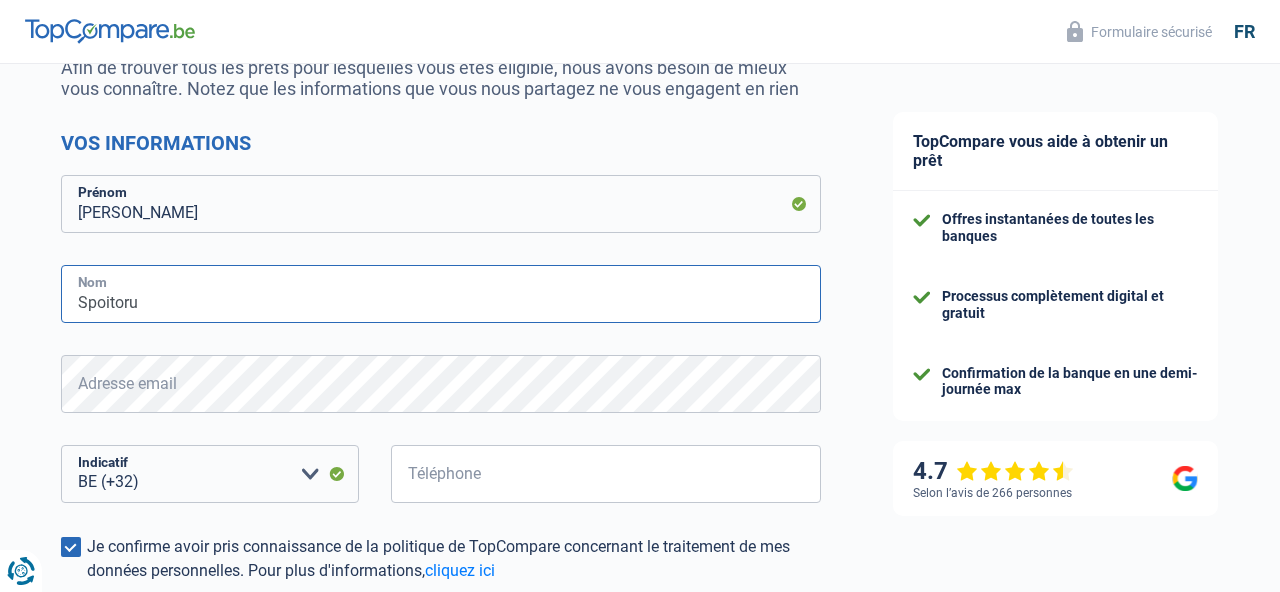 type on "Spoitoru" 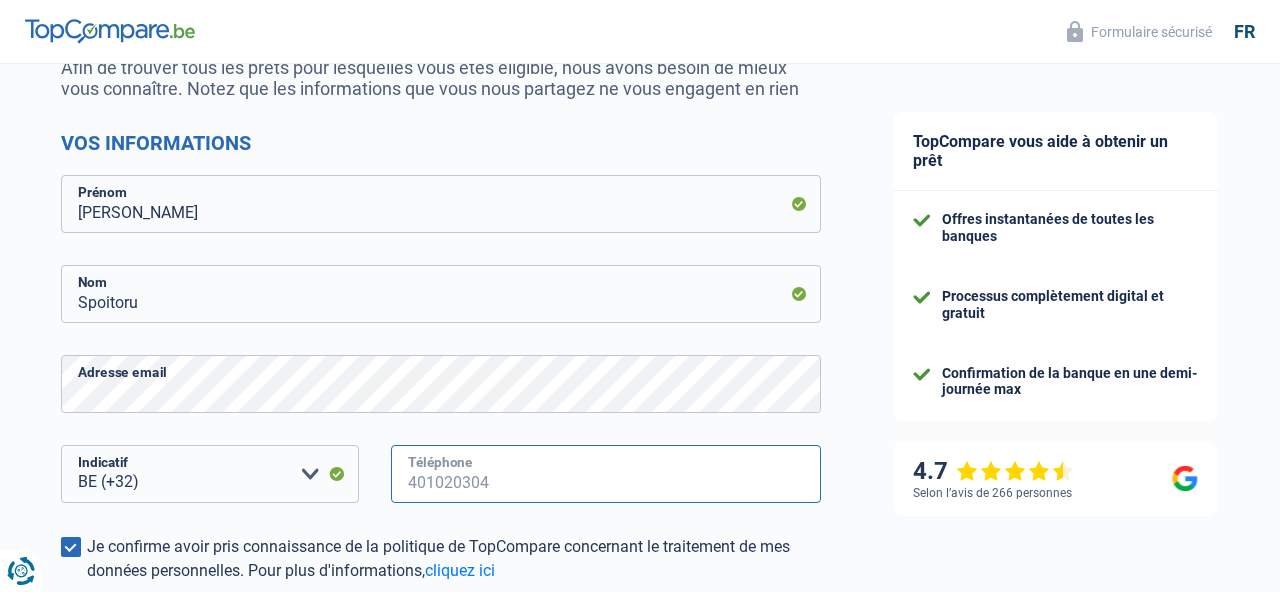click on "Téléphone" at bounding box center (606, 474) 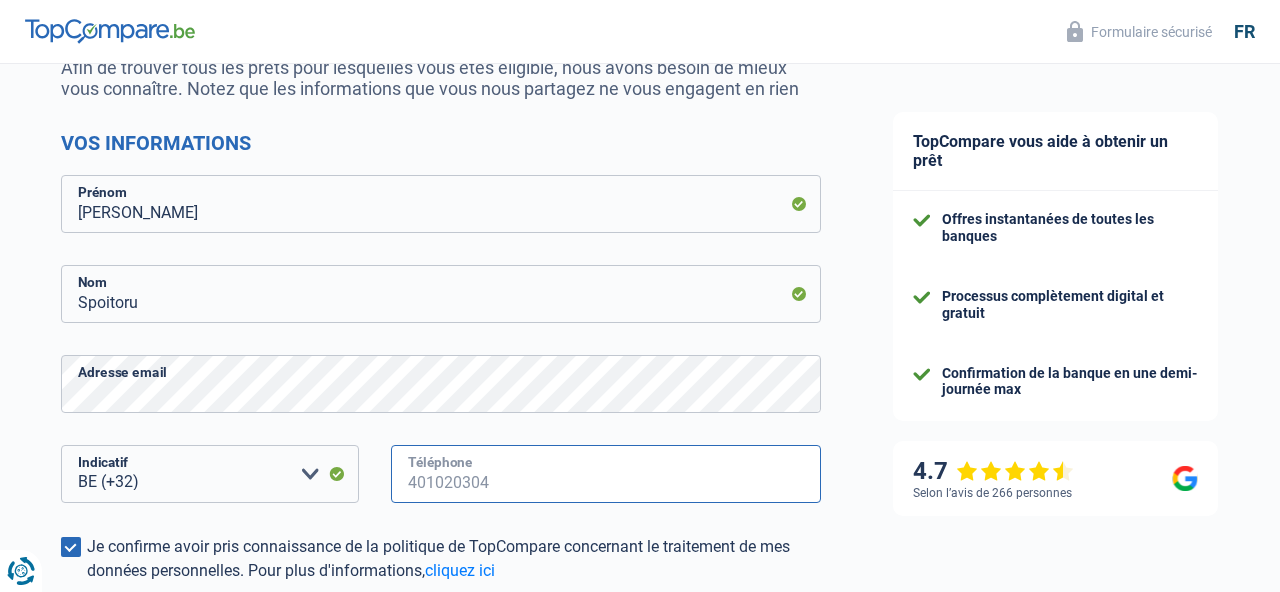 type on "483312414" 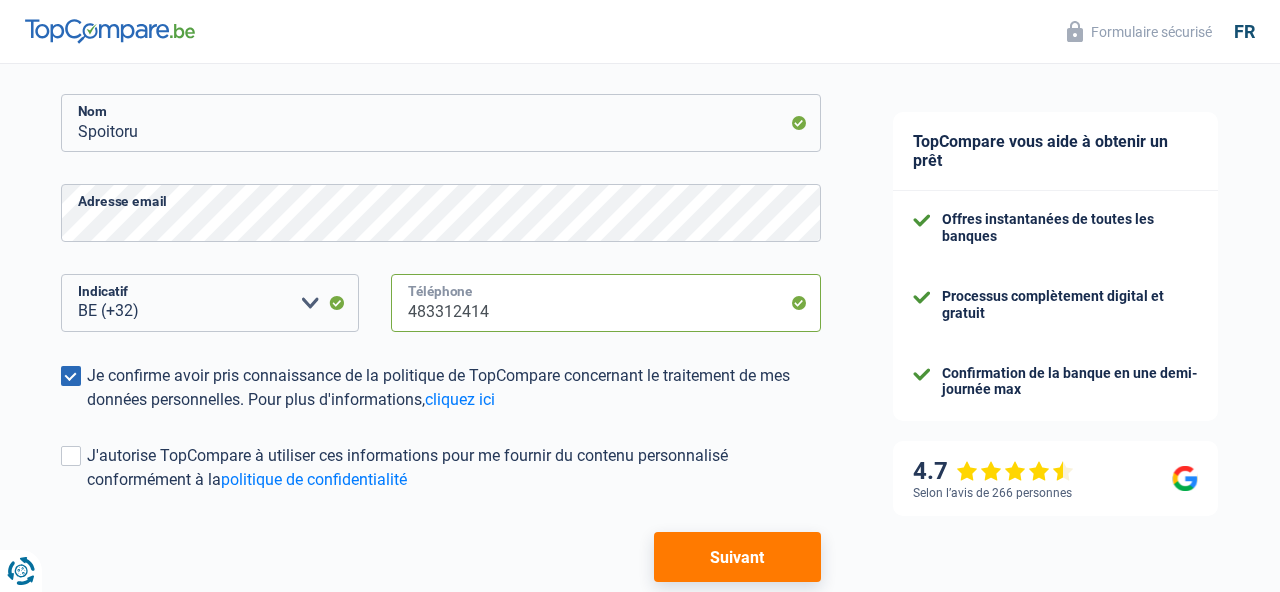 scroll, scrollTop: 489, scrollLeft: 0, axis: vertical 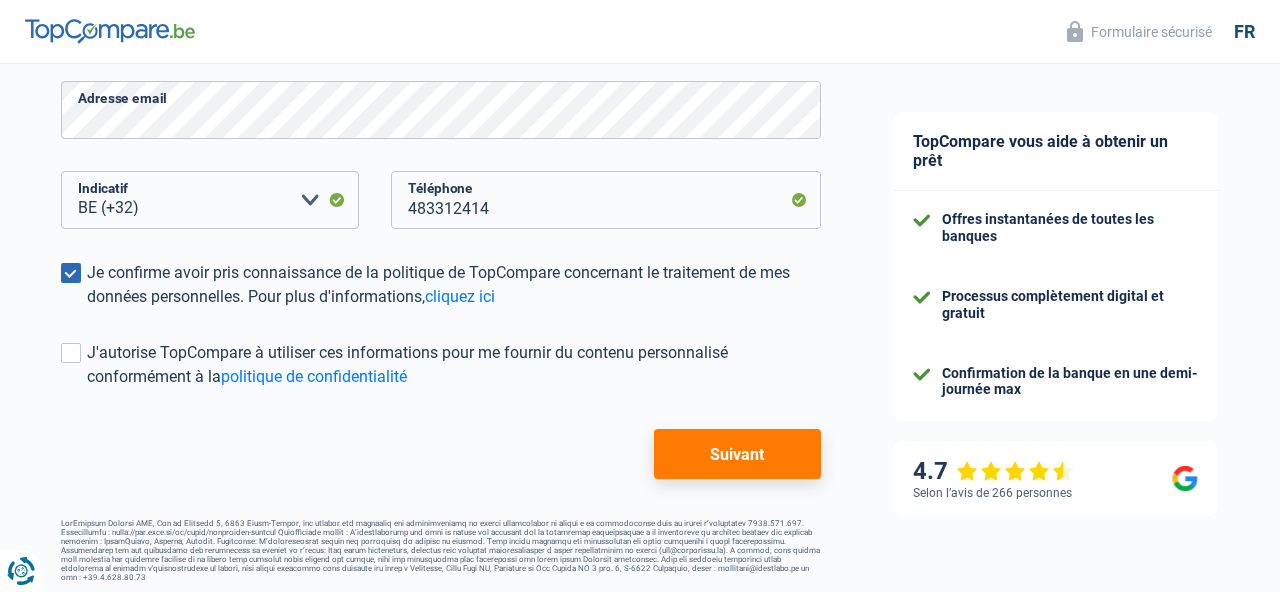 click on "Suivant" at bounding box center (737, 454) 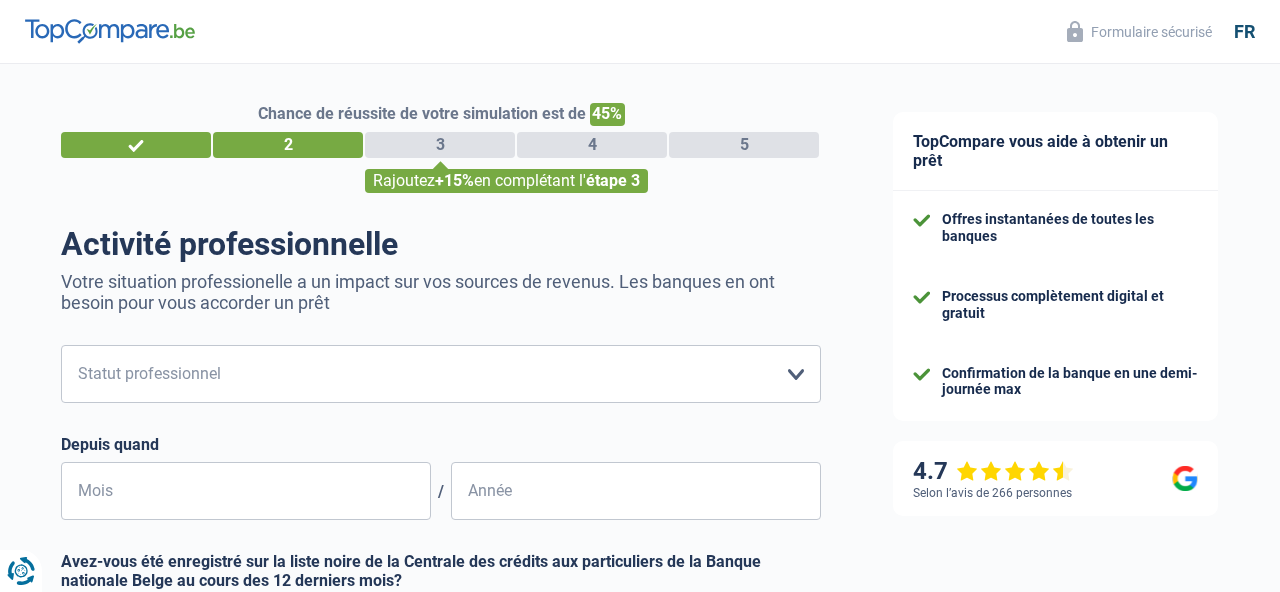 scroll, scrollTop: 0, scrollLeft: 0, axis: both 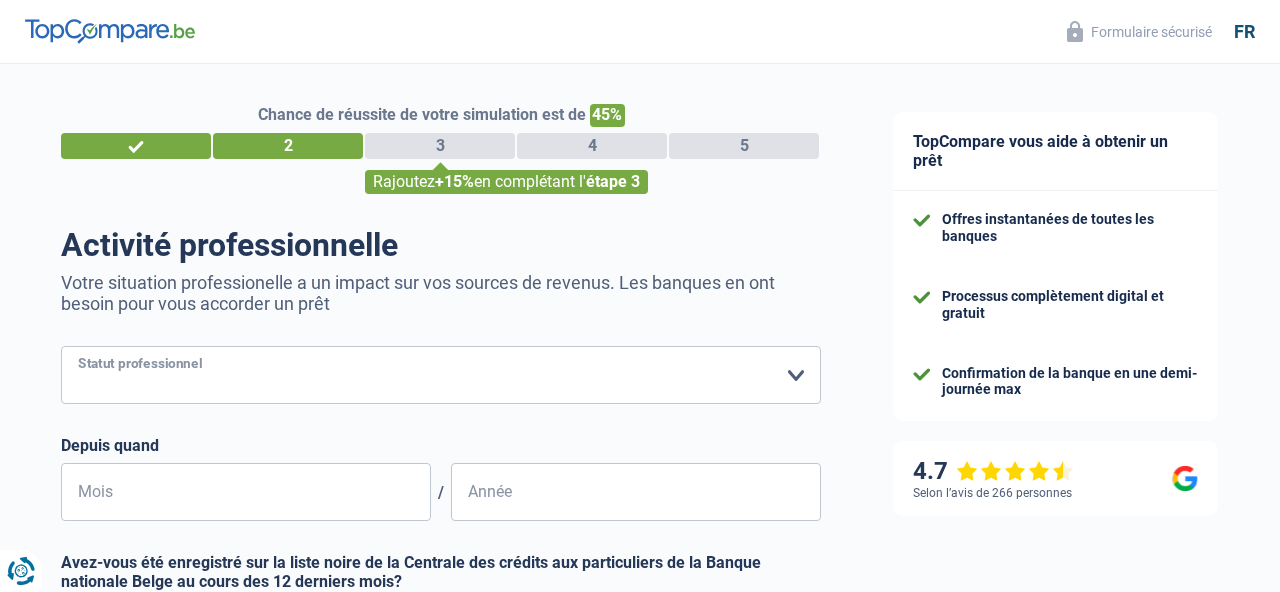 click on "Ouvrier Employé privé Employé public Invalide Indépendant Pensionné Chômeur Mutuelle Femme au foyer Sans profession Allocataire sécurité/Intégration social (SPF Sécurité Sociale, CPAS) Etudiant Profession libérale Commerçant Rentier Pré-pensionné
Veuillez sélectionner une option" at bounding box center [441, 375] 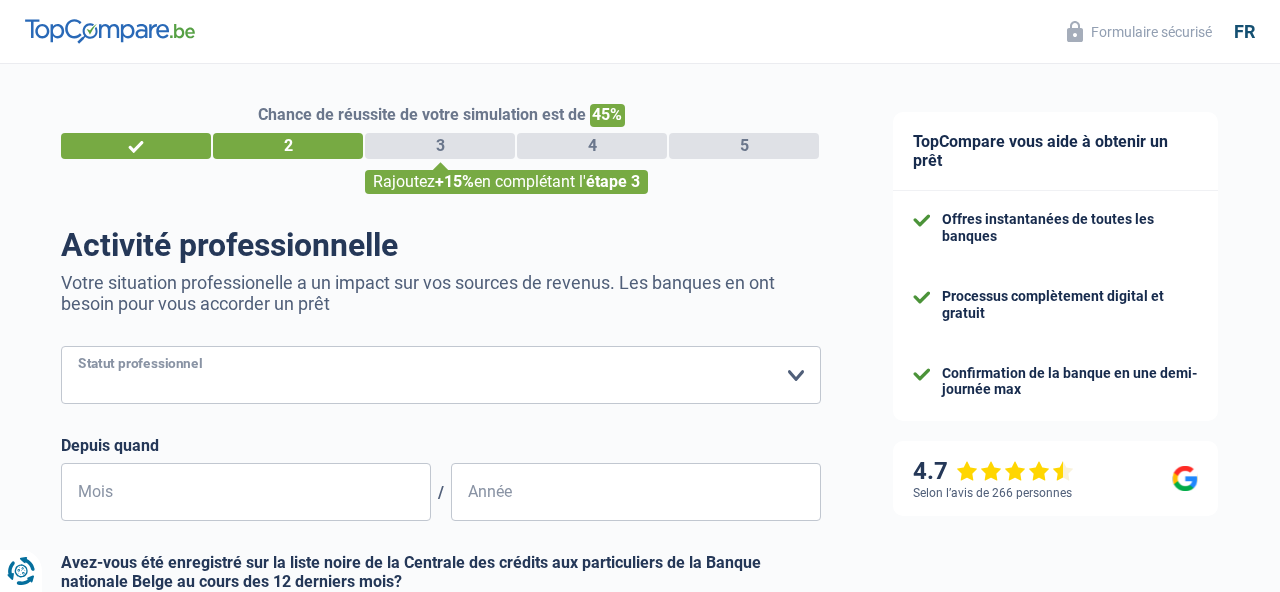 select on "independent" 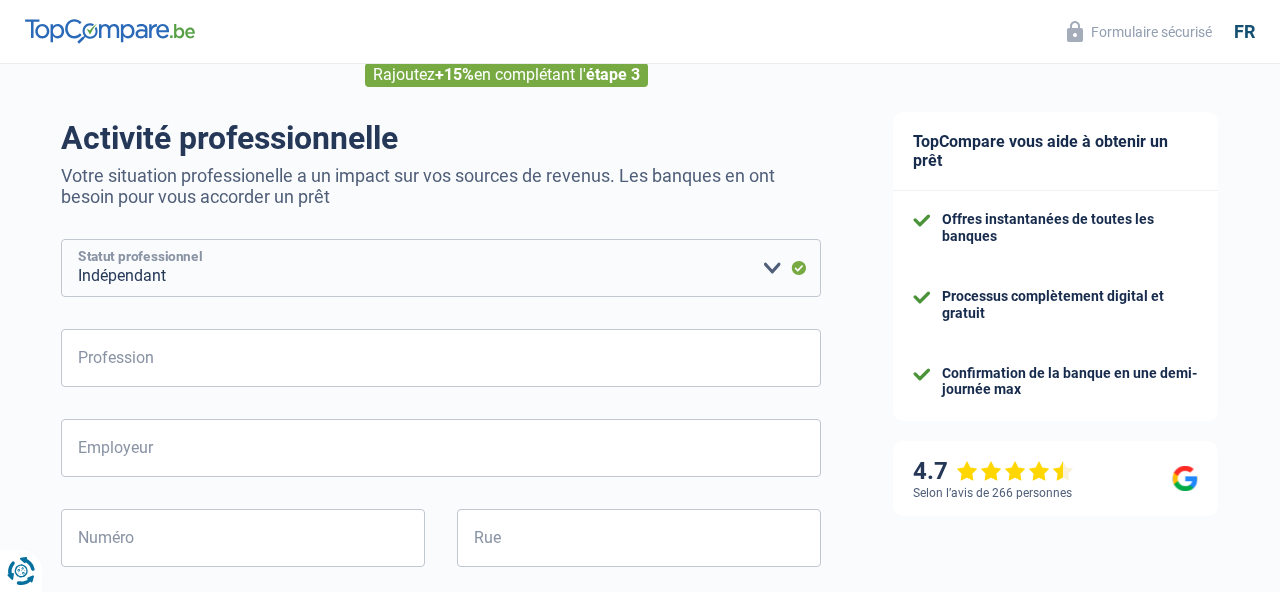 scroll, scrollTop: 108, scrollLeft: 0, axis: vertical 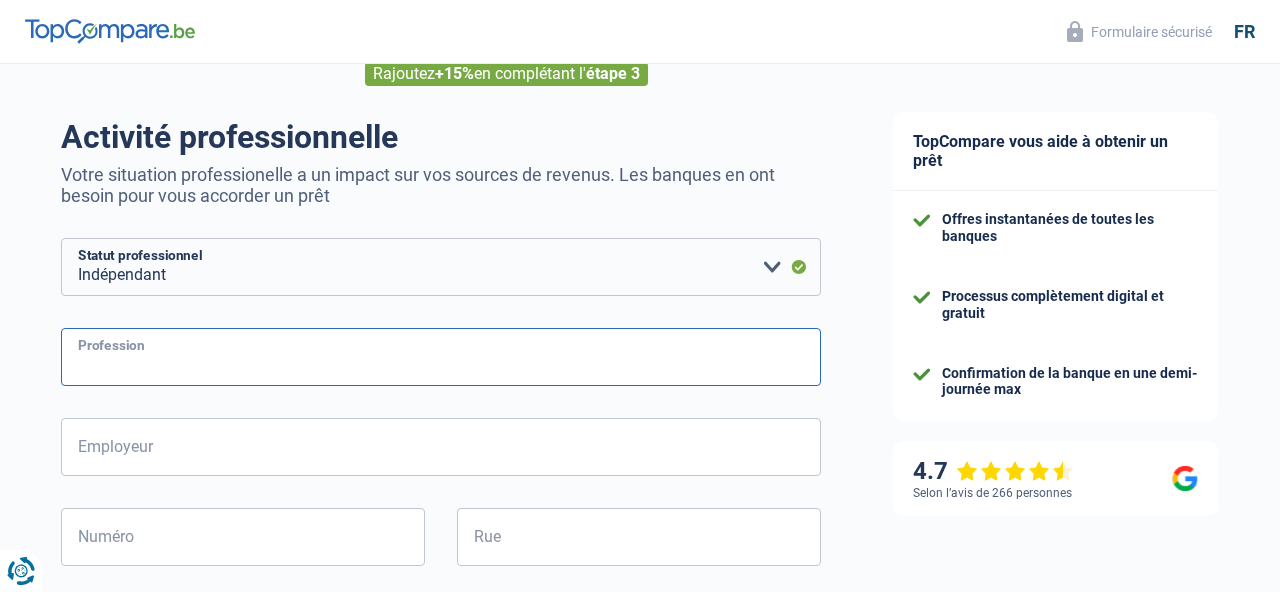 click on "Profession" at bounding box center [441, 357] 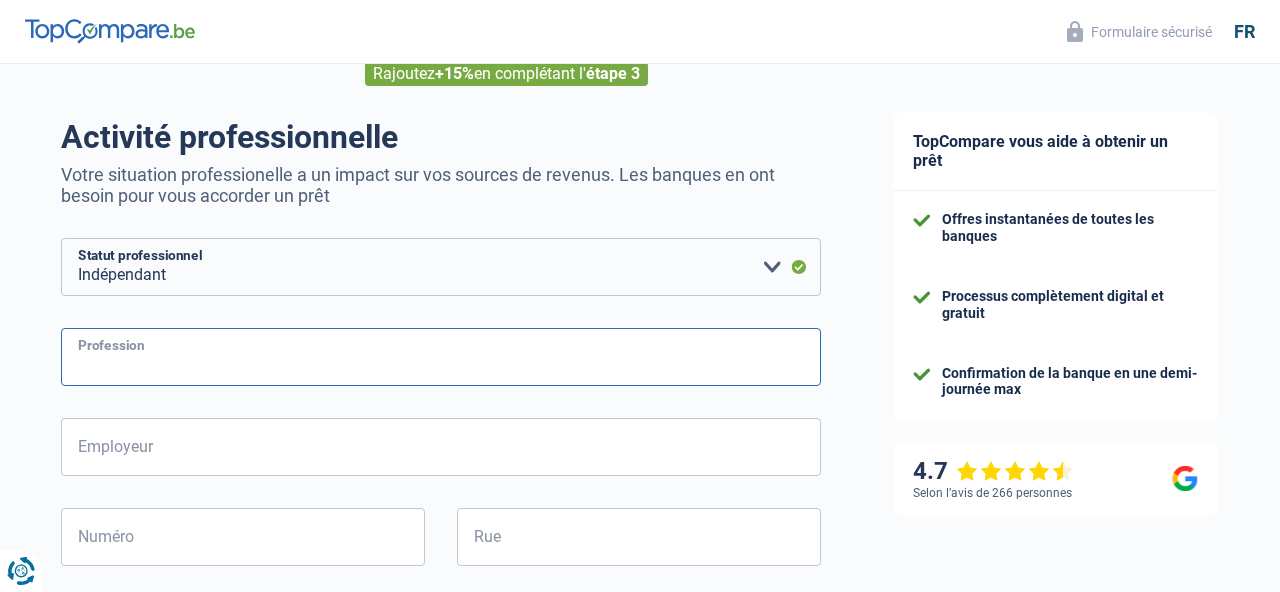 type on "c" 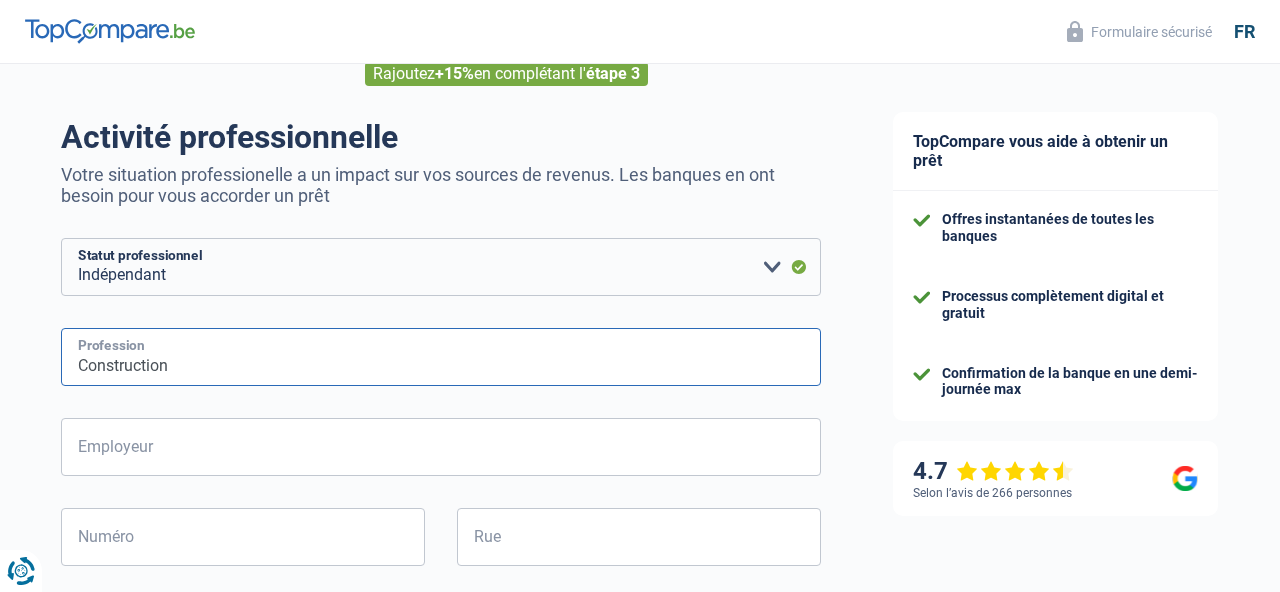type on "Construction" 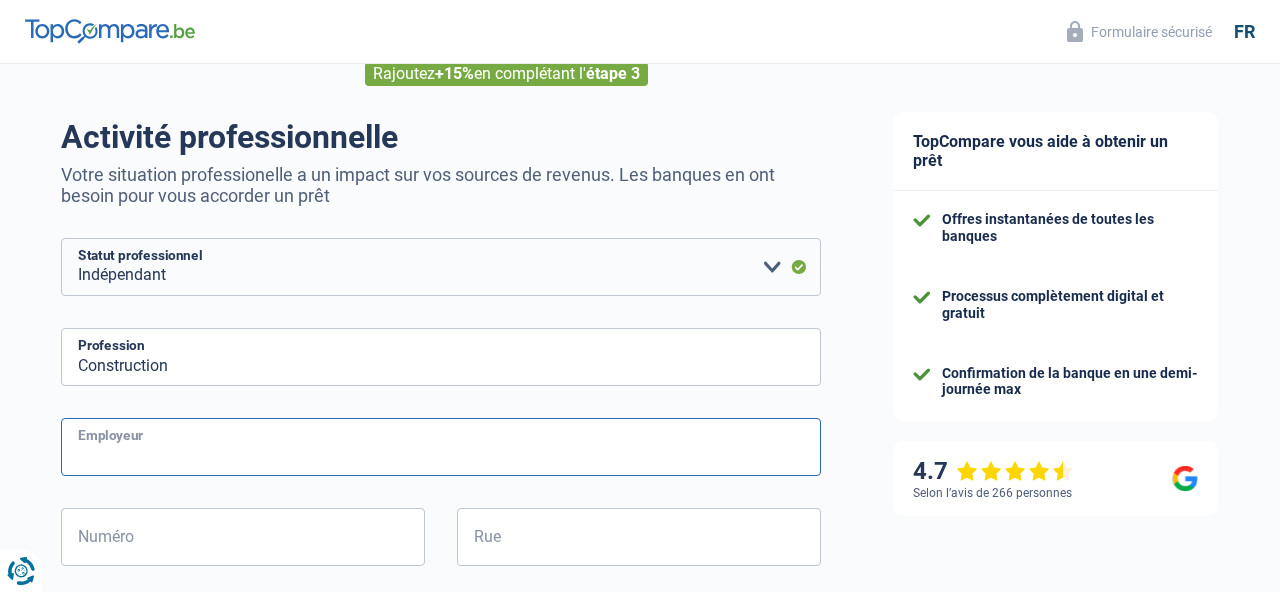 click on "Employeur" at bounding box center [441, 447] 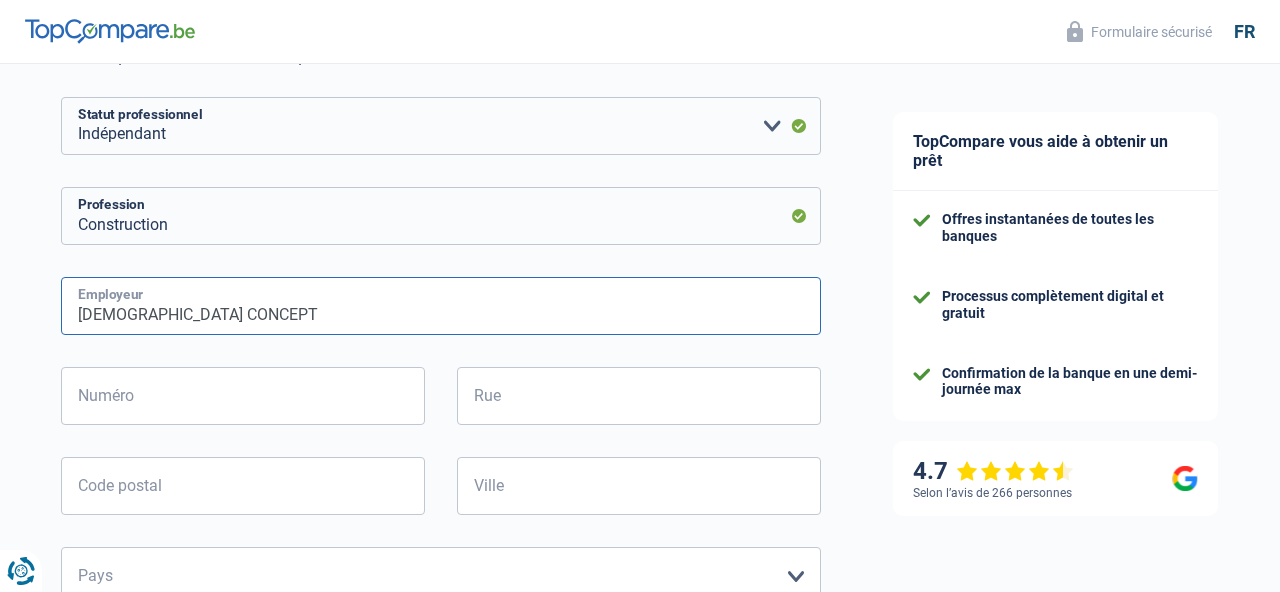 scroll, scrollTop: 260, scrollLeft: 0, axis: vertical 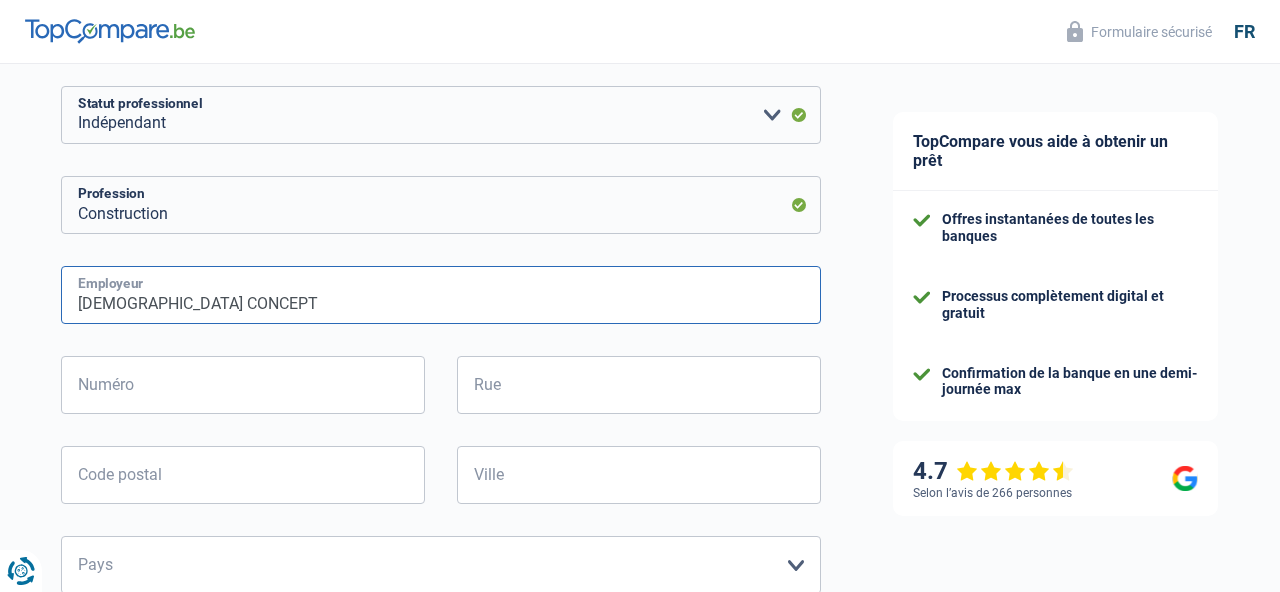 type on "DINNA CONCEPT" 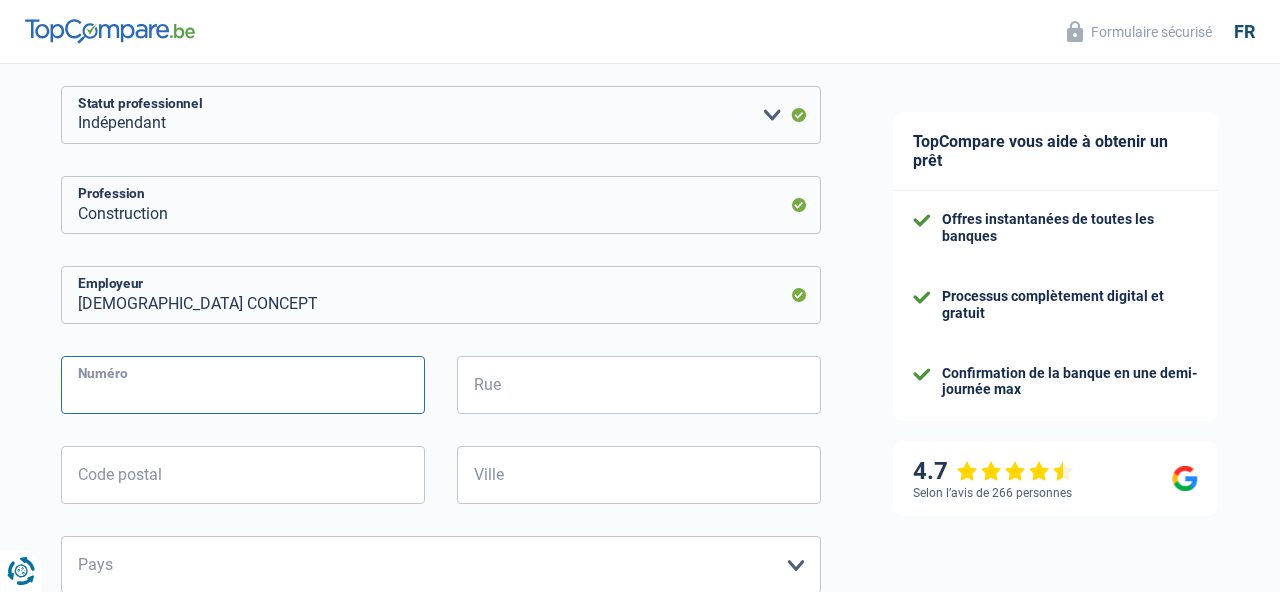 click on "Numéro" at bounding box center [243, 385] 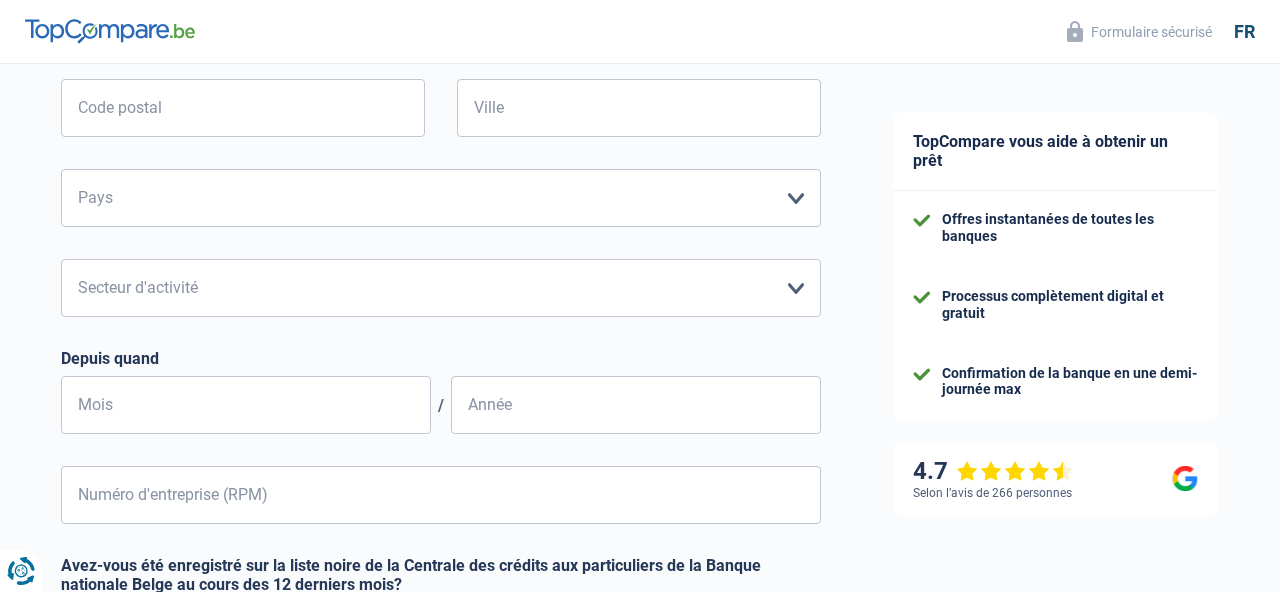 scroll, scrollTop: 698, scrollLeft: 0, axis: vertical 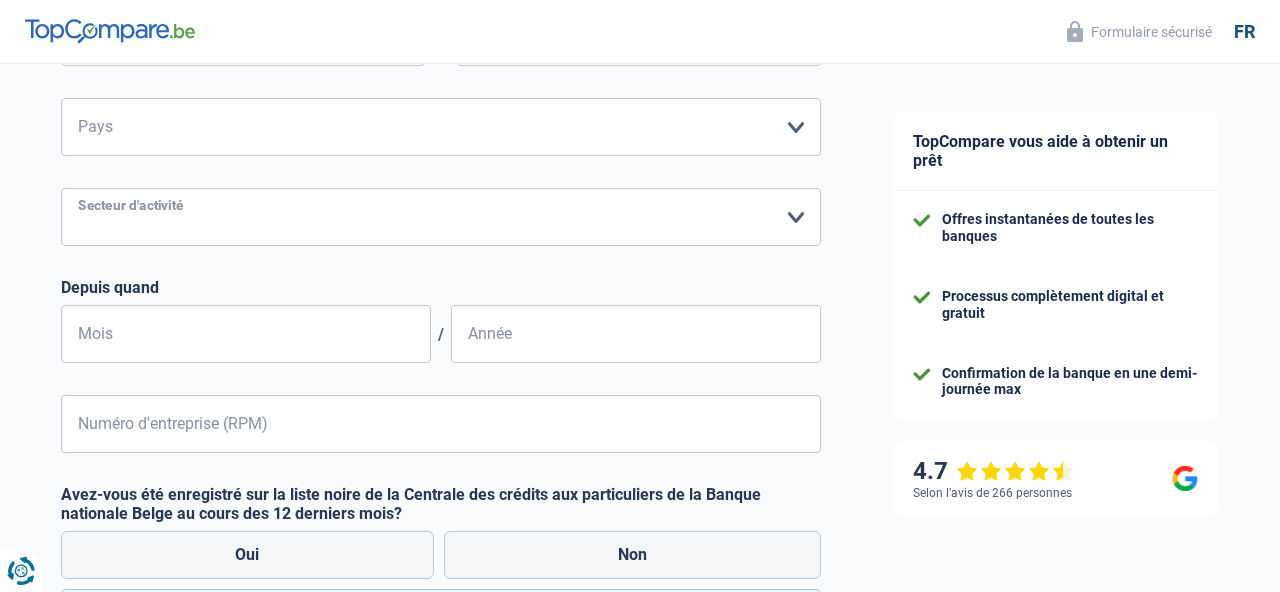 click on "Agriculture/Pêche Industrie Horeca Courier/Fitness/Taxi Construction Banques/Assurances Etat/Université ou Union Européenne Petites entreprises (-50pers) Grandes entreprises (+50pers) Autres institutions internationales
Veuillez sélectionner une option" at bounding box center (441, 217) 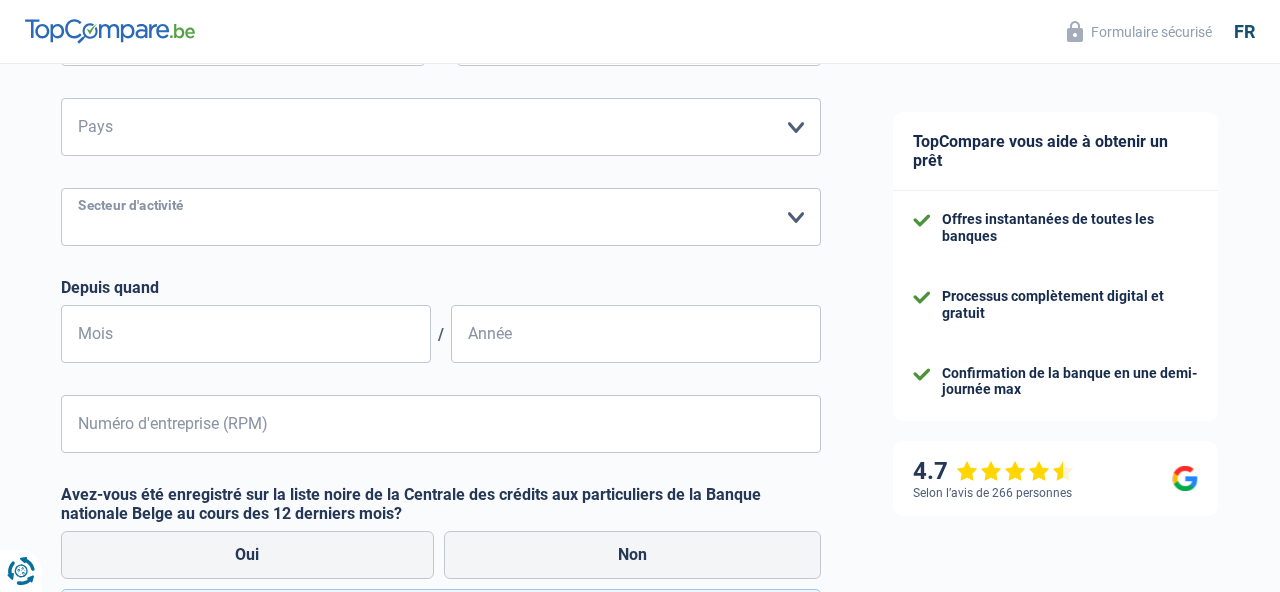 select on "construction" 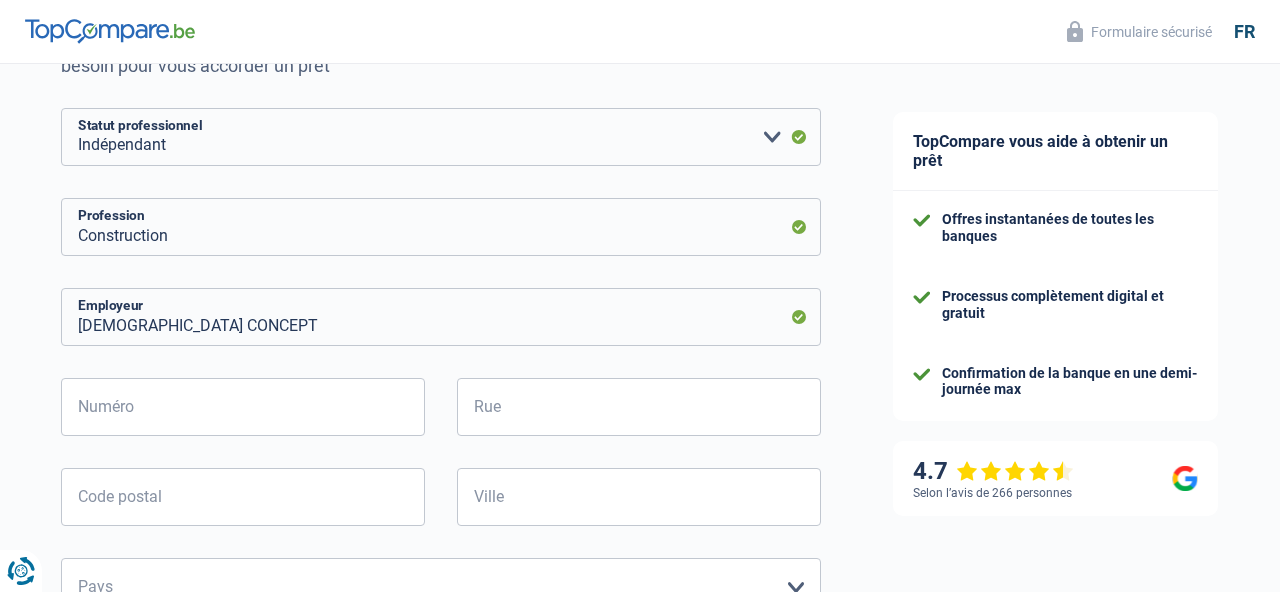 scroll, scrollTop: 226, scrollLeft: 0, axis: vertical 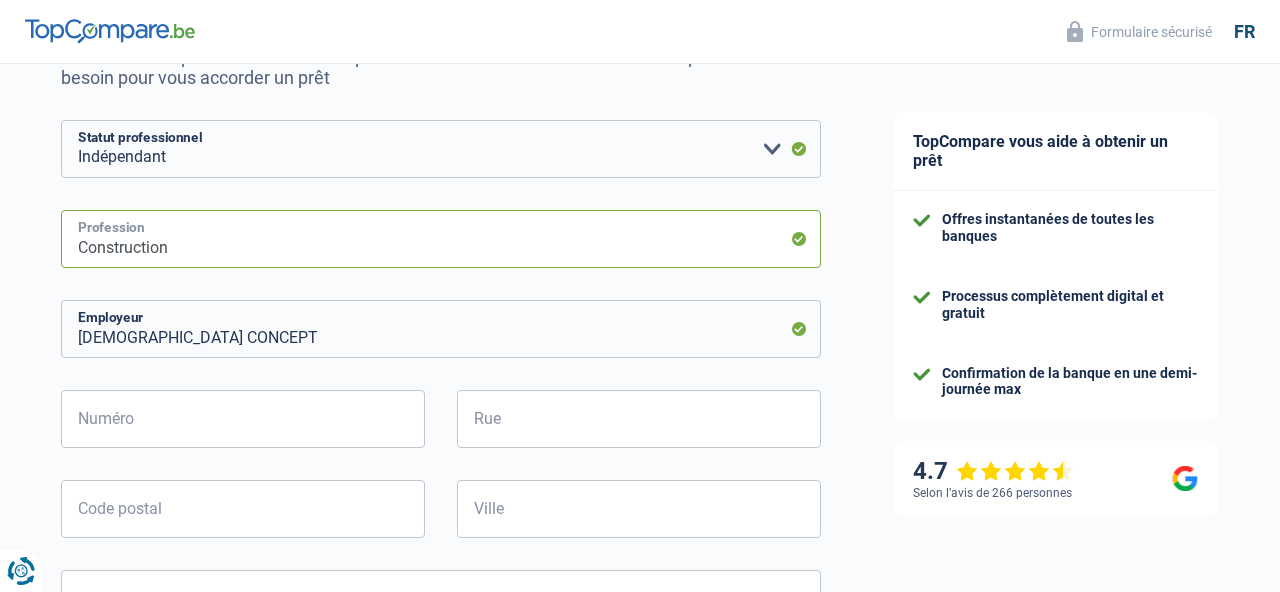 click on "Construction" at bounding box center [441, 239] 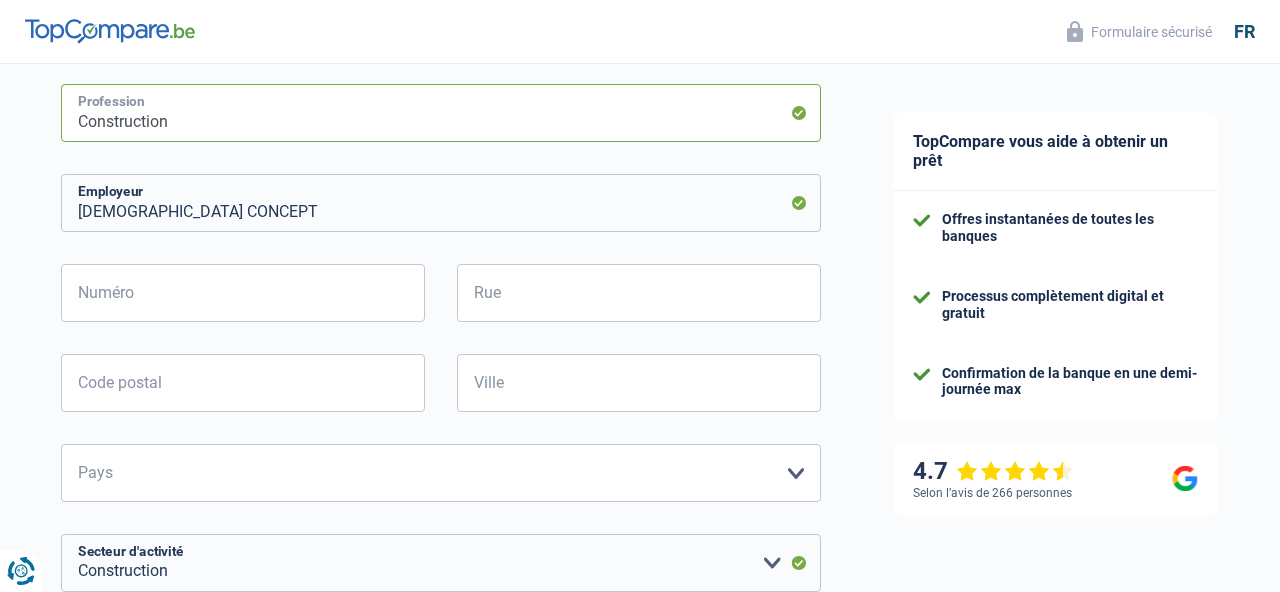 scroll, scrollTop: 362, scrollLeft: 0, axis: vertical 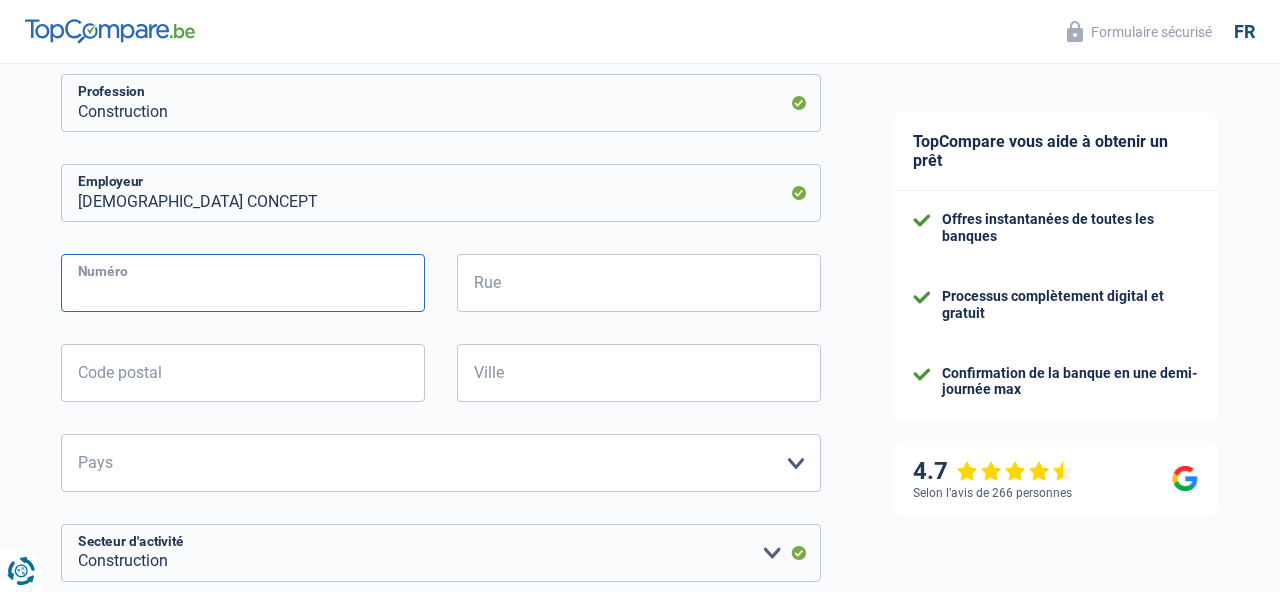 click on "Numéro" at bounding box center (243, 283) 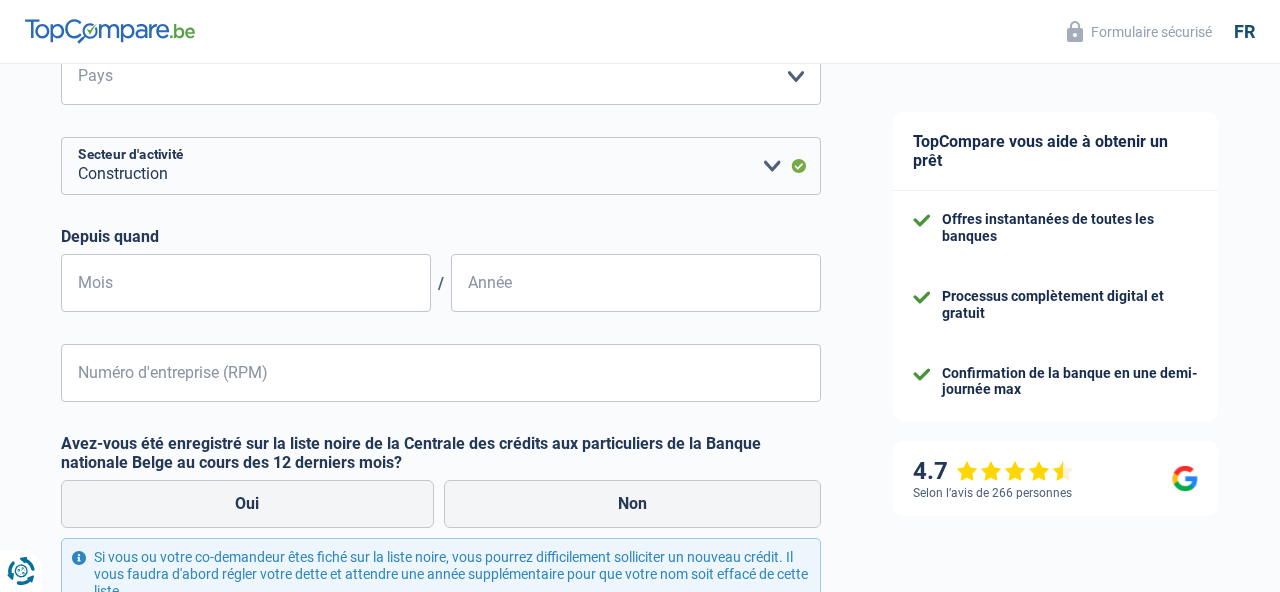 scroll, scrollTop: 743, scrollLeft: 0, axis: vertical 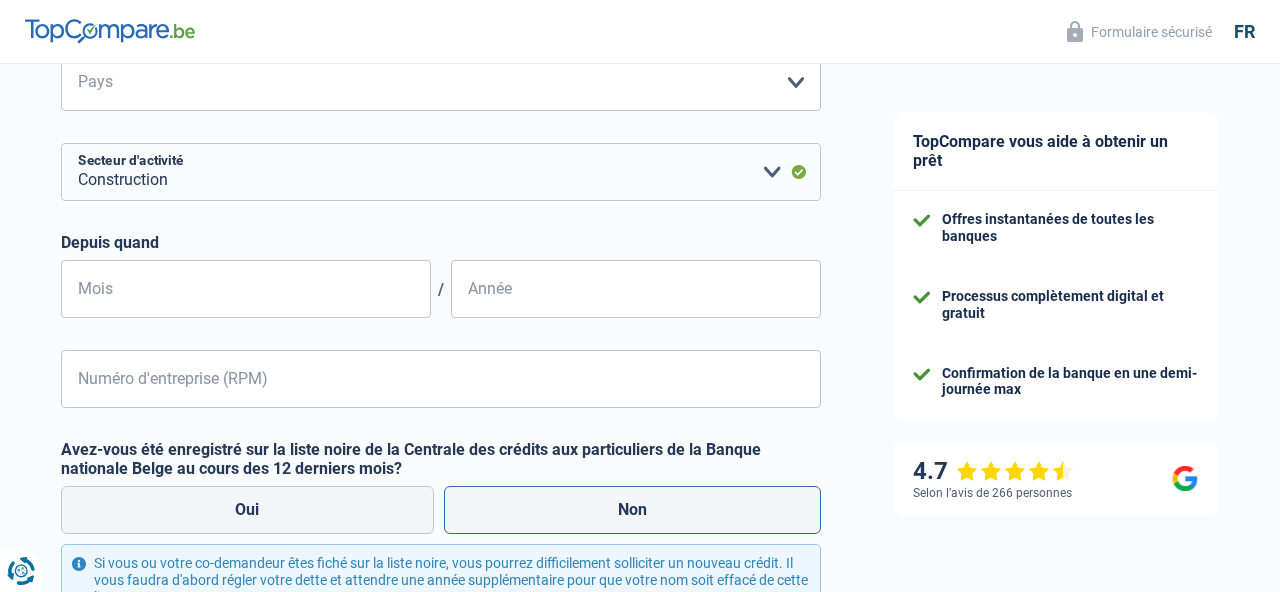 click on "Non" at bounding box center (633, 510) 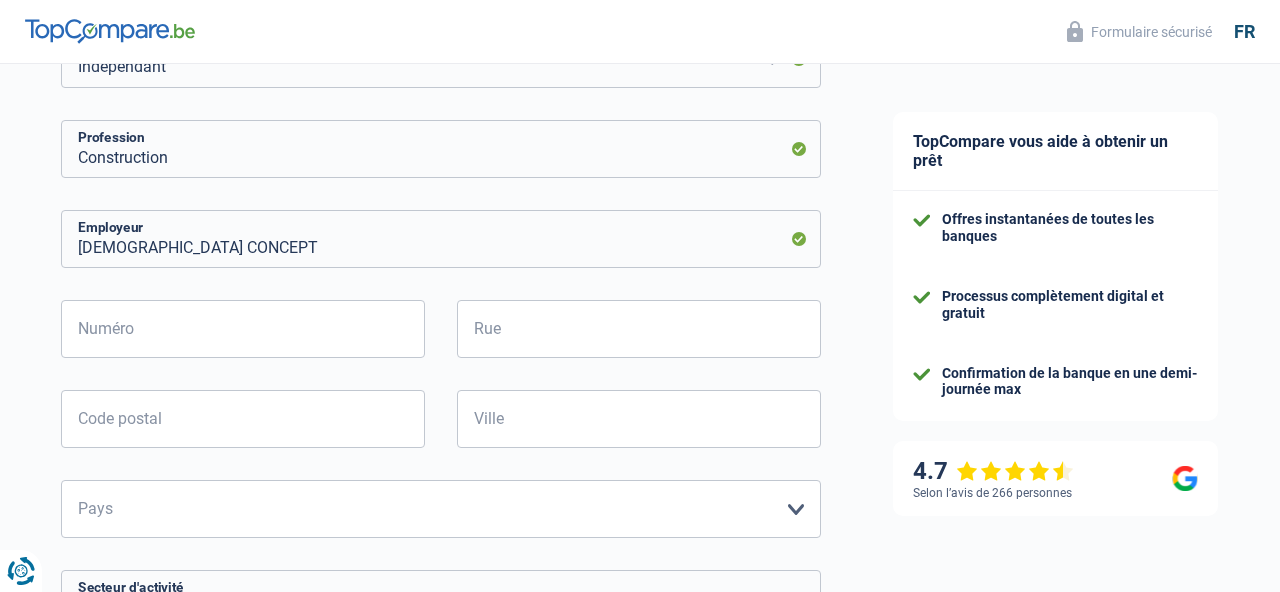 scroll, scrollTop: 307, scrollLeft: 0, axis: vertical 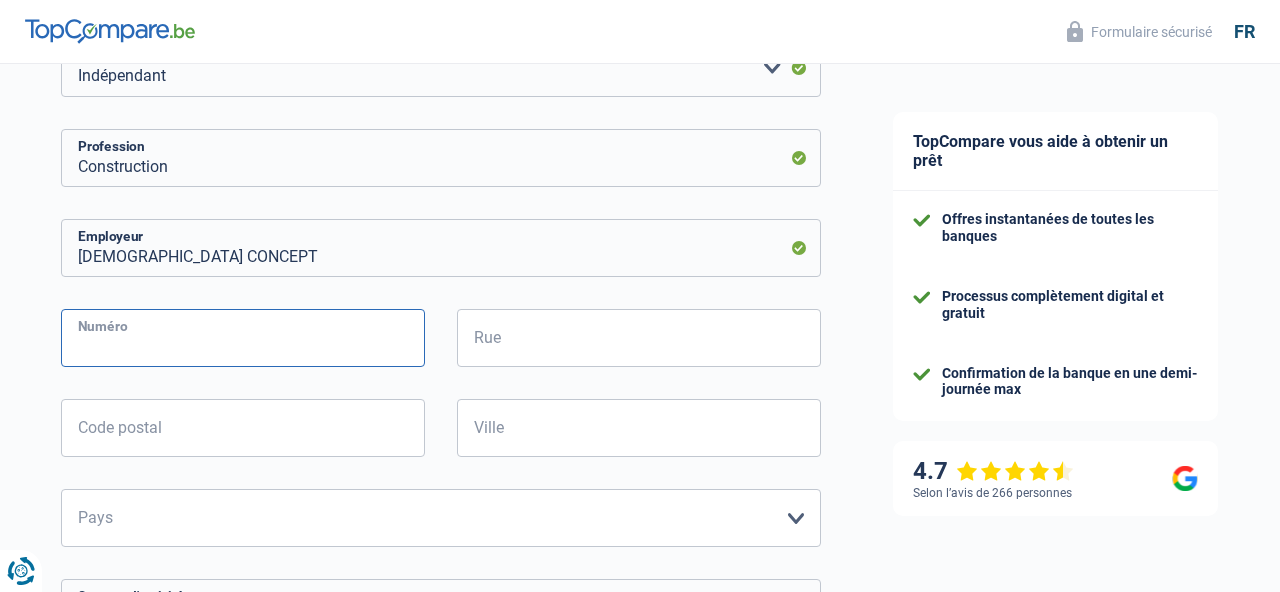 click on "Numéro" at bounding box center (243, 338) 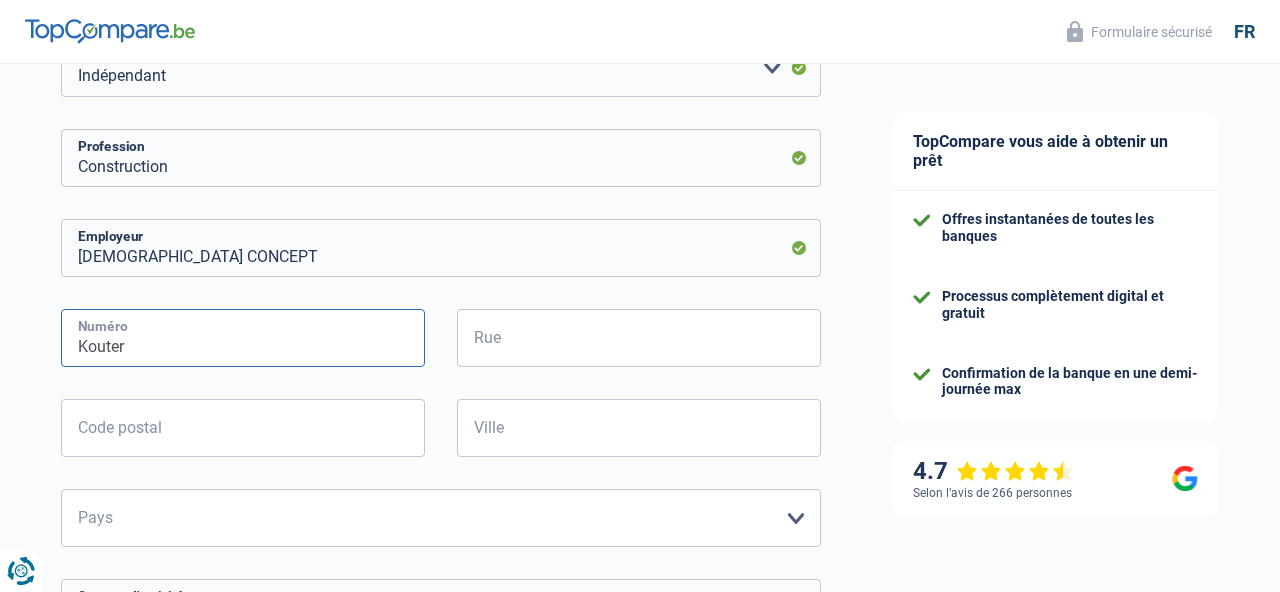 type on "Kouter" 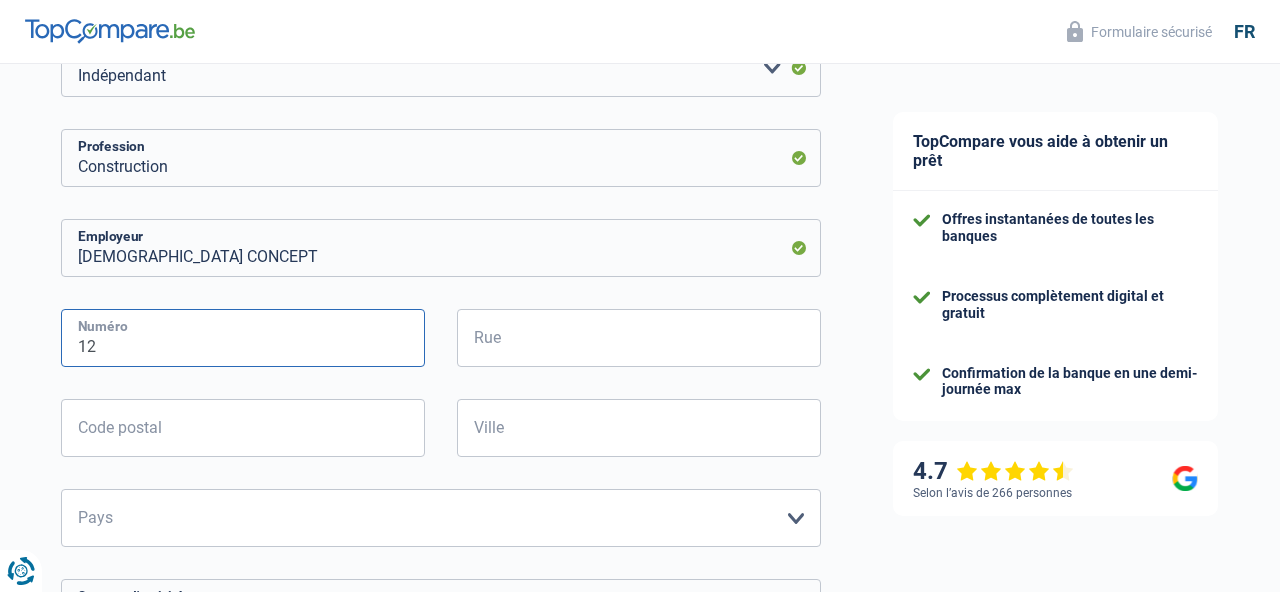 type on "12" 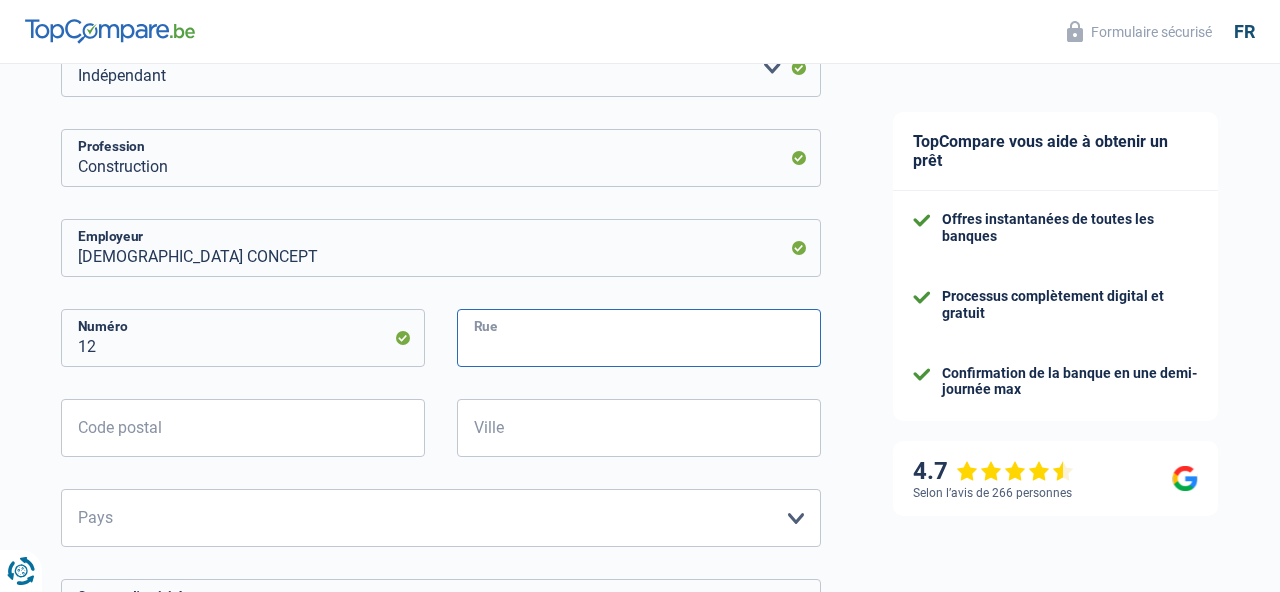 click on "Rue" at bounding box center (639, 338) 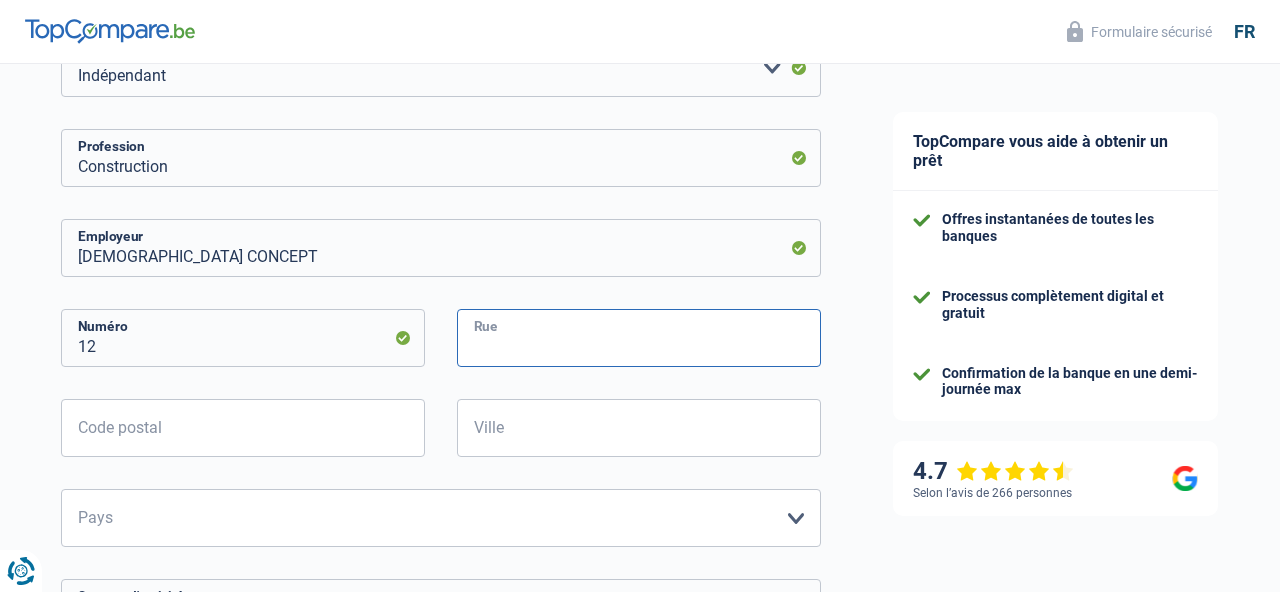 type on "r" 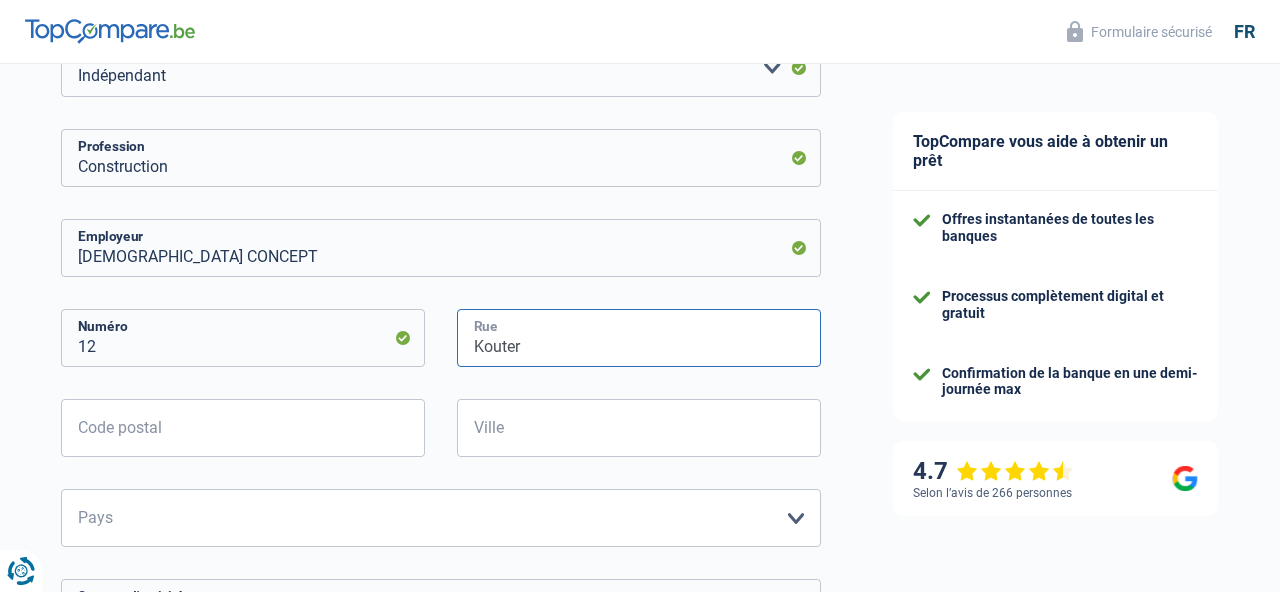 type on "Kouter" 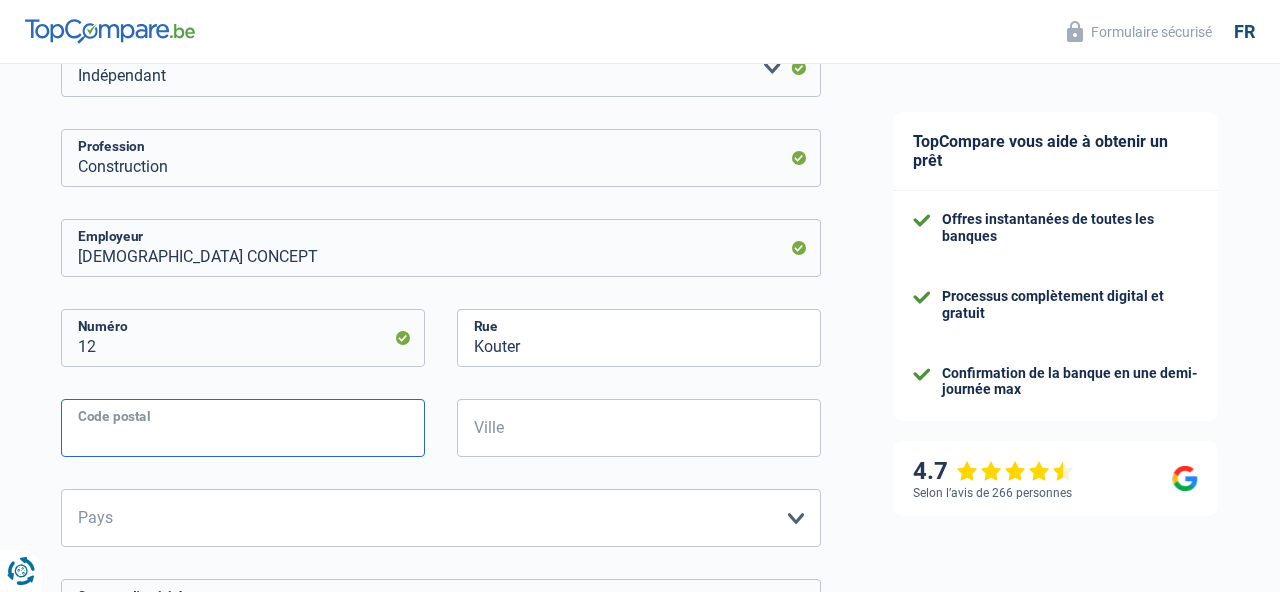 click on "Code postal" at bounding box center (243, 428) 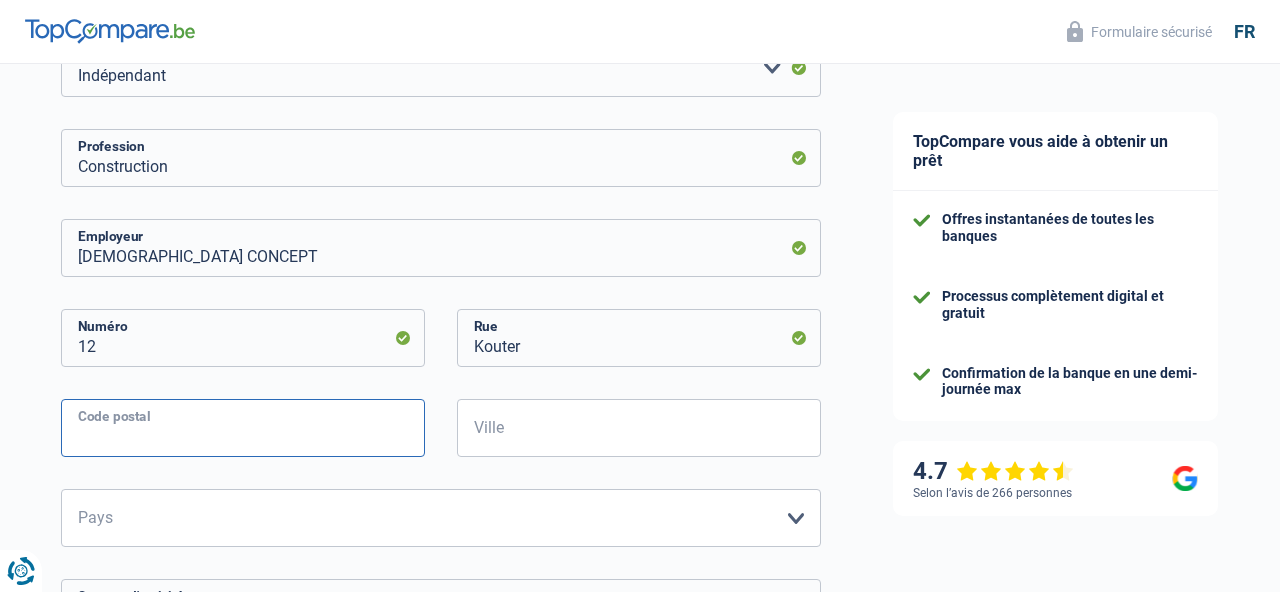 type on "1500" 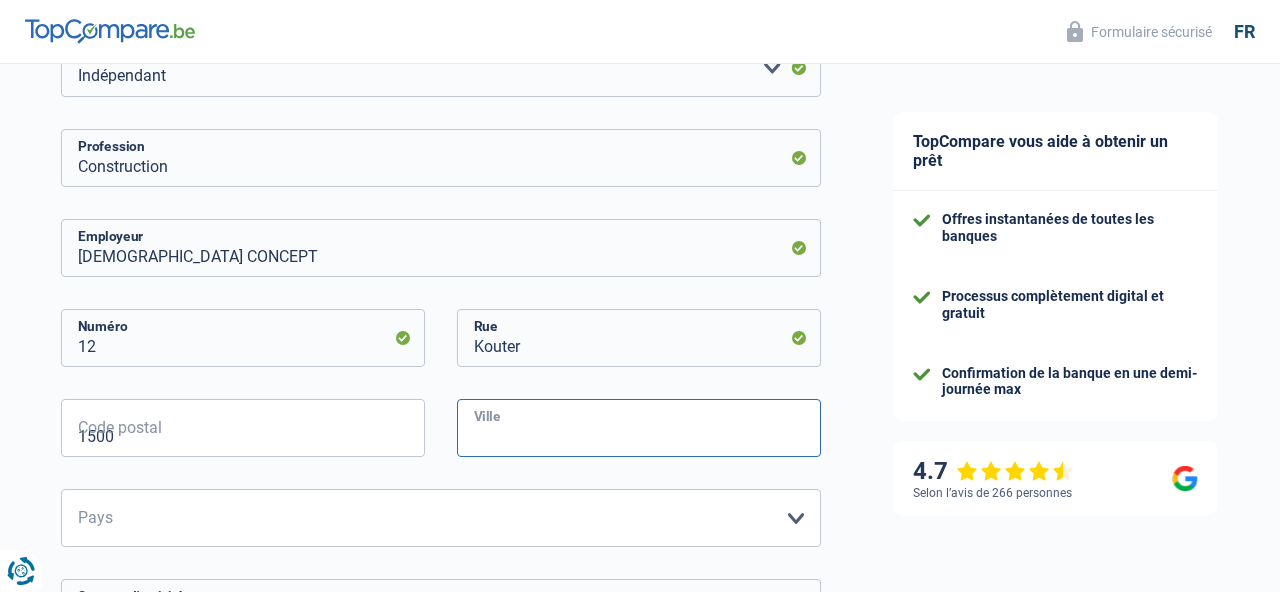 type on "HALLE" 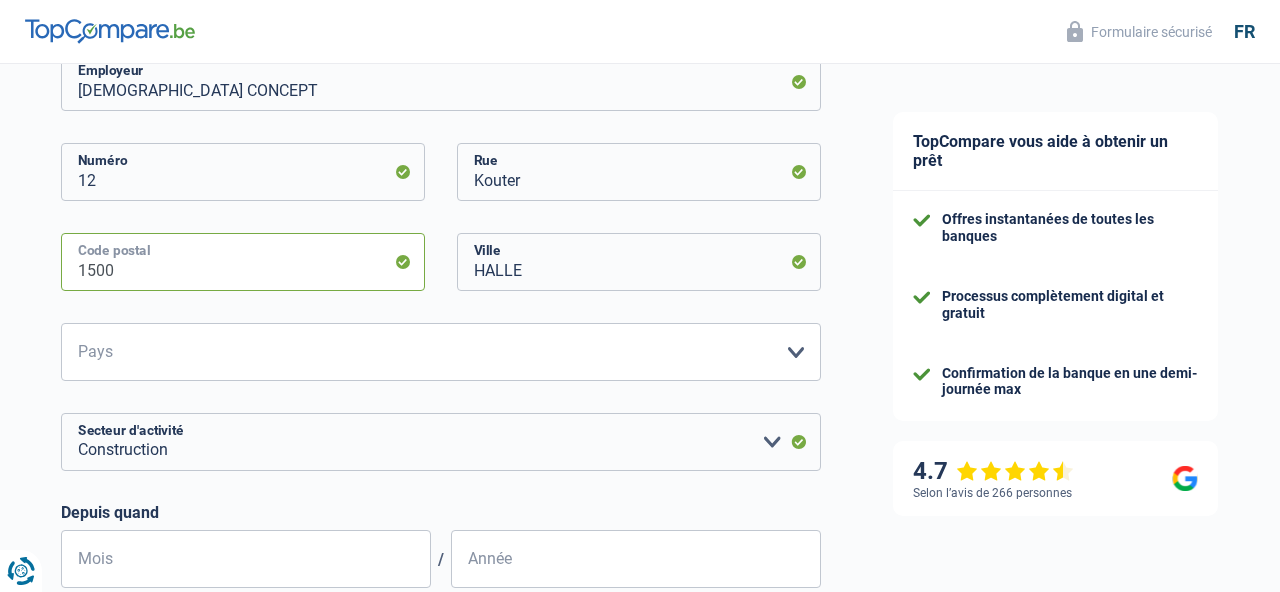 scroll, scrollTop: 502, scrollLeft: 0, axis: vertical 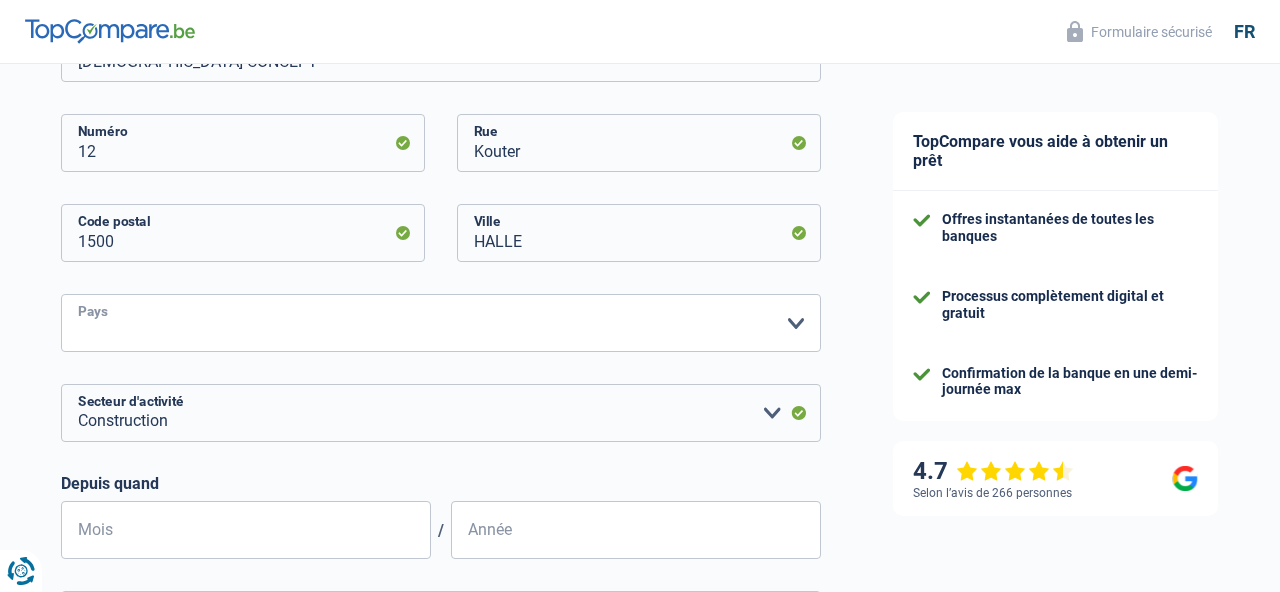 click on "Belgique Luxembourg
Veuillez sélectionner une option" at bounding box center (441, 323) 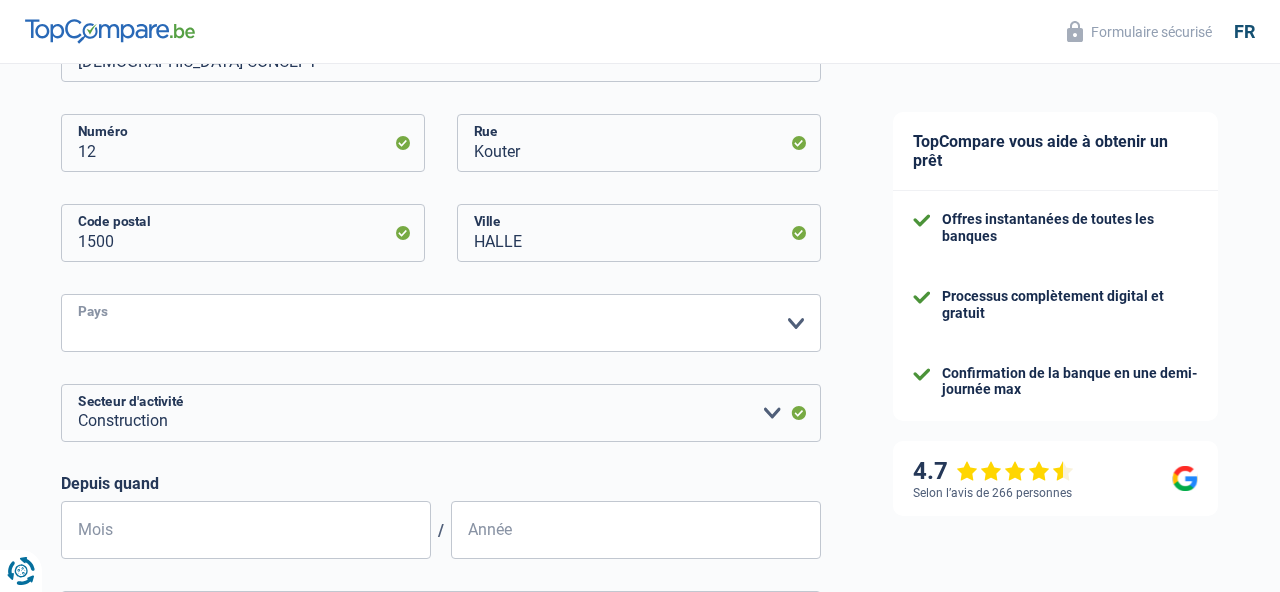 select on "BE" 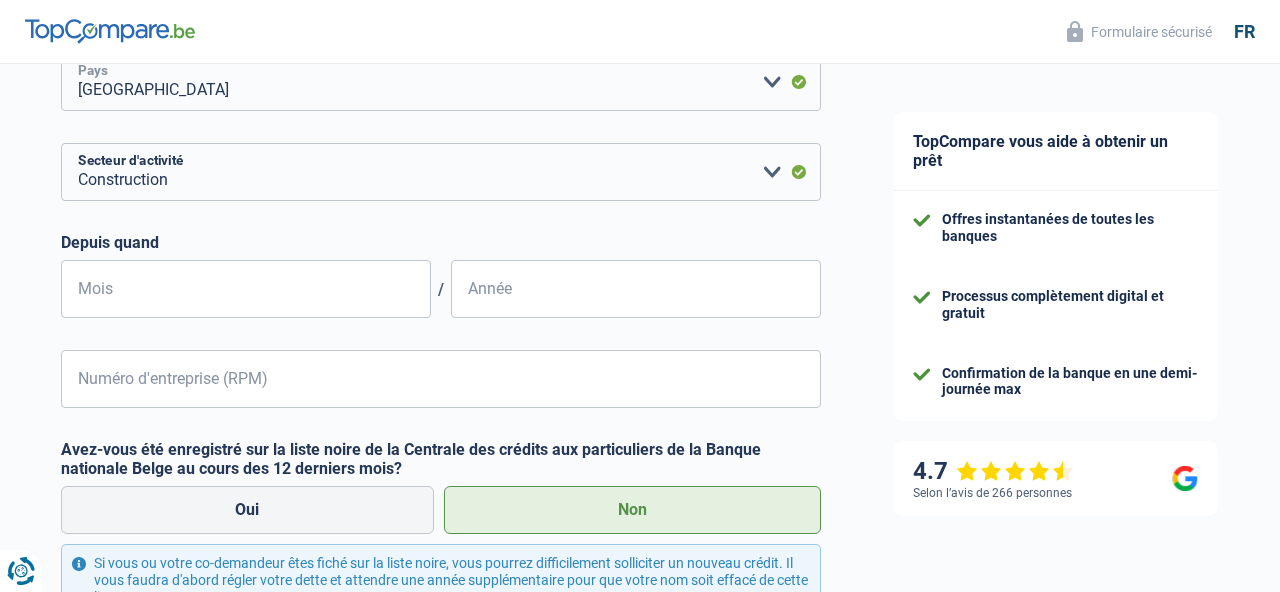 scroll, scrollTop: 749, scrollLeft: 0, axis: vertical 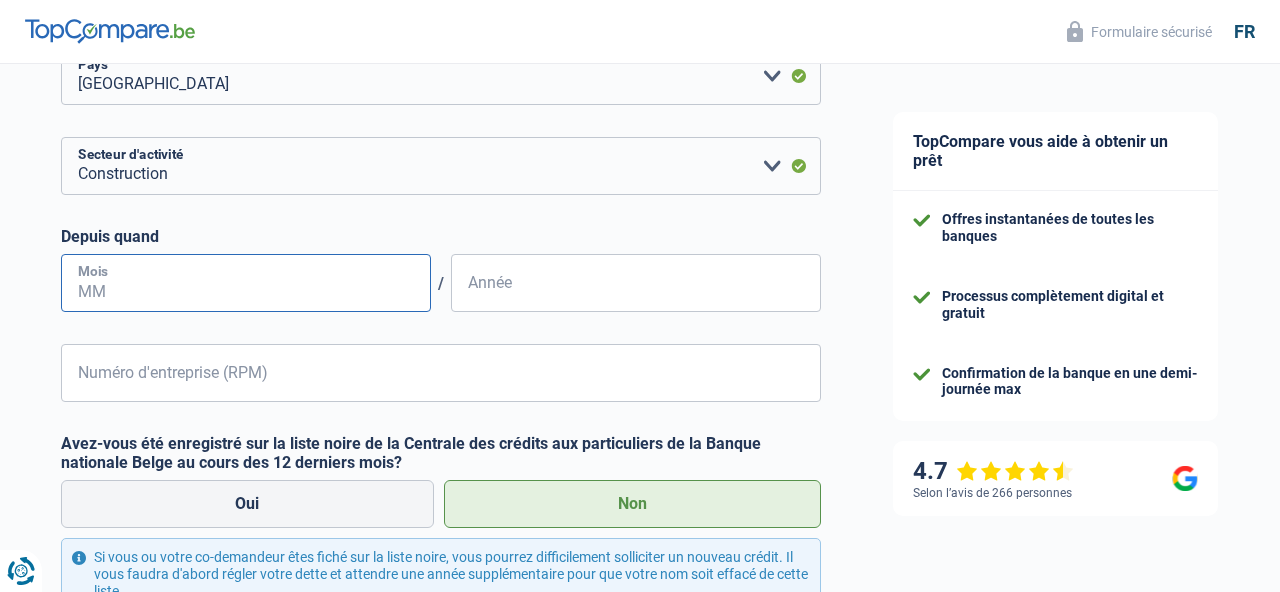 click on "Mois" at bounding box center (246, 283) 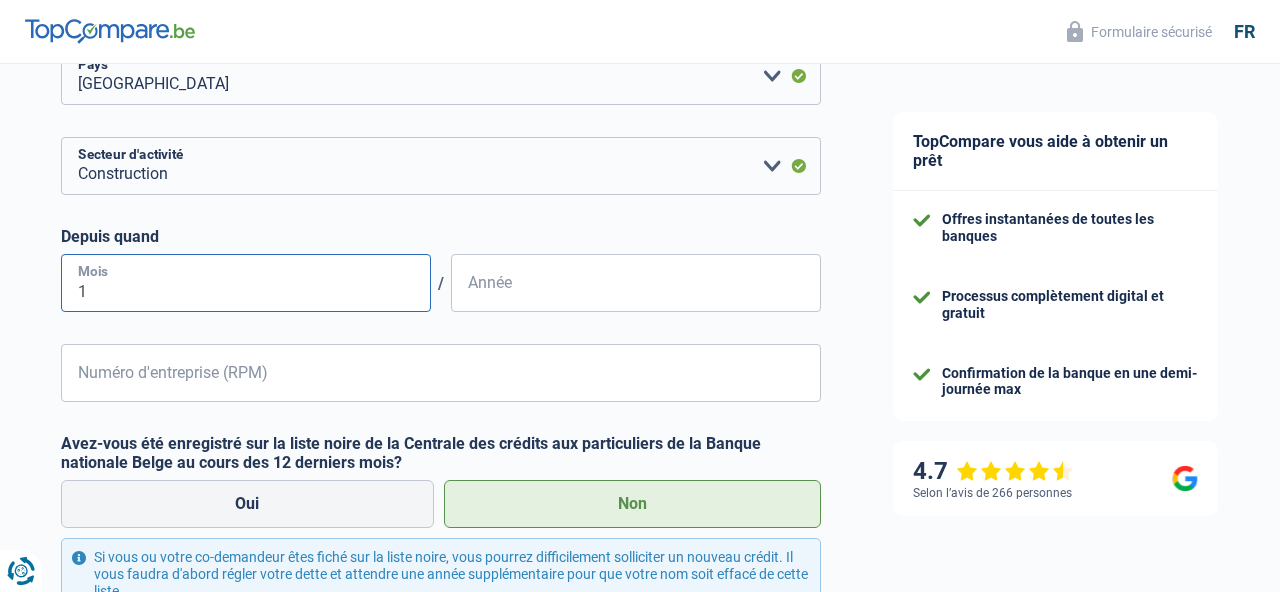 type on "10" 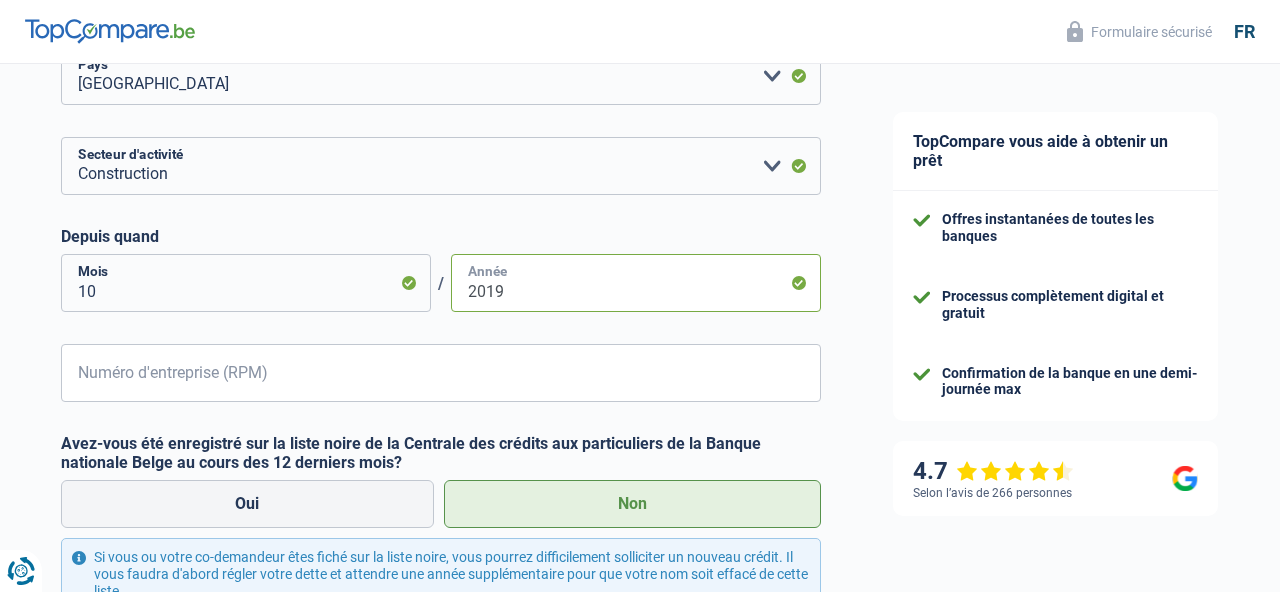 type on "2019" 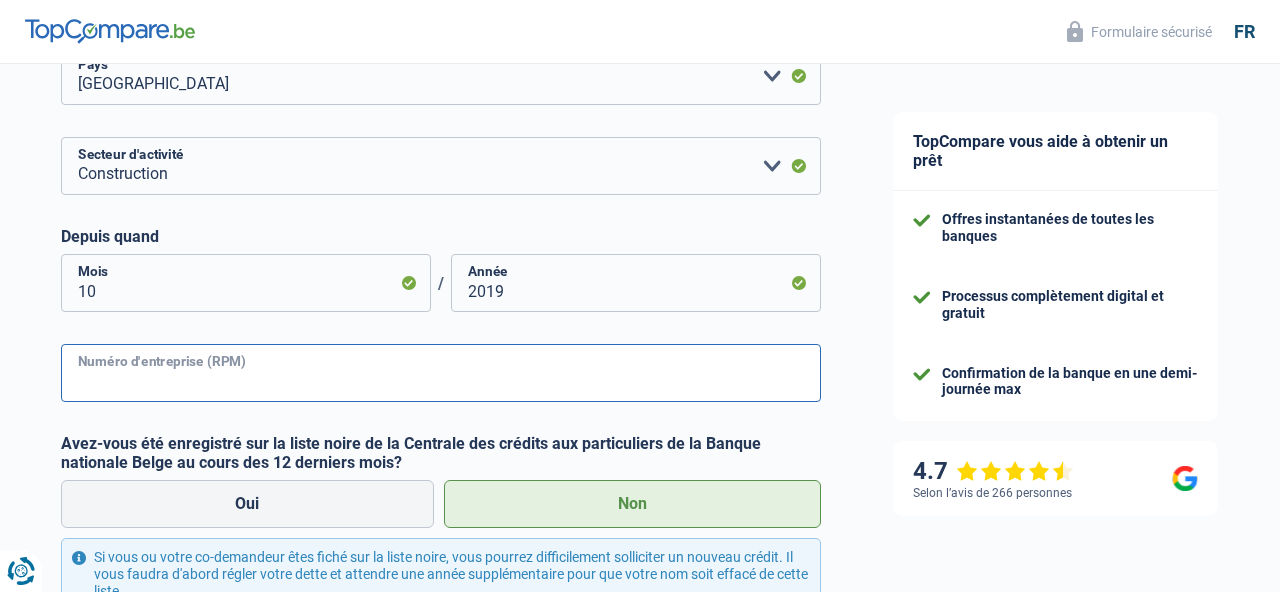 click on "Numéro d'entreprise (RPM)" at bounding box center [441, 373] 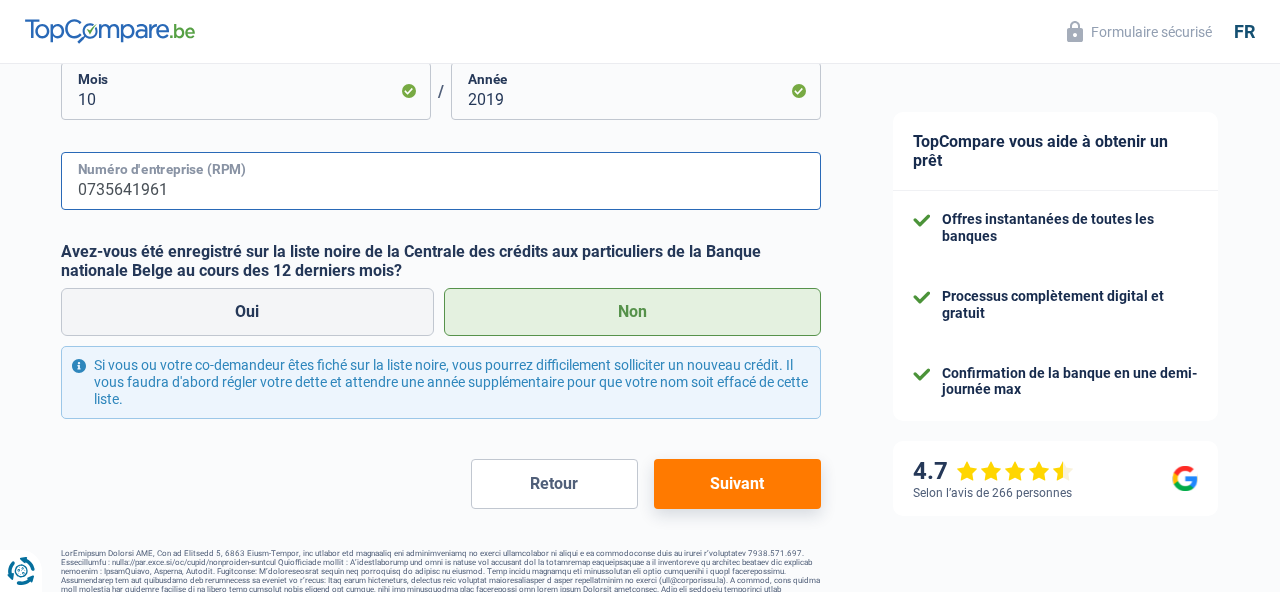 scroll, scrollTop: 970, scrollLeft: 0, axis: vertical 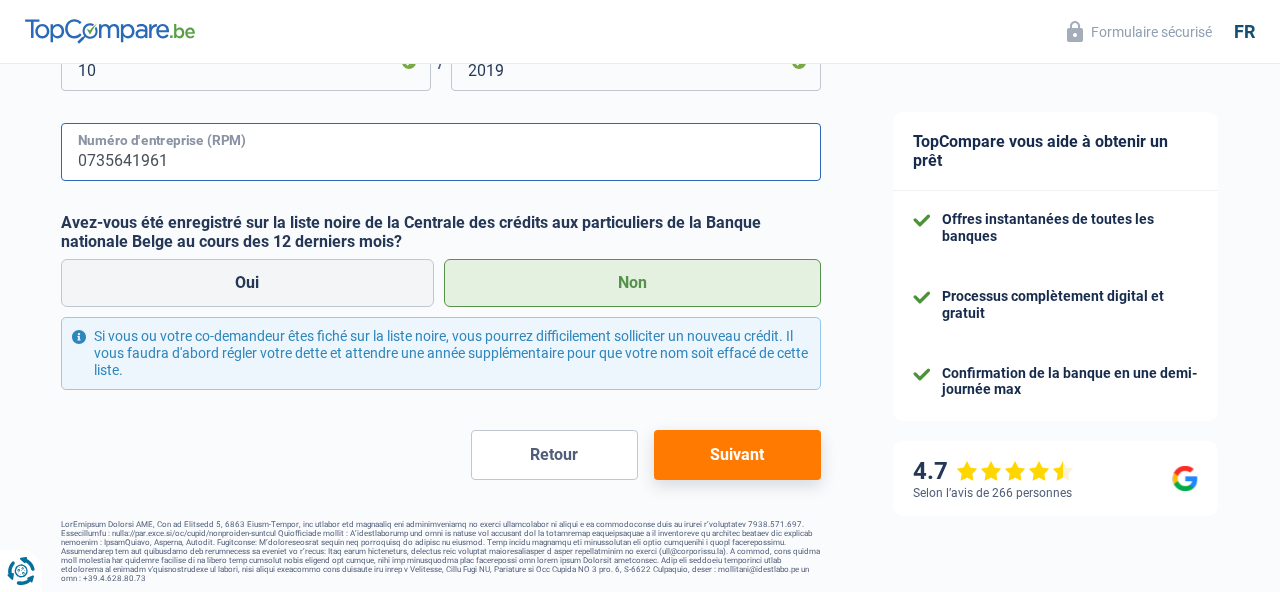 type on "0735641961" 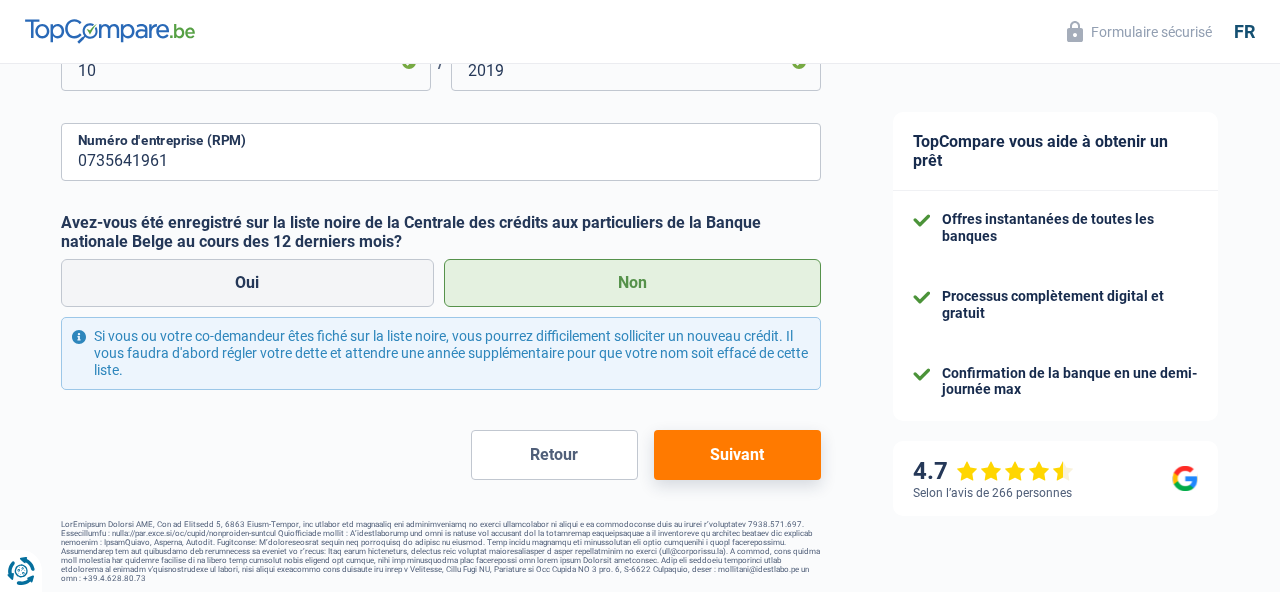 click on "Suivant" at bounding box center [737, 455] 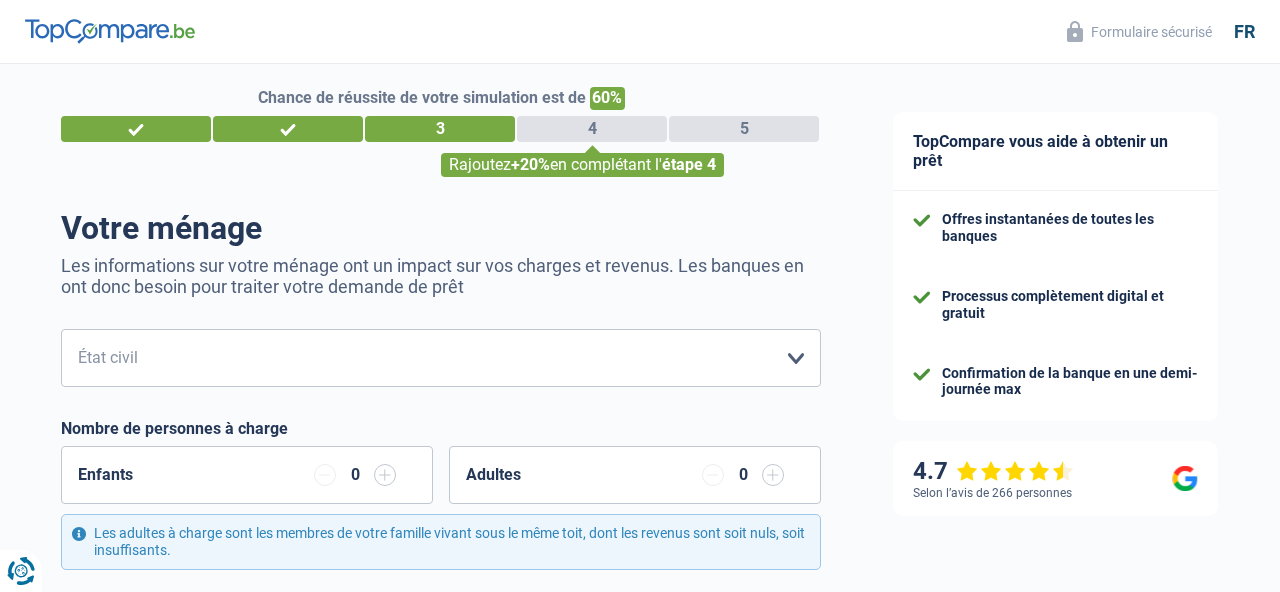 scroll, scrollTop: 0, scrollLeft: 0, axis: both 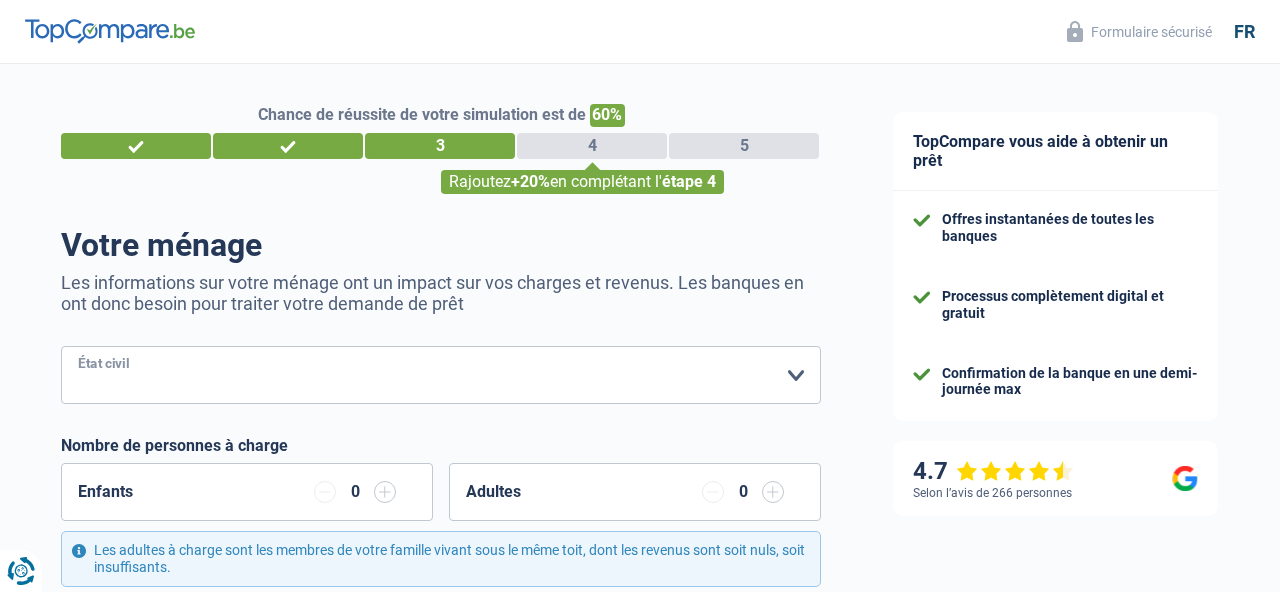 click on "Célibataire Marié(e) Cohabitant(e) légal(e) Divorcé(e) Veuf(ve) Séparé (de fait)
Veuillez sélectionner une option" at bounding box center [441, 375] 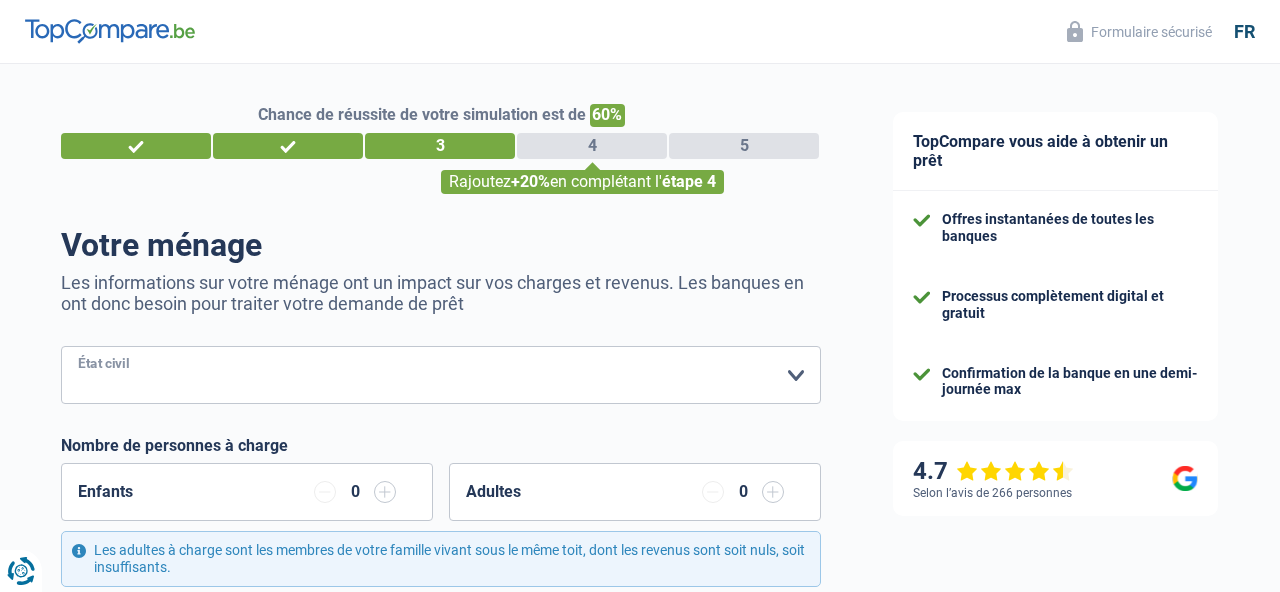 select on "married" 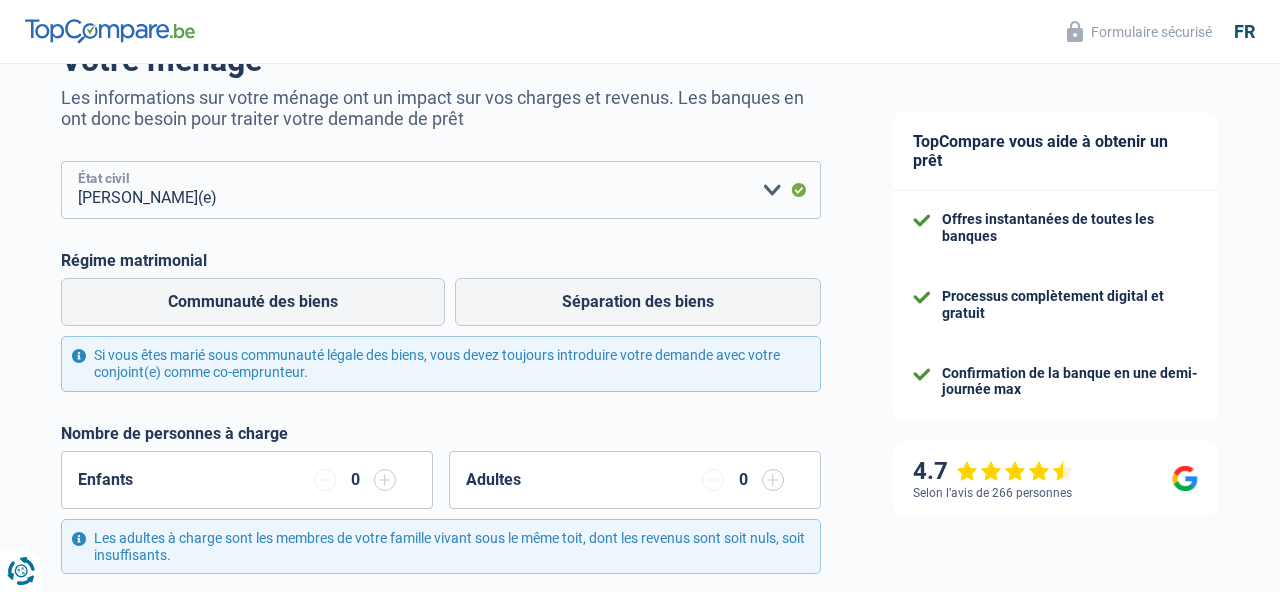 scroll, scrollTop: 196, scrollLeft: 0, axis: vertical 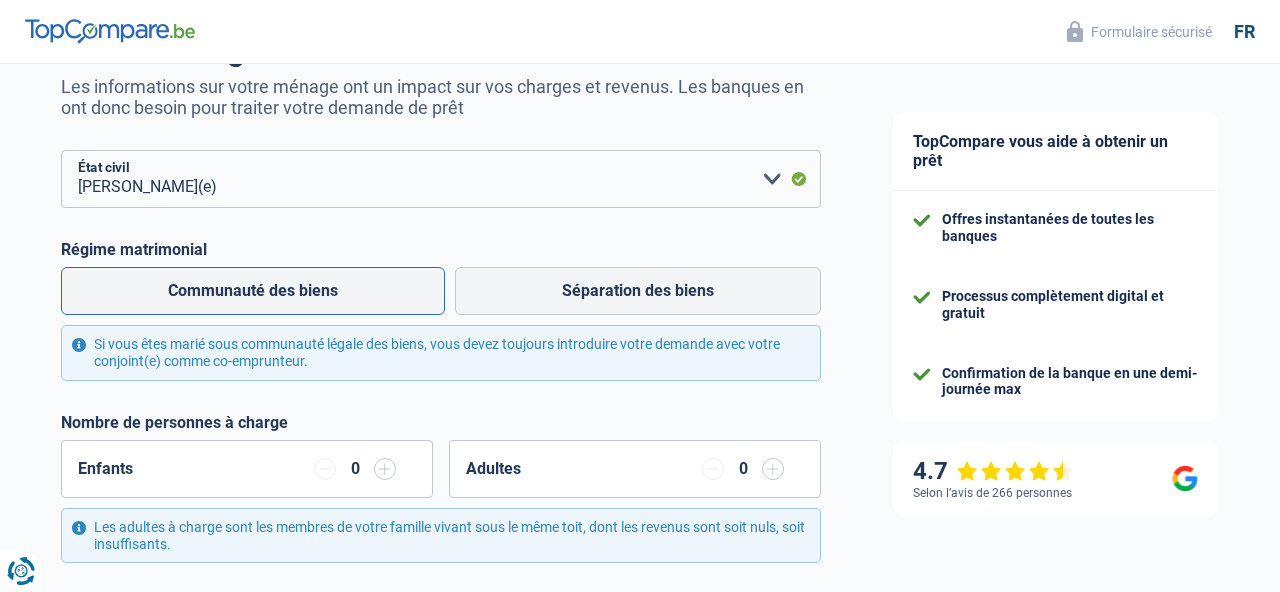 click on "Communauté des biens" at bounding box center [253, 291] 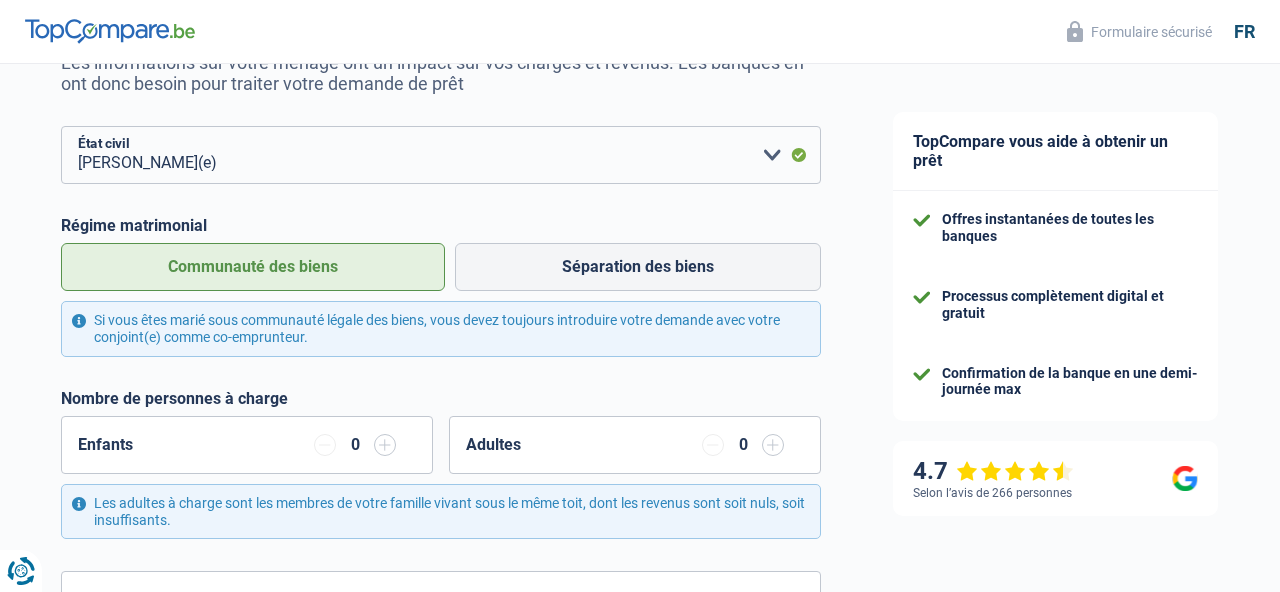 scroll, scrollTop: 239, scrollLeft: 0, axis: vertical 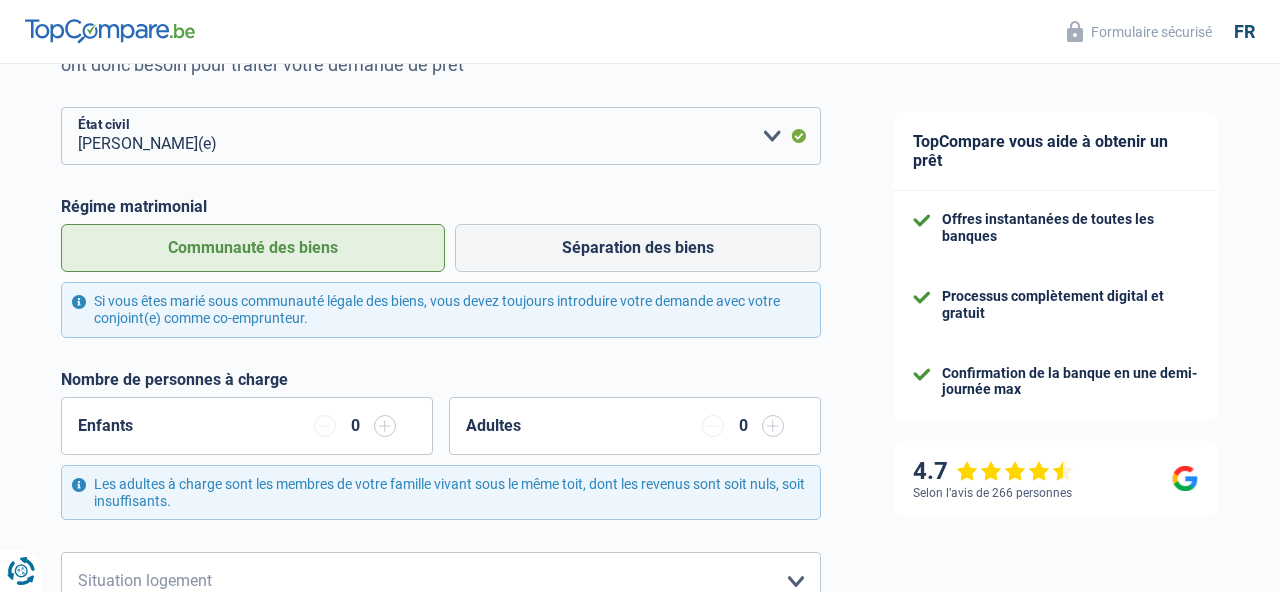 click on "Enfants
0" at bounding box center (247, 426) 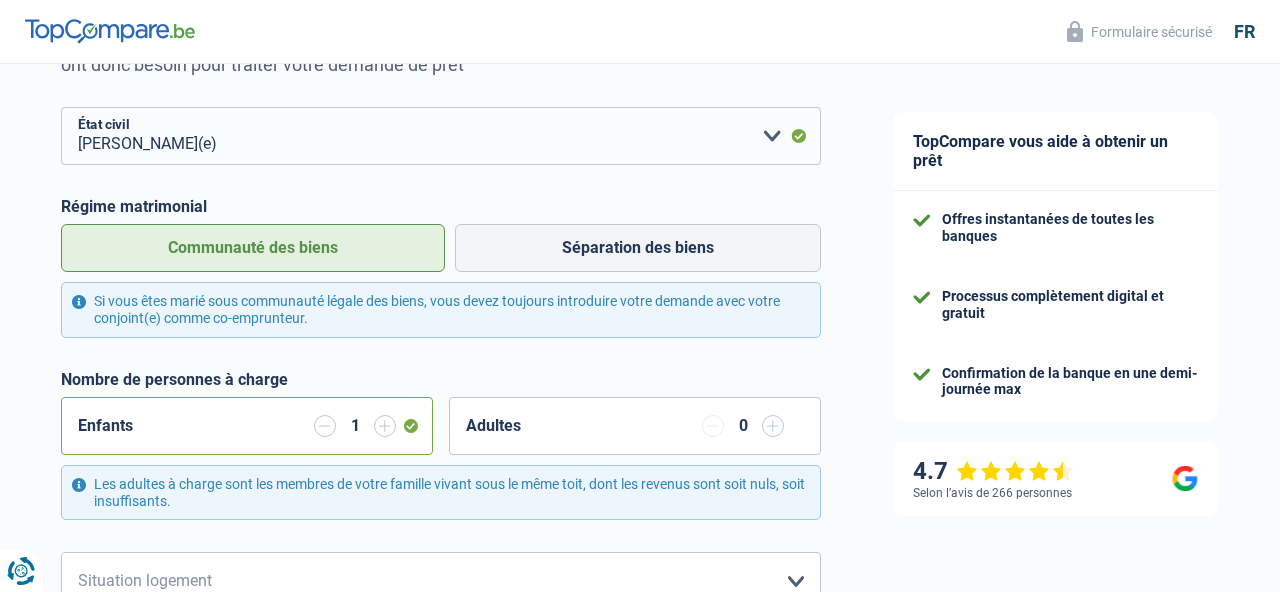 click at bounding box center (325, 426) 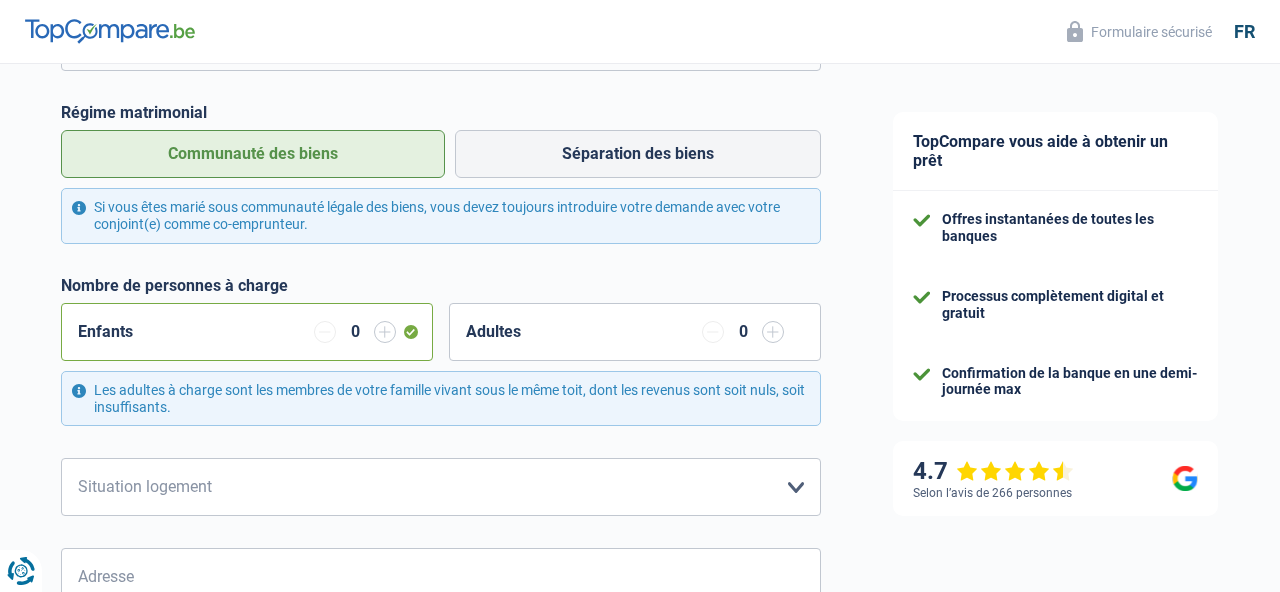 scroll, scrollTop: 338, scrollLeft: 0, axis: vertical 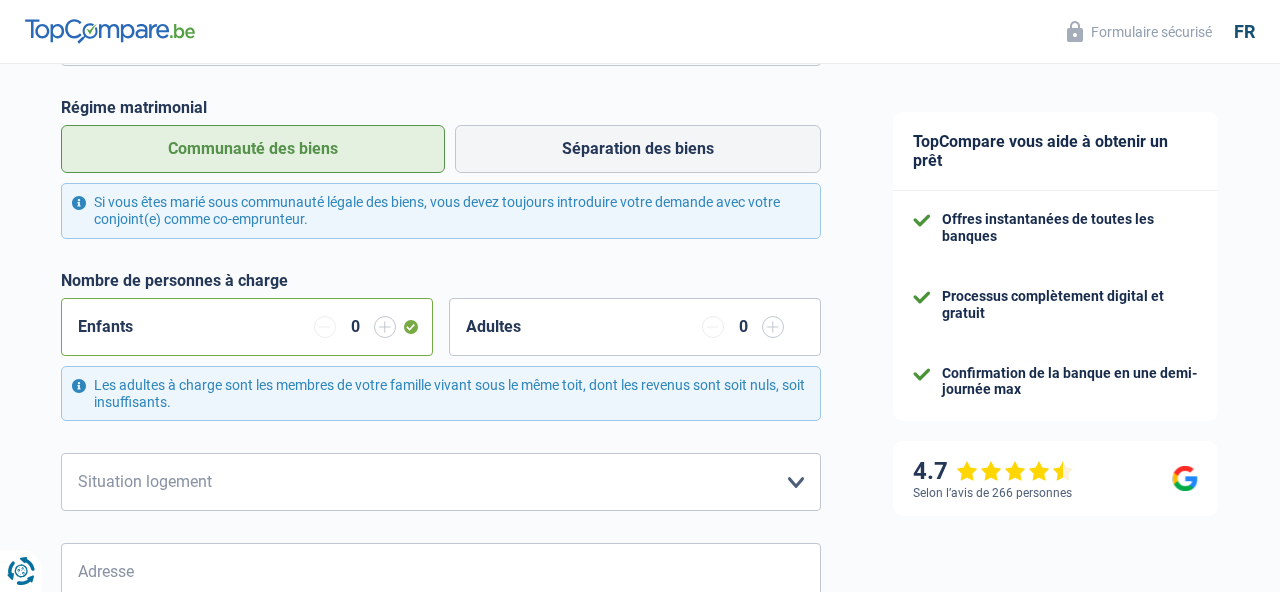click at bounding box center (385, 327) 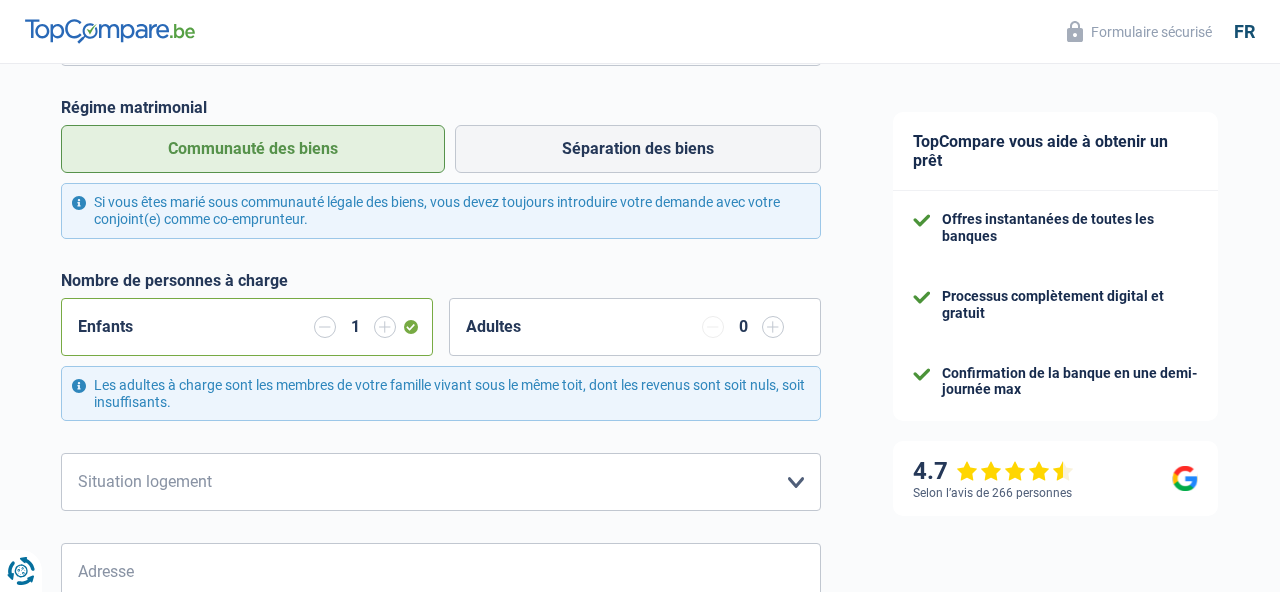 click at bounding box center [385, 327] 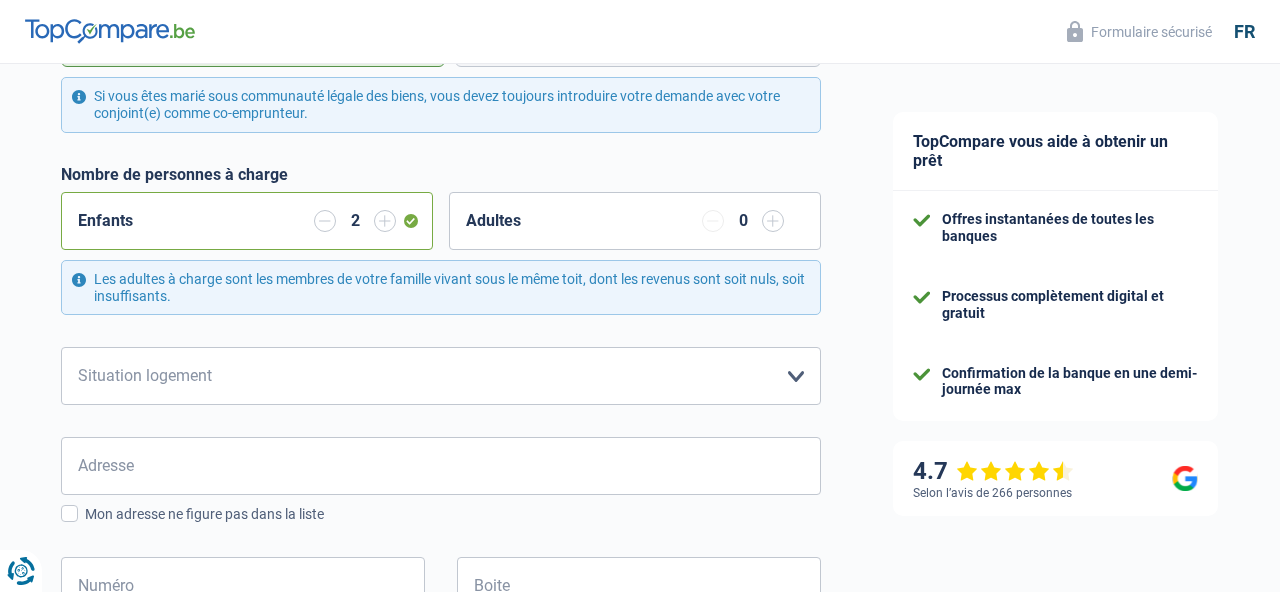 scroll, scrollTop: 488, scrollLeft: 0, axis: vertical 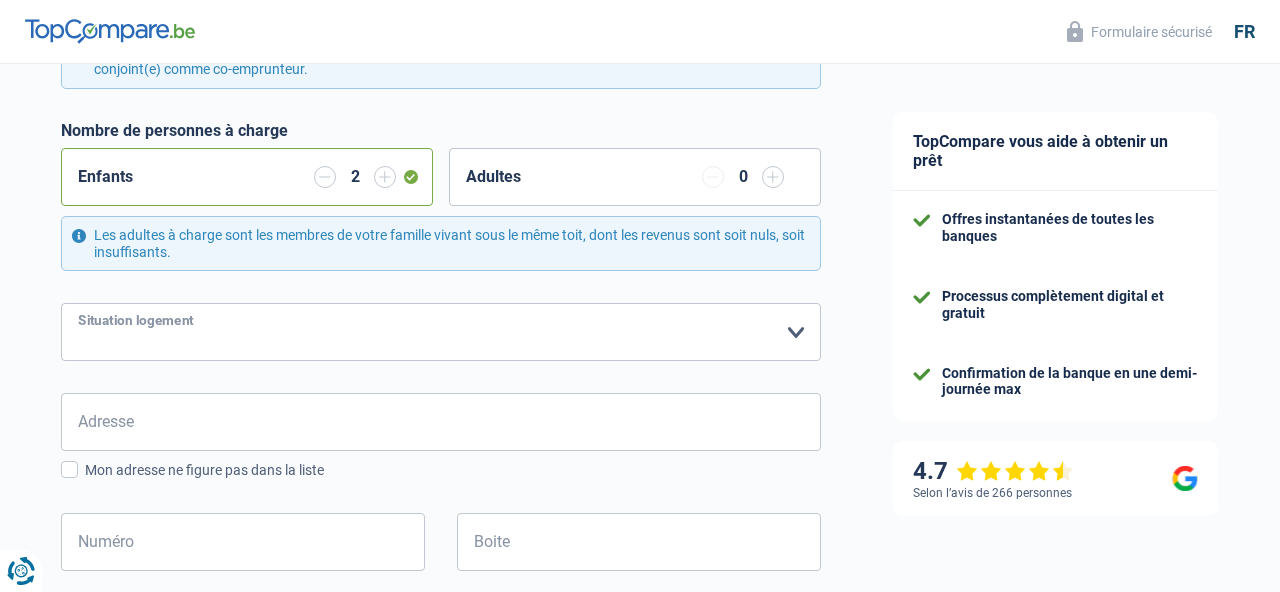click on "Locataire Propriétaire avec prêt hypothécaire Propriétaire sans prêt hypothécaire Logé(e) par la famille Concierge
Veuillez sélectionner une option" at bounding box center (441, 332) 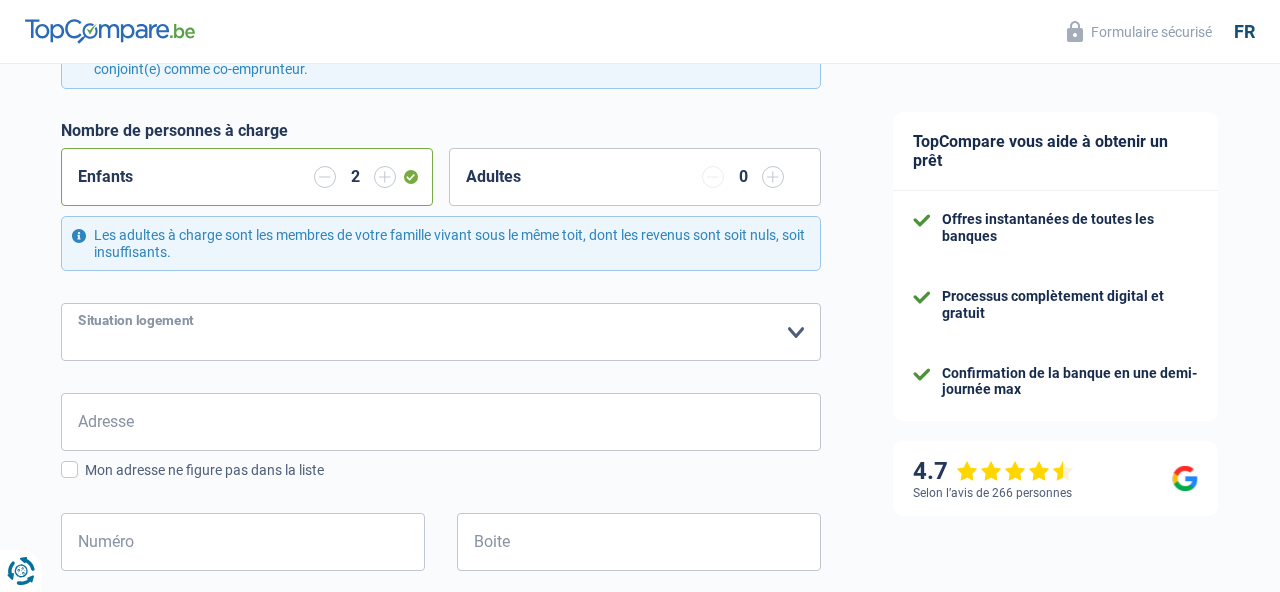 select on "ownerWithMortgage" 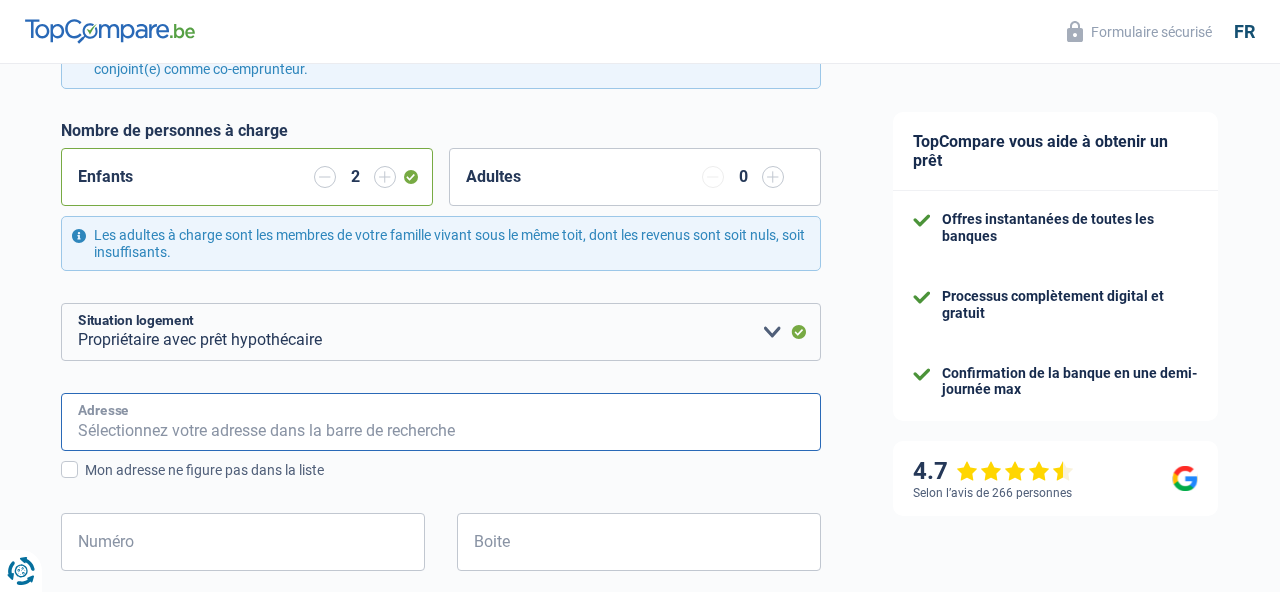 click on "Adresse" at bounding box center (441, 422) 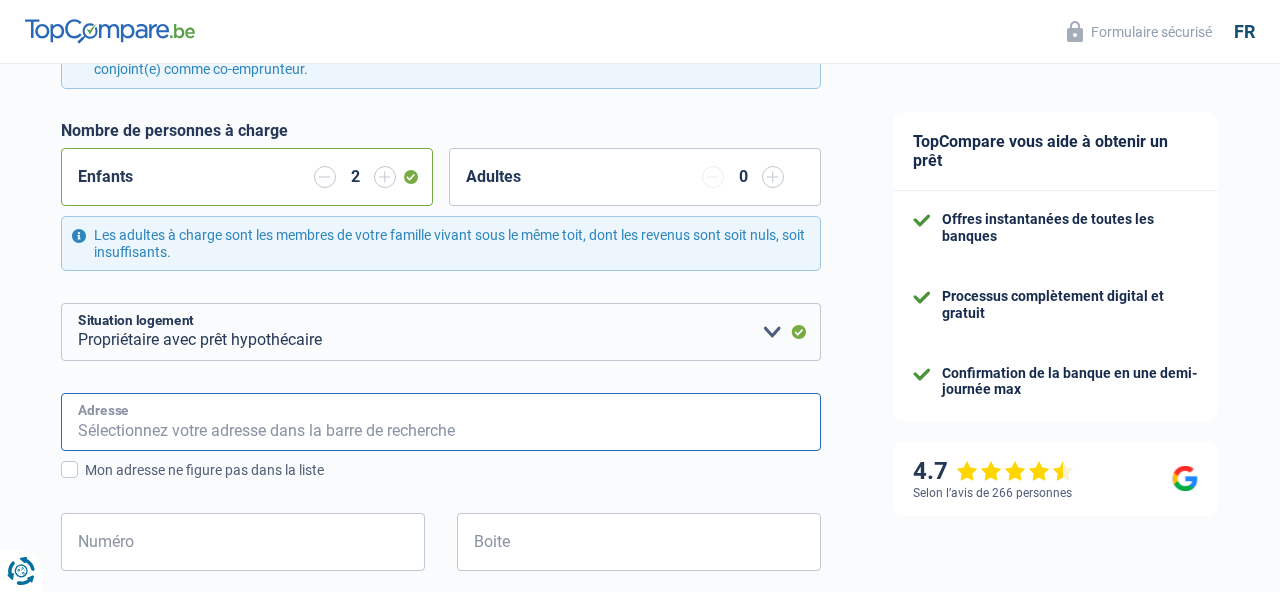 type on "Kouter 12" 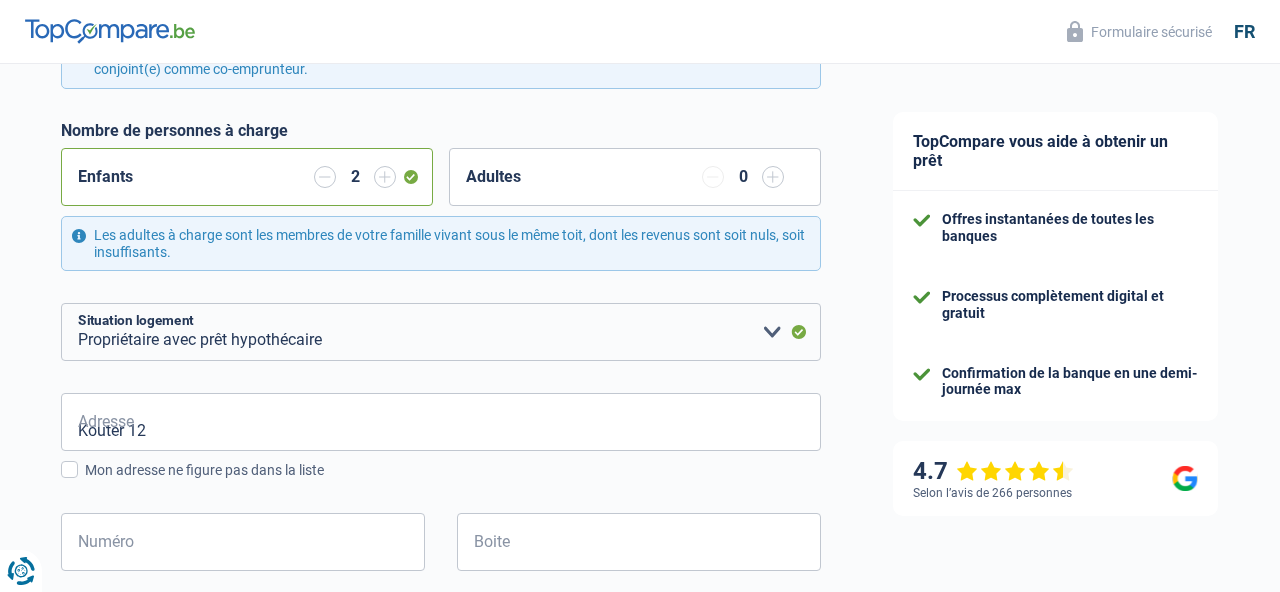 type on "Belgia" 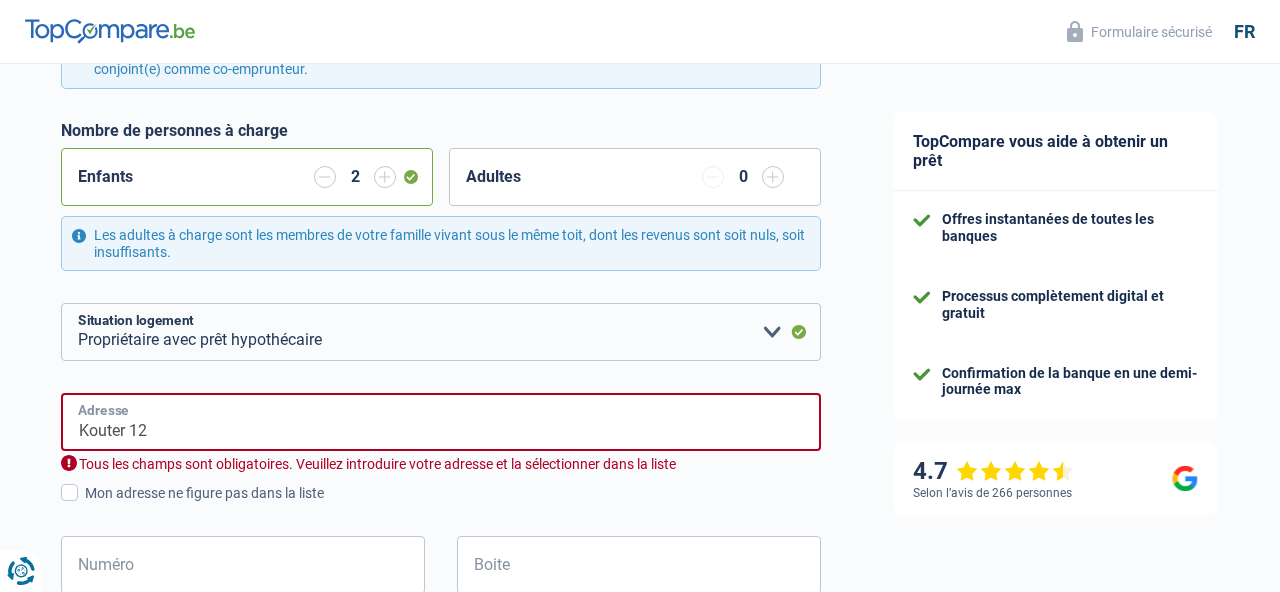 type on "Belgia" 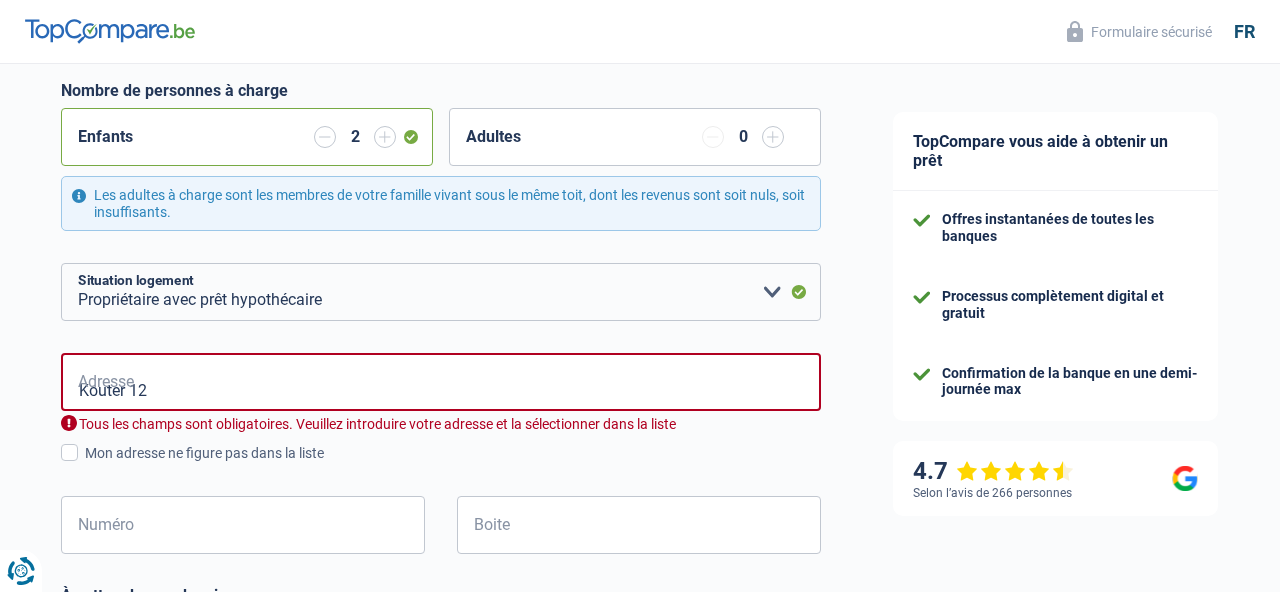 scroll, scrollTop: 533, scrollLeft: 0, axis: vertical 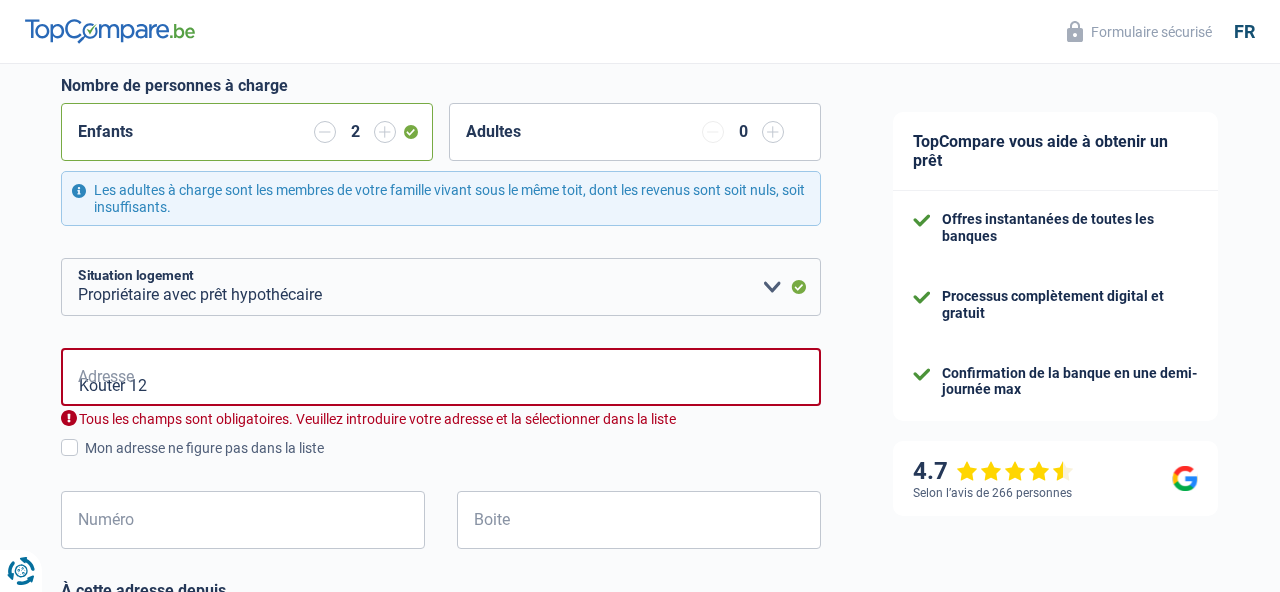 click on "Kouter 12
Adresse
Tous les champs sont obligatoires. Veuillez introduire votre adresse et la sélectionner dans la liste     Mon adresse ne figure pas dans la liste
Numéro
Tous les champs sont obligatoires. Veuillez fournir une réponse plus longue
Boite" at bounding box center (441, 464) 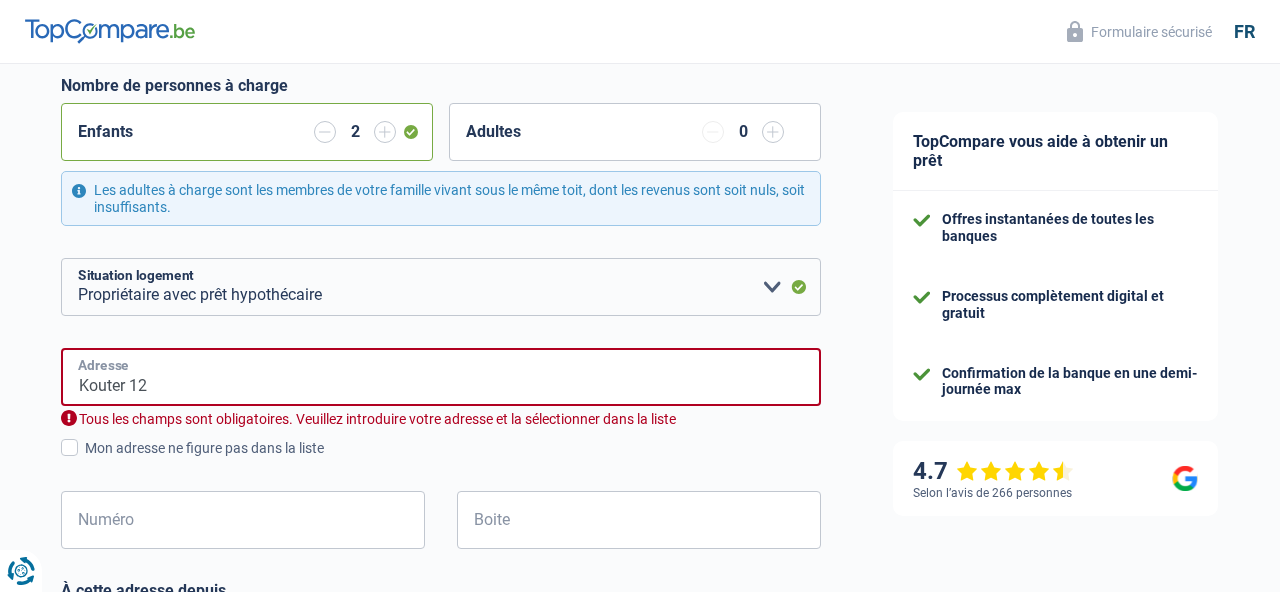 click on "Kouter 12" at bounding box center (441, 377) 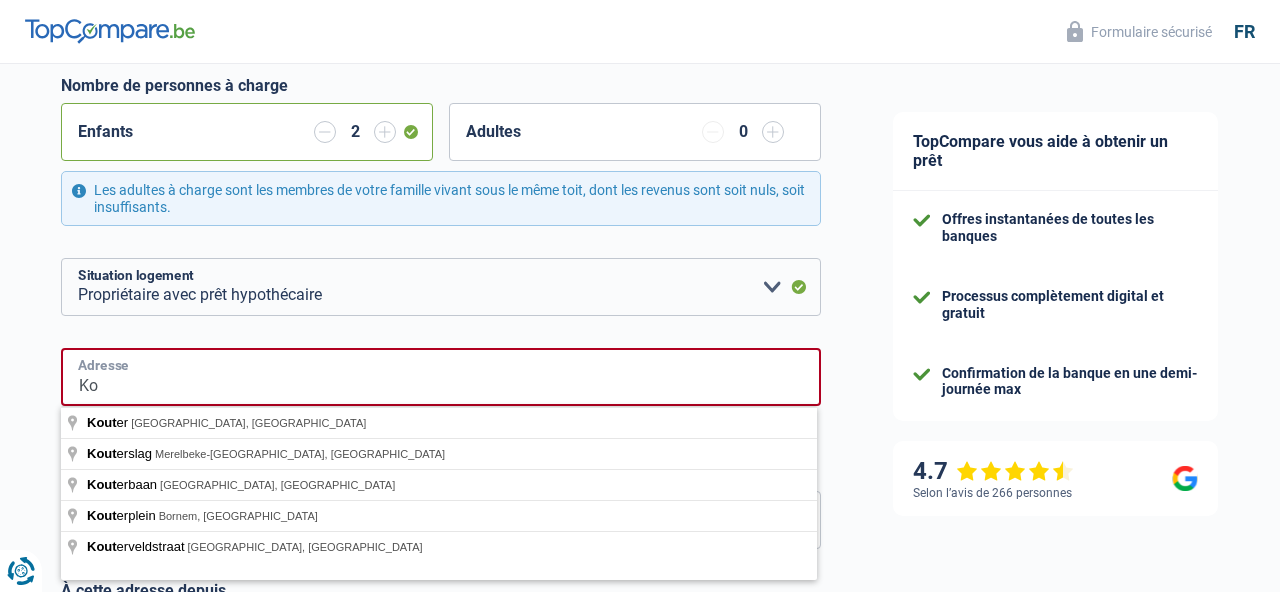 type on "K" 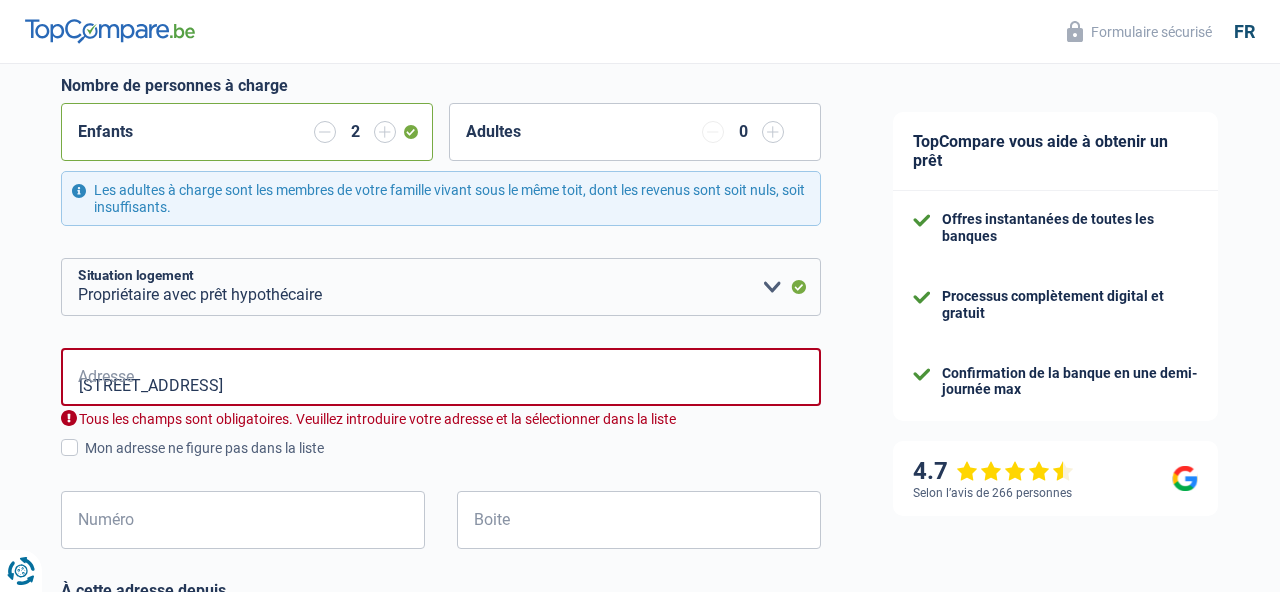 type on "Kouter, 1500, Halle, BE" 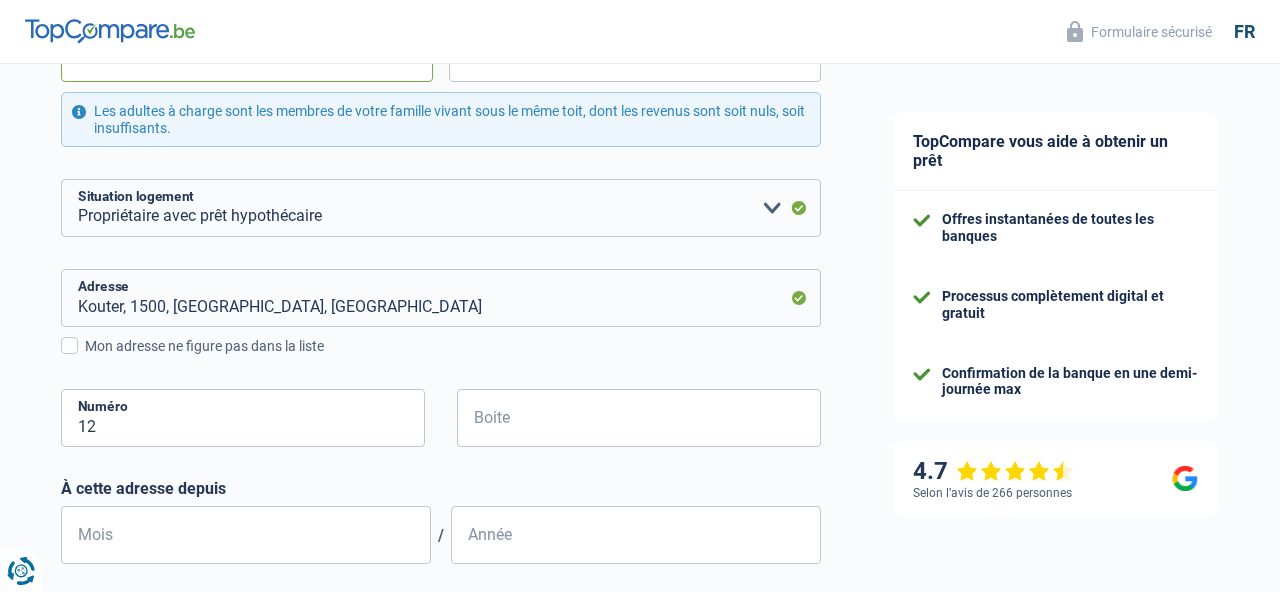 scroll, scrollTop: 642, scrollLeft: 0, axis: vertical 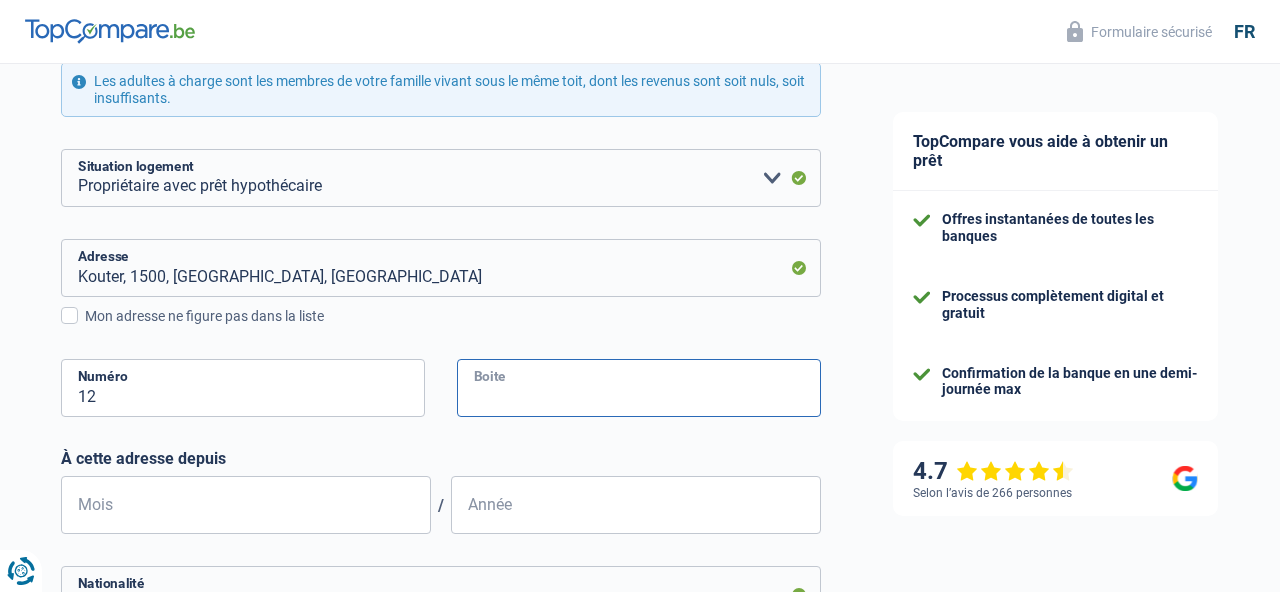 click on "Boite" at bounding box center [639, 388] 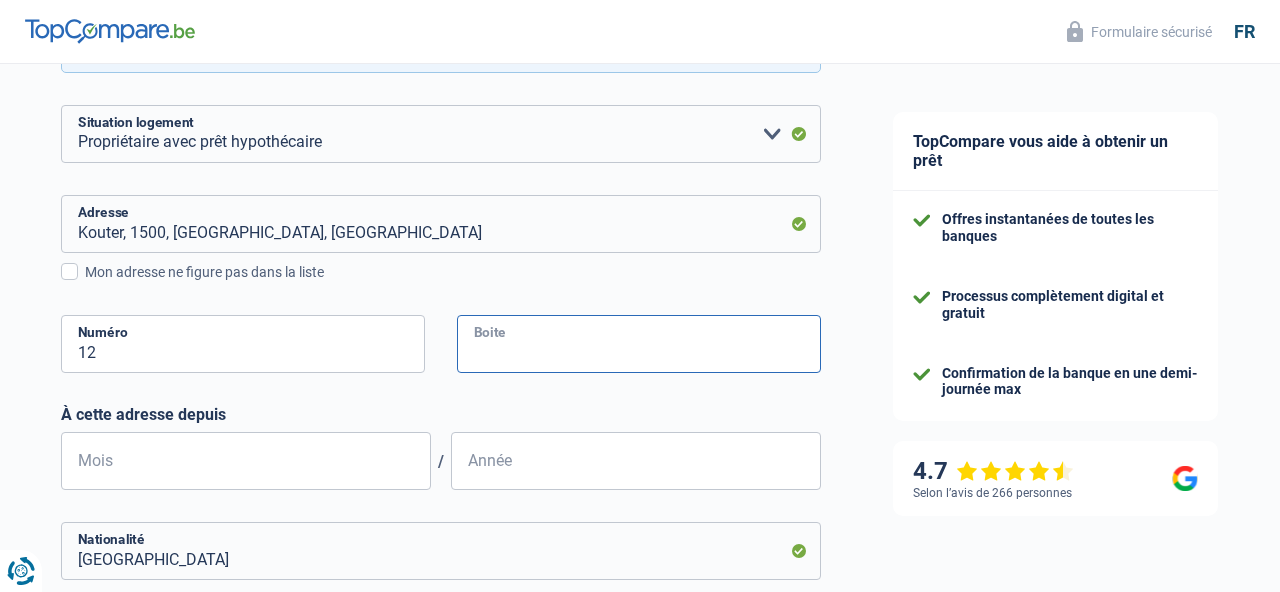 scroll, scrollTop: 714, scrollLeft: 0, axis: vertical 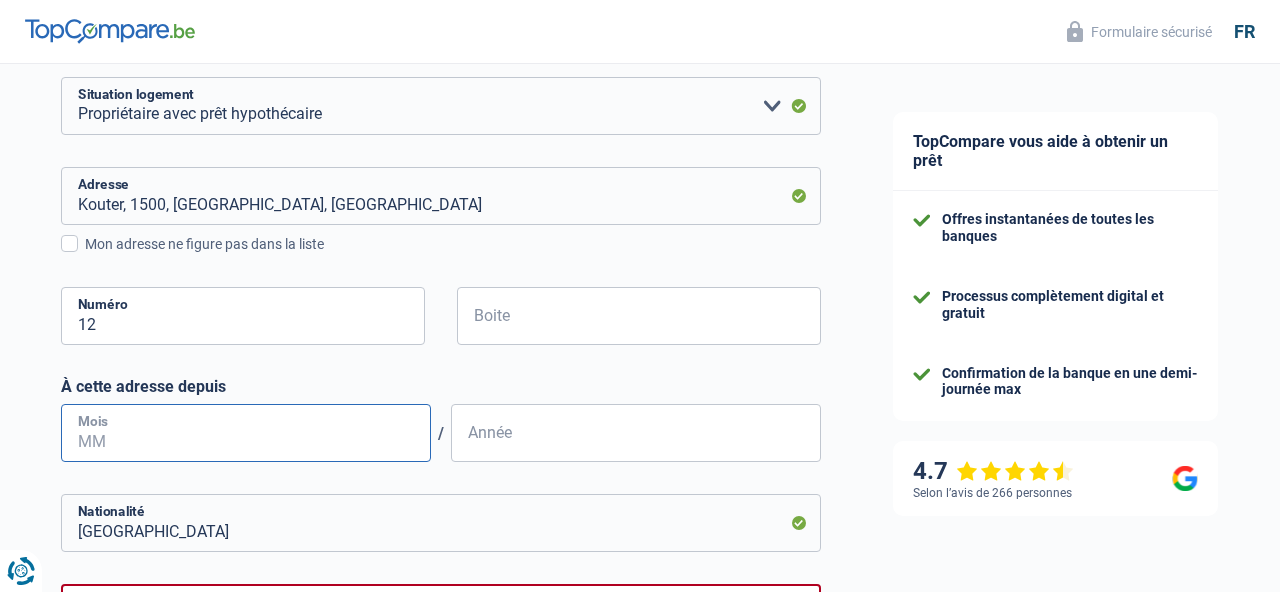 click on "Mois" at bounding box center [246, 433] 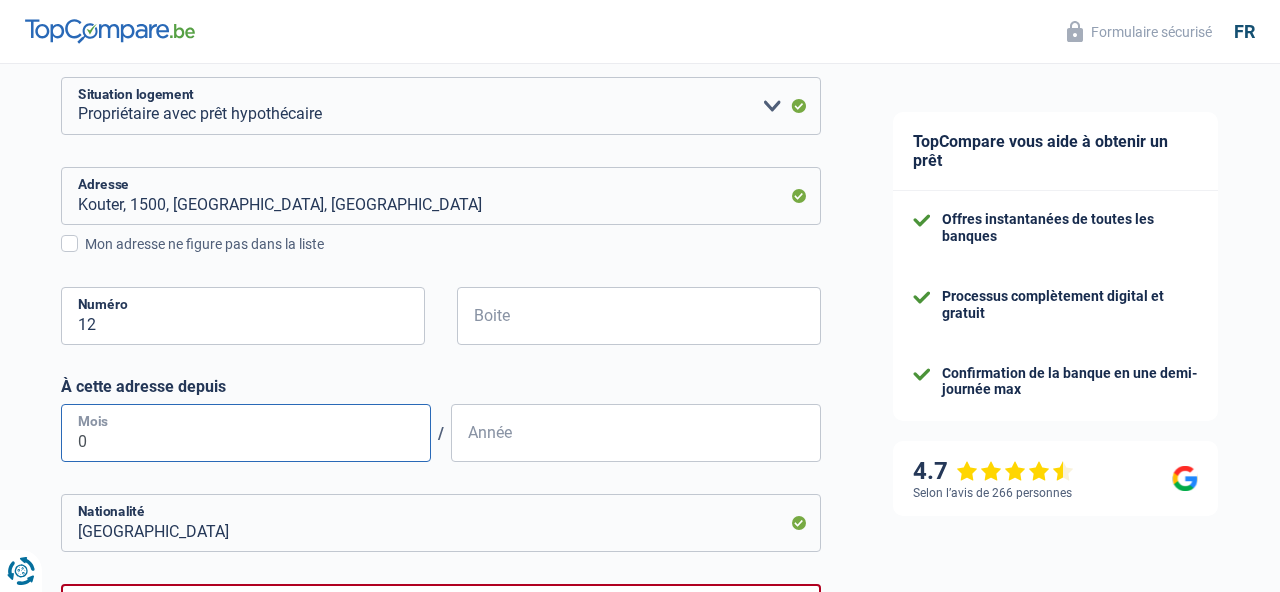 type on "05" 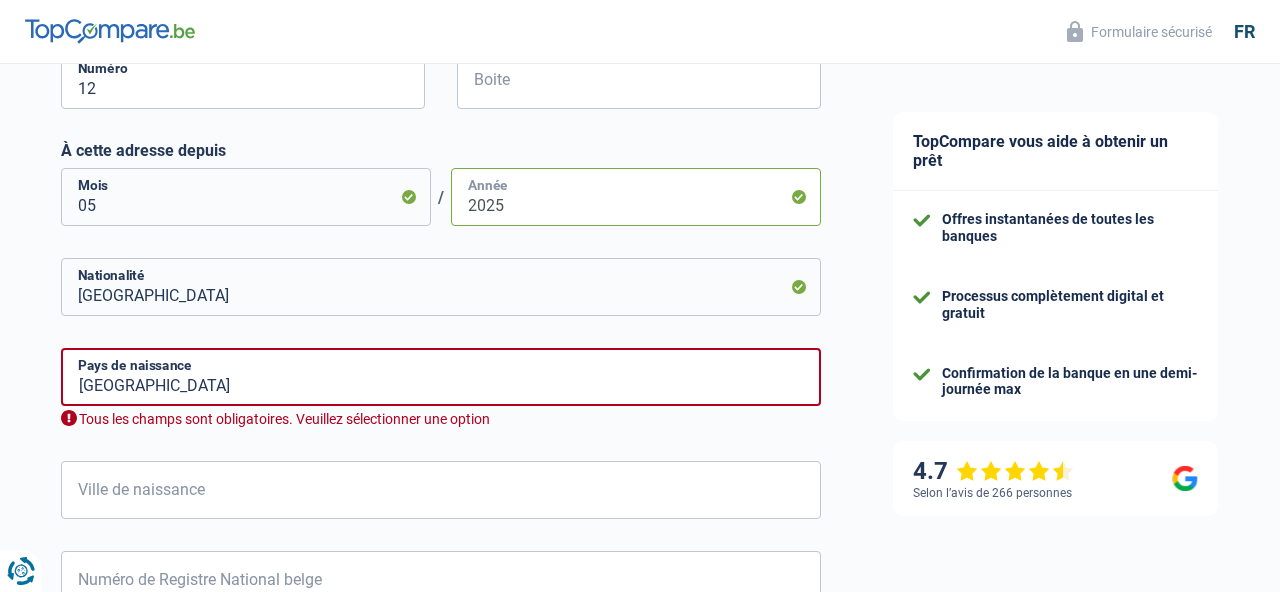 scroll, scrollTop: 959, scrollLeft: 0, axis: vertical 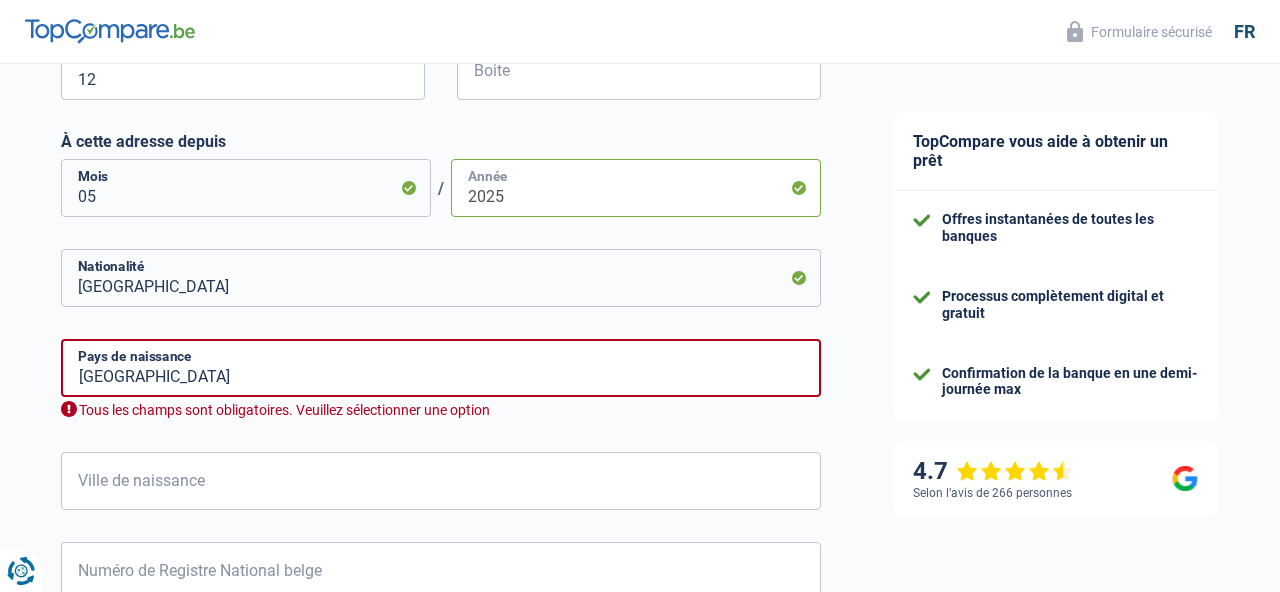 type on "2025" 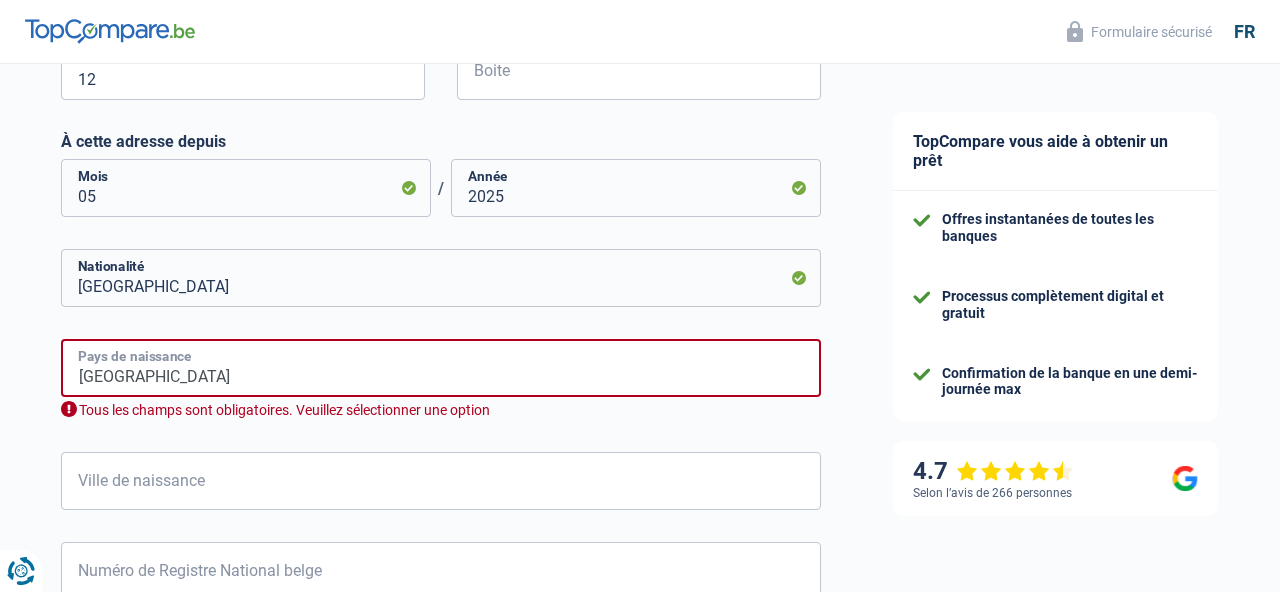 click on "Belgia" at bounding box center (441, 368) 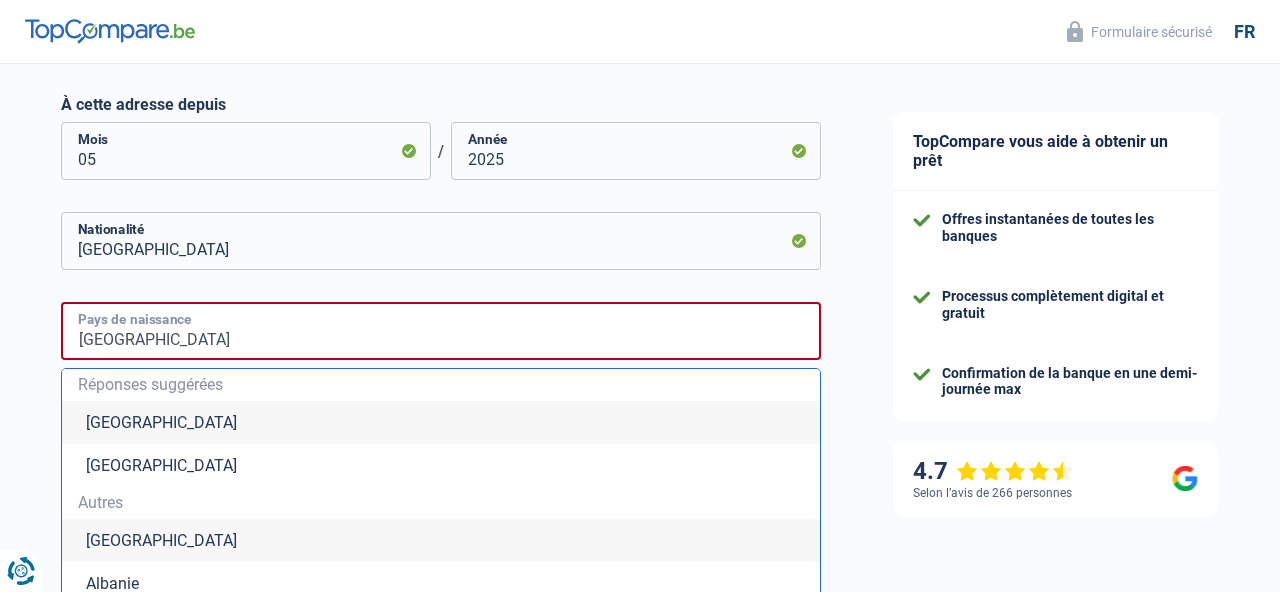 scroll, scrollTop: 999, scrollLeft: 0, axis: vertical 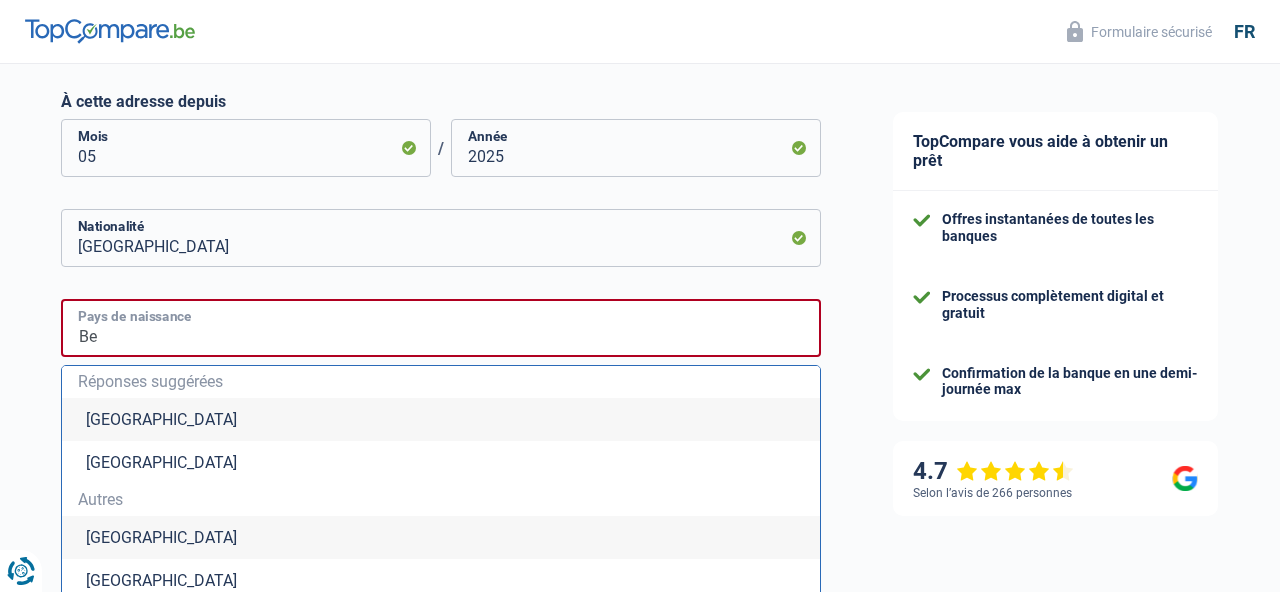 type on "B" 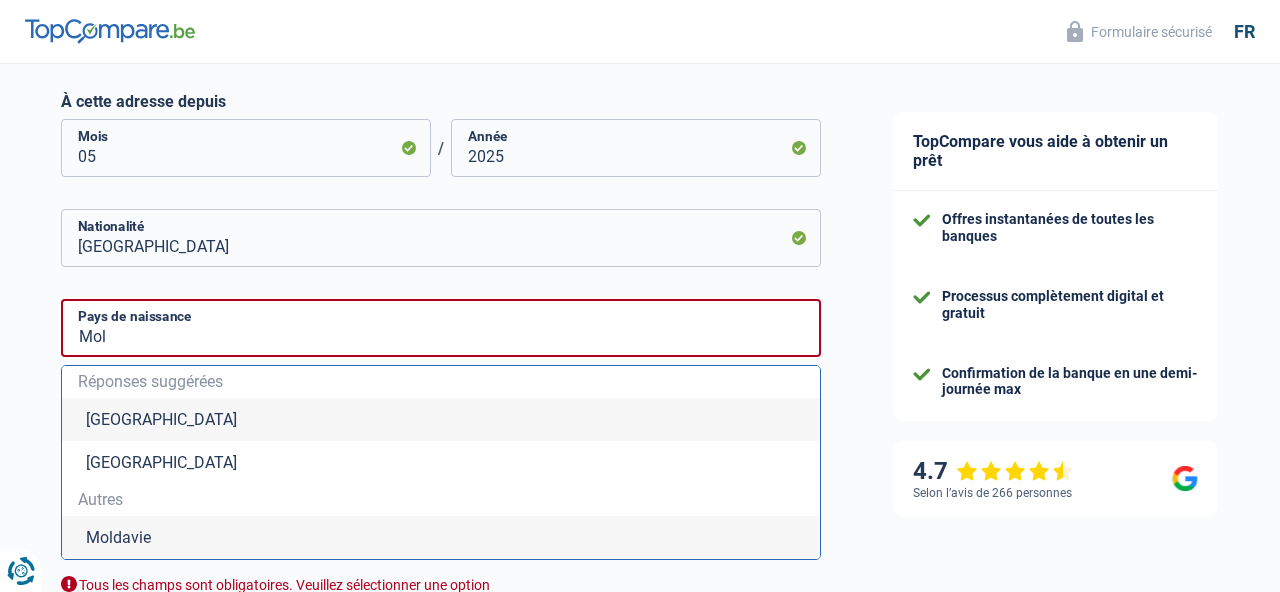 click on "Moldavie" at bounding box center [441, 537] 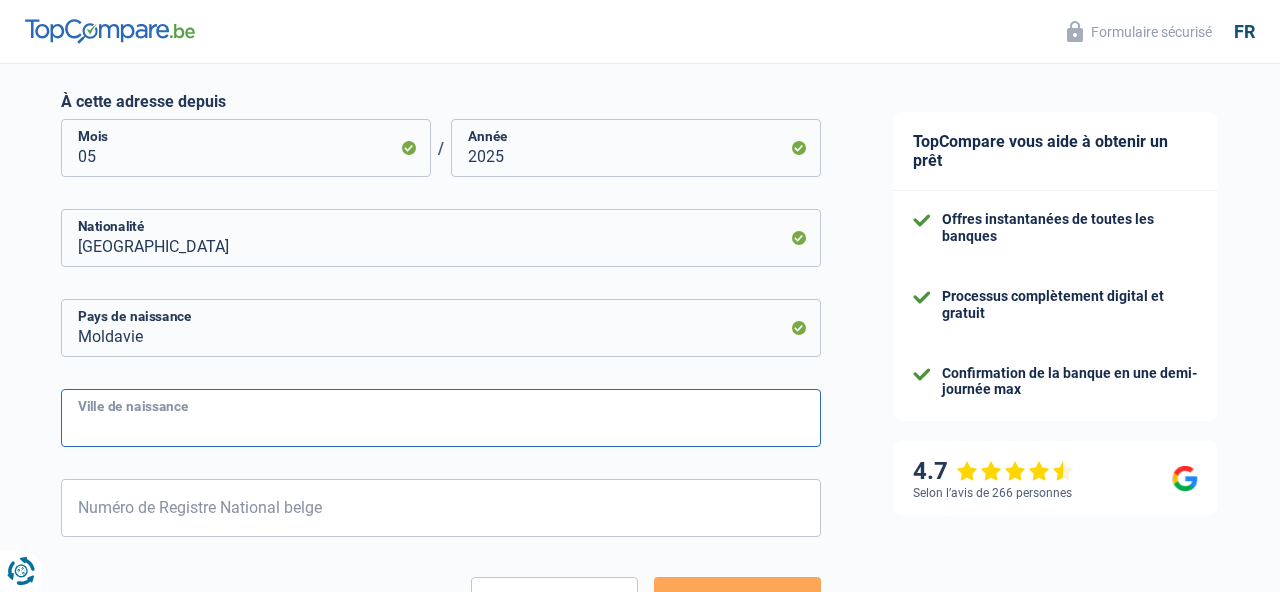 click on "Ville de naissance" at bounding box center [441, 418] 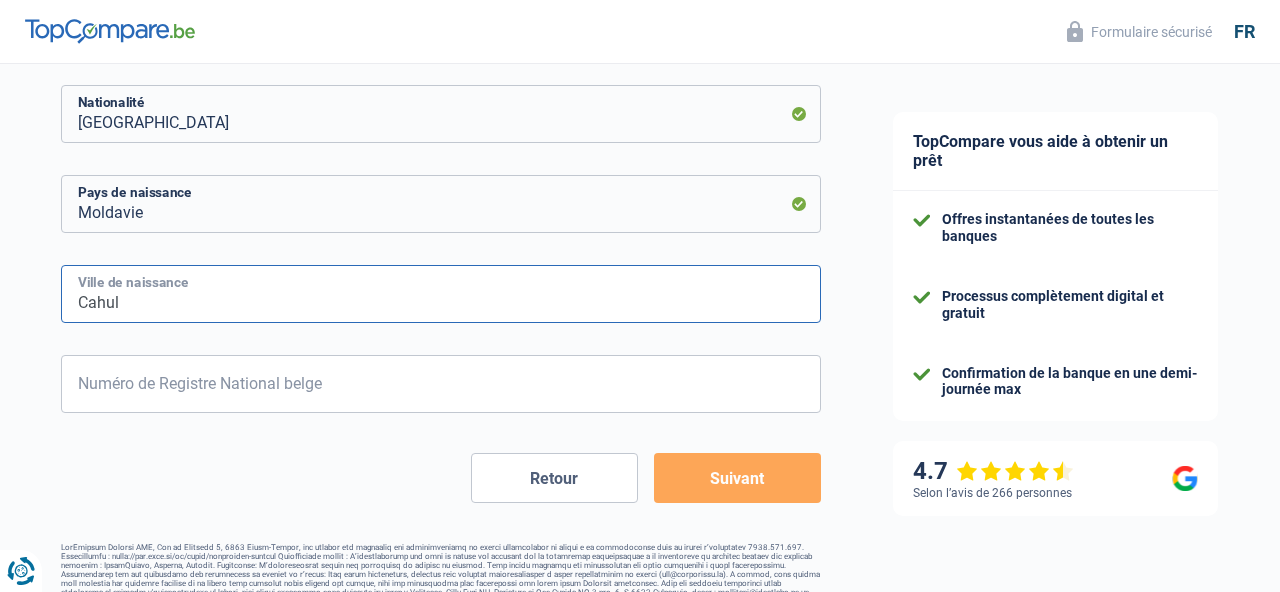 scroll, scrollTop: 1147, scrollLeft: 0, axis: vertical 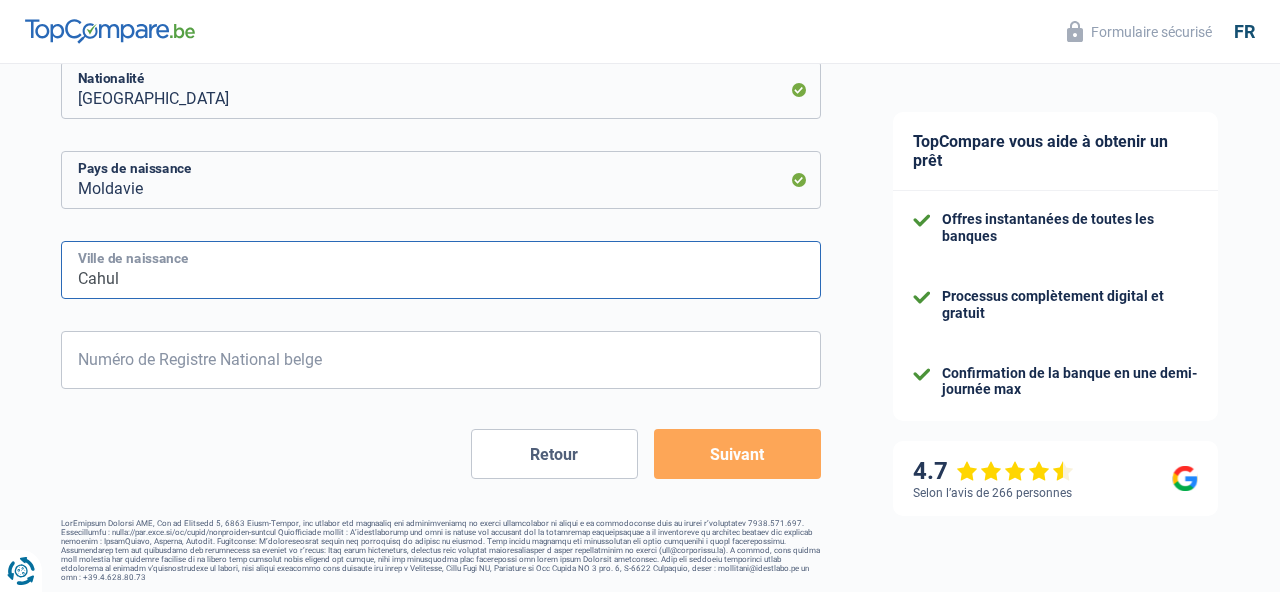 type on "Cahul" 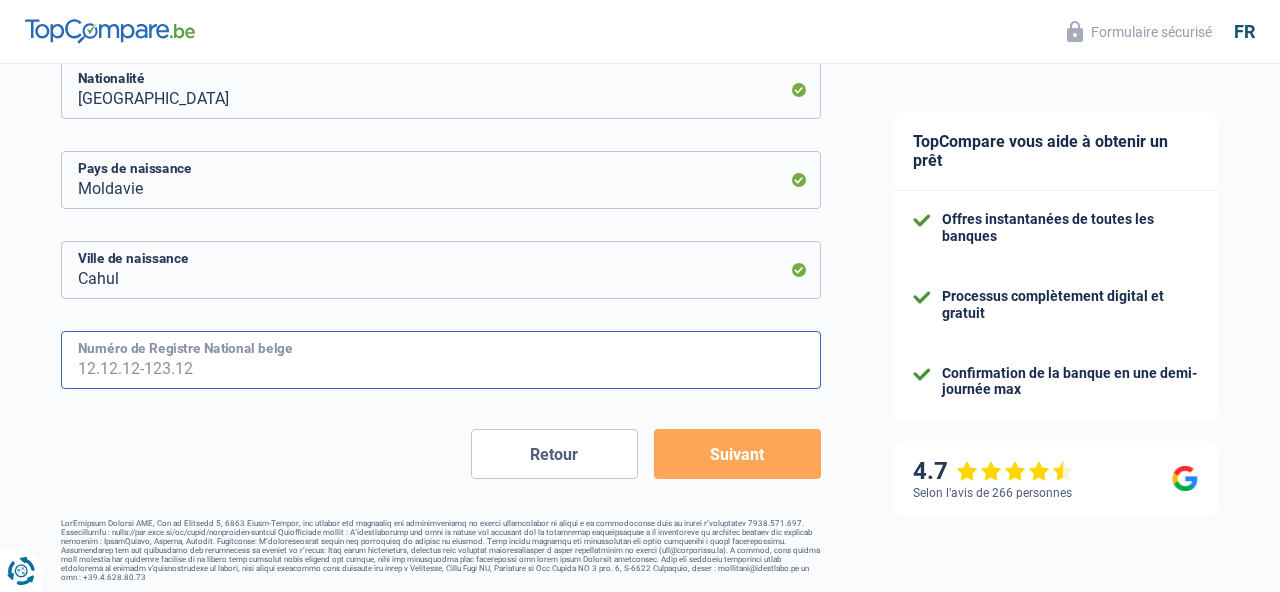 click on "Numéro de Registre National belge" at bounding box center [441, 360] 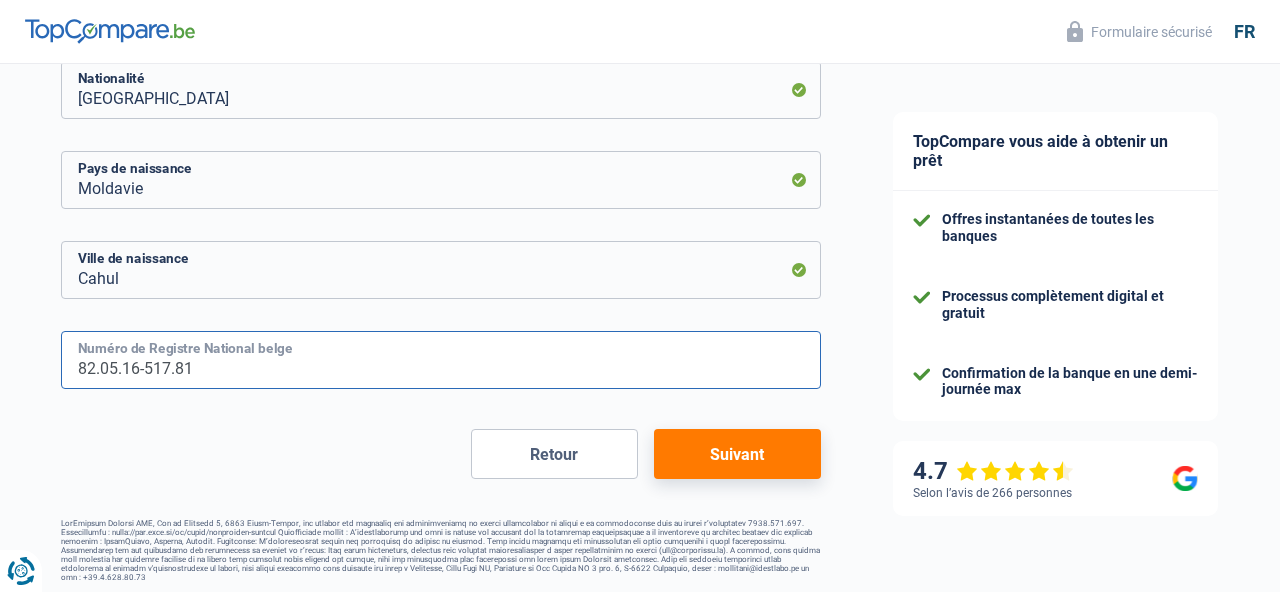 type on "82.05.16-517.81" 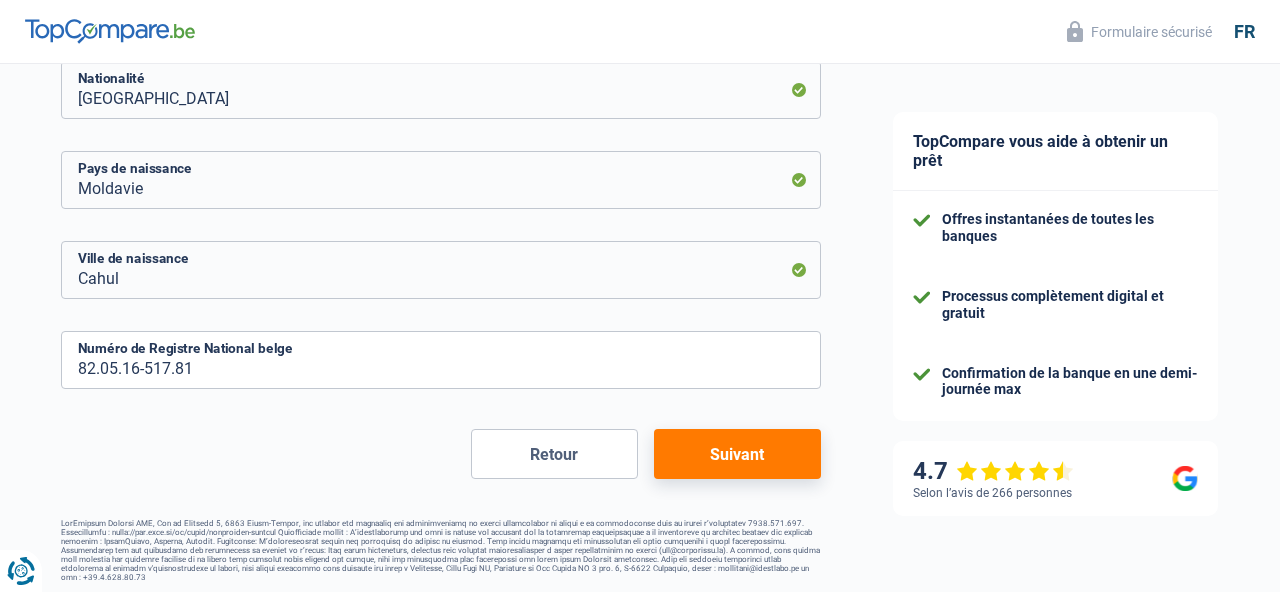 click on "Suivant" at bounding box center [737, 454] 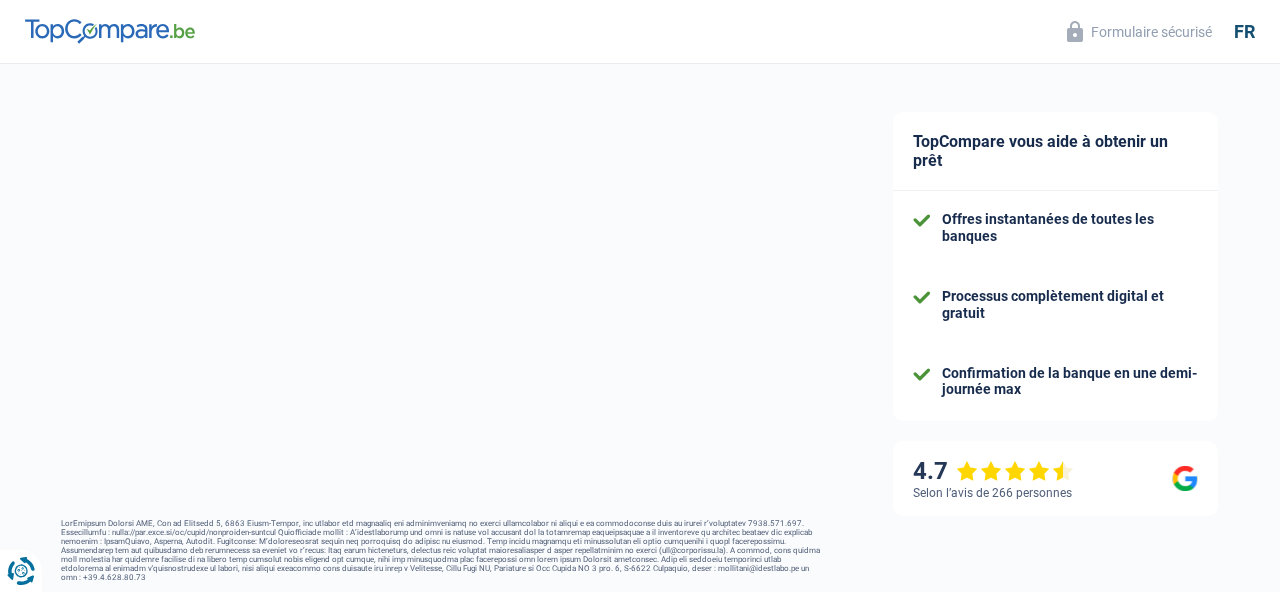 select on "familyAllowances" 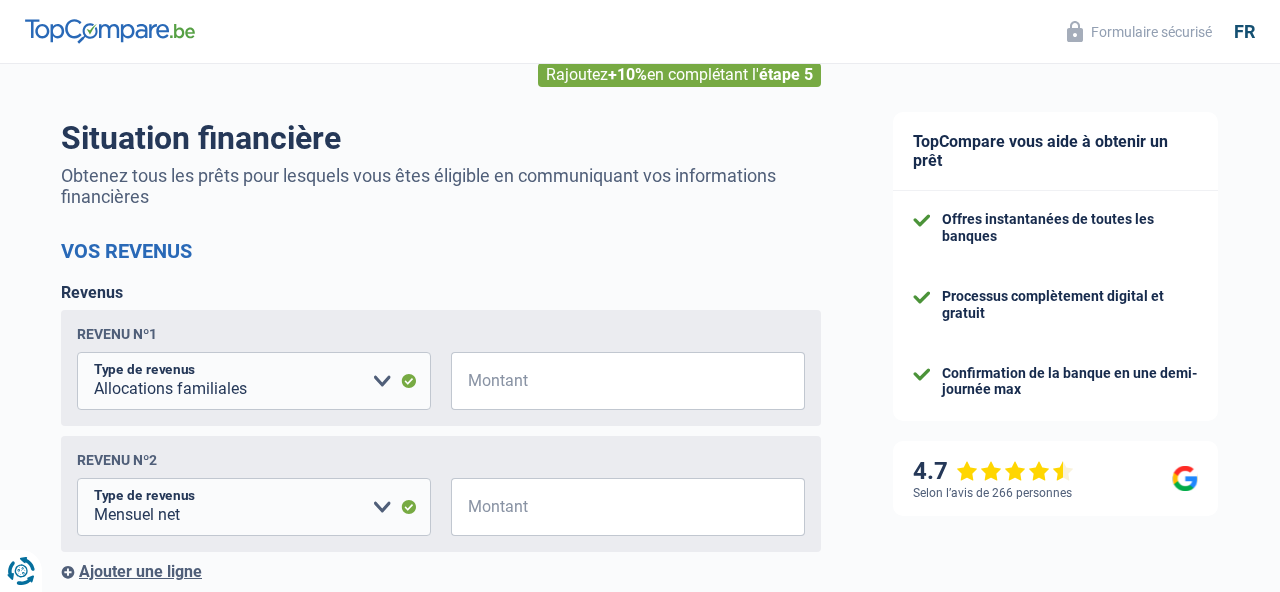 scroll, scrollTop: 210, scrollLeft: 0, axis: vertical 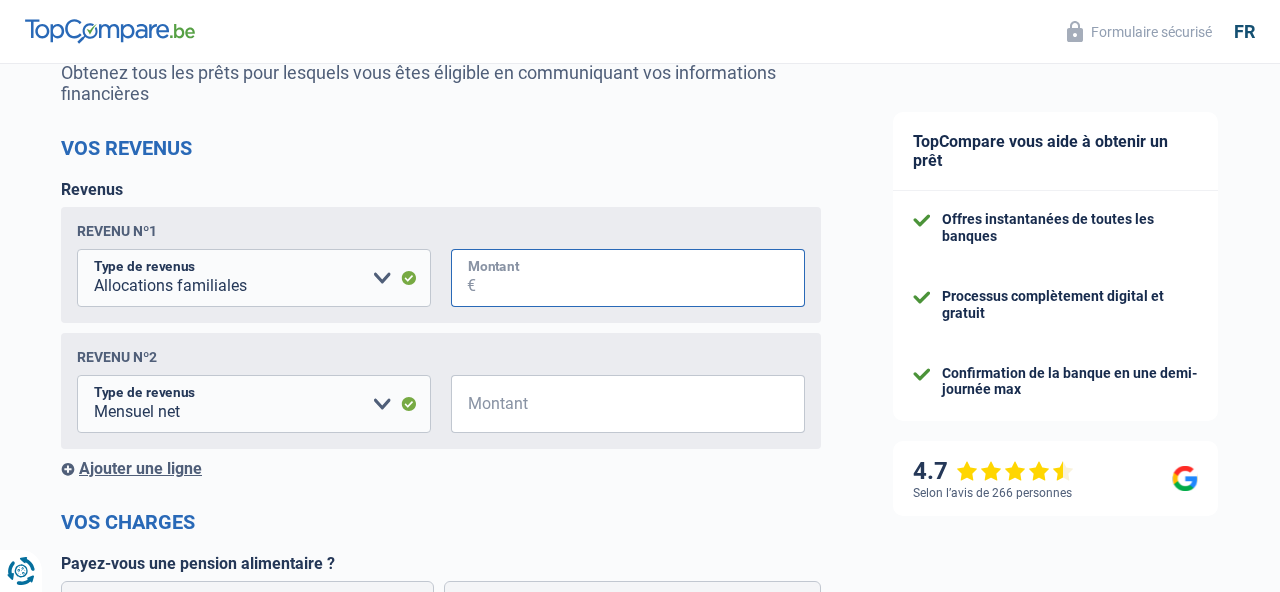 click on "Montant" at bounding box center [640, 278] 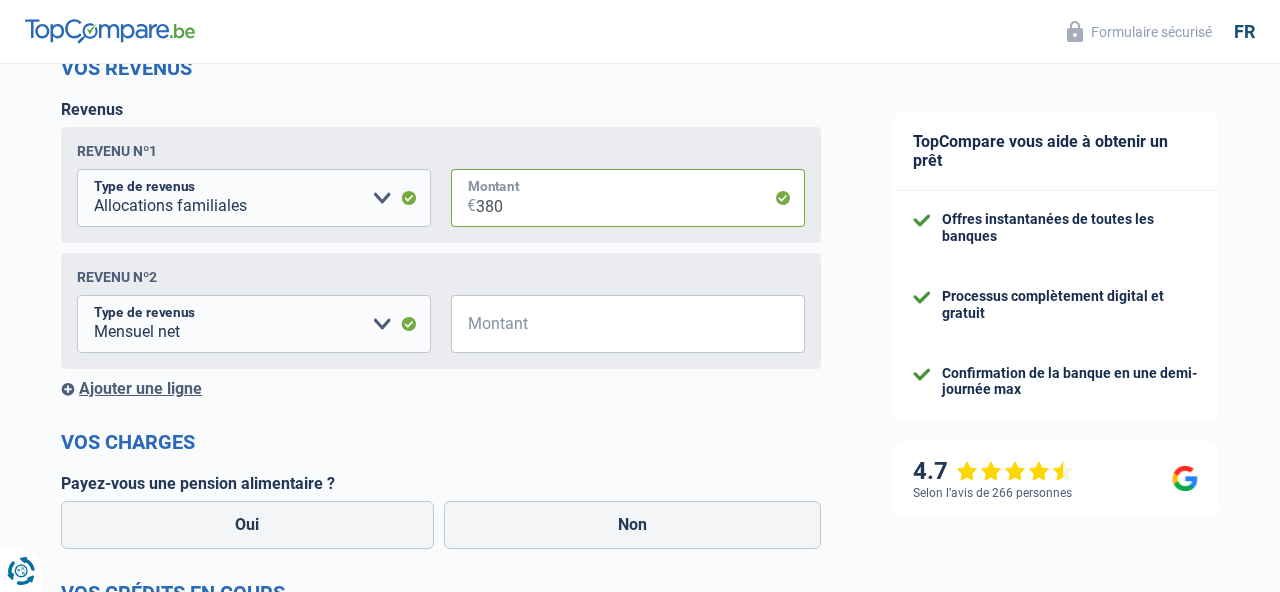 scroll, scrollTop: 291, scrollLeft: 0, axis: vertical 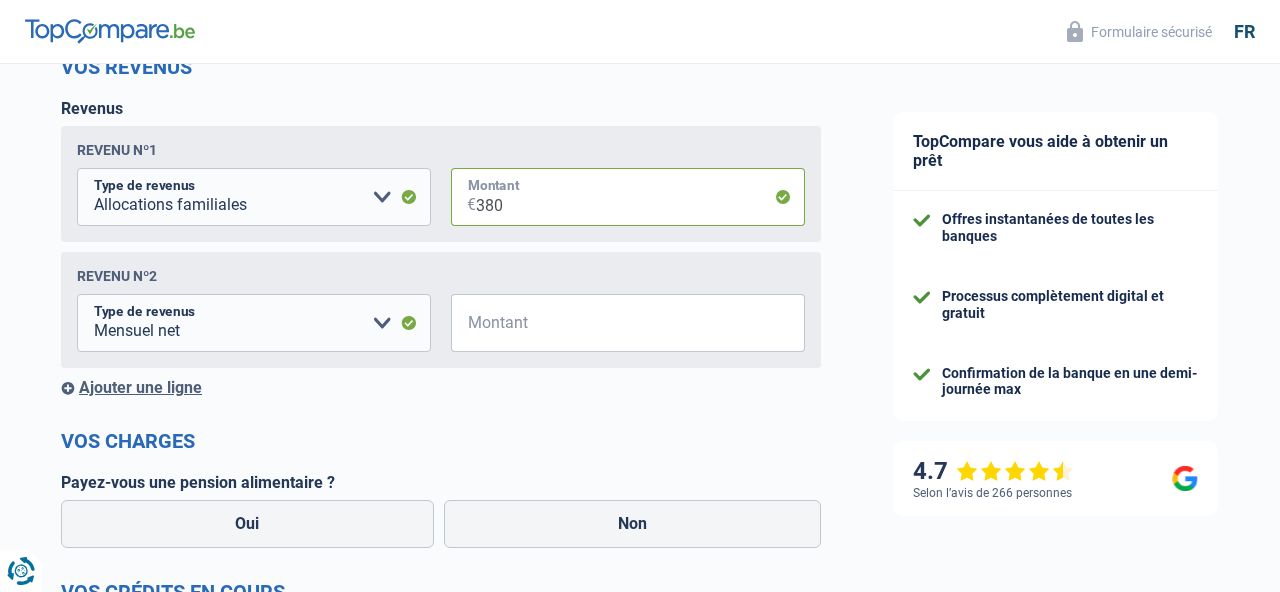 type on "380" 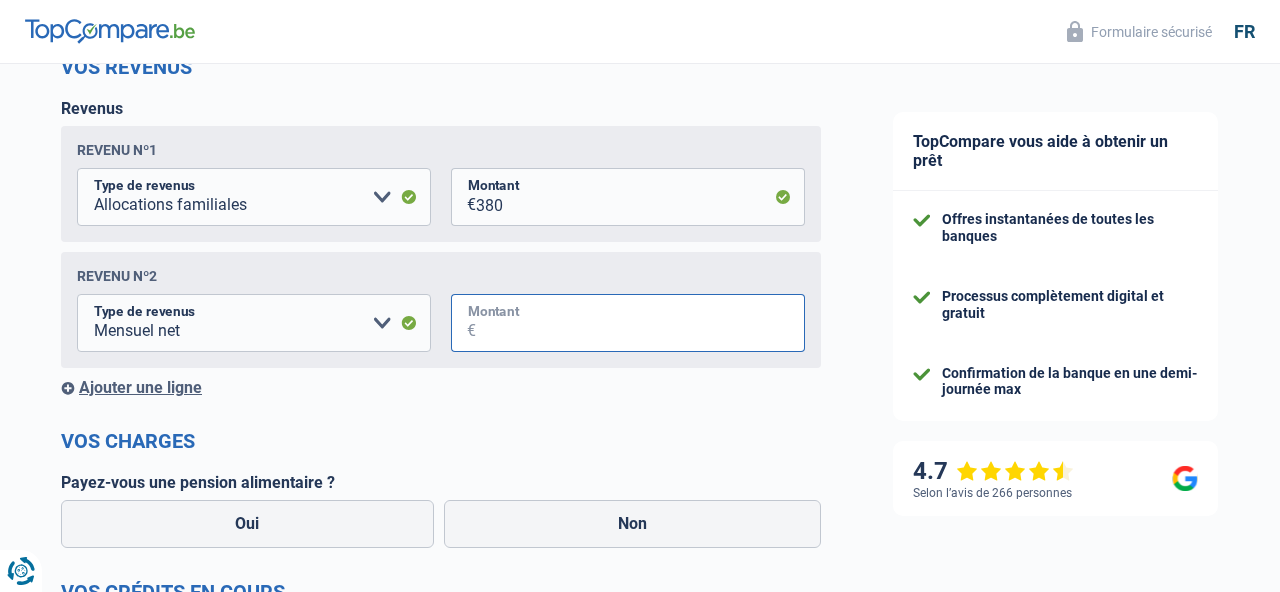 click on "Montant" at bounding box center [640, 323] 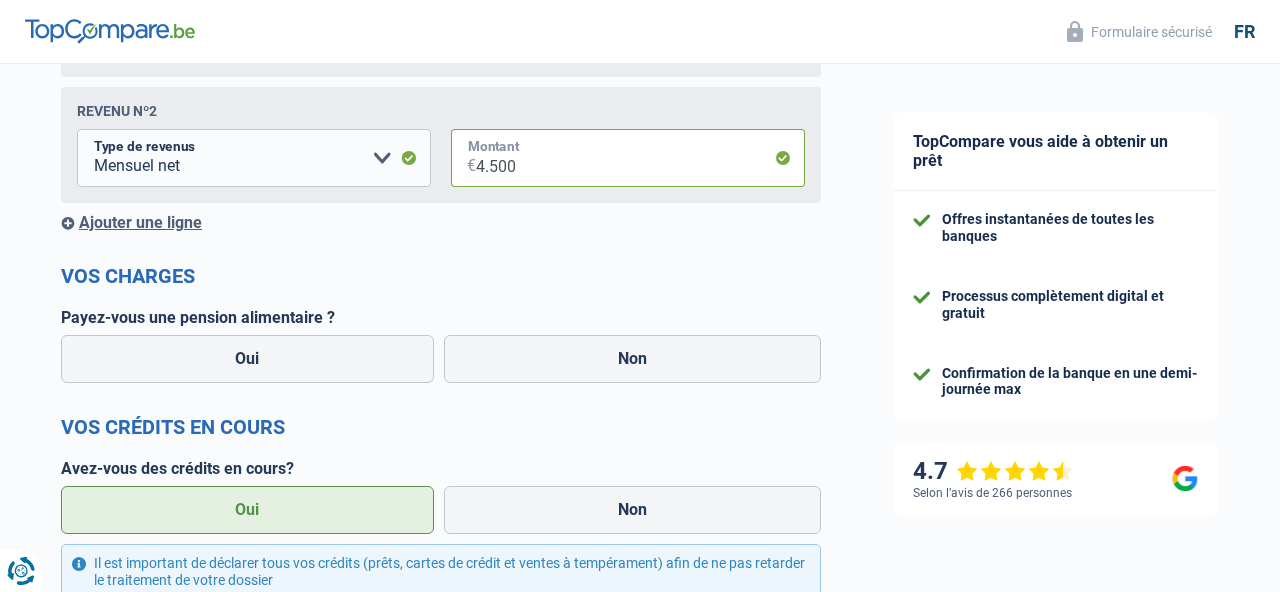 scroll, scrollTop: 458, scrollLeft: 0, axis: vertical 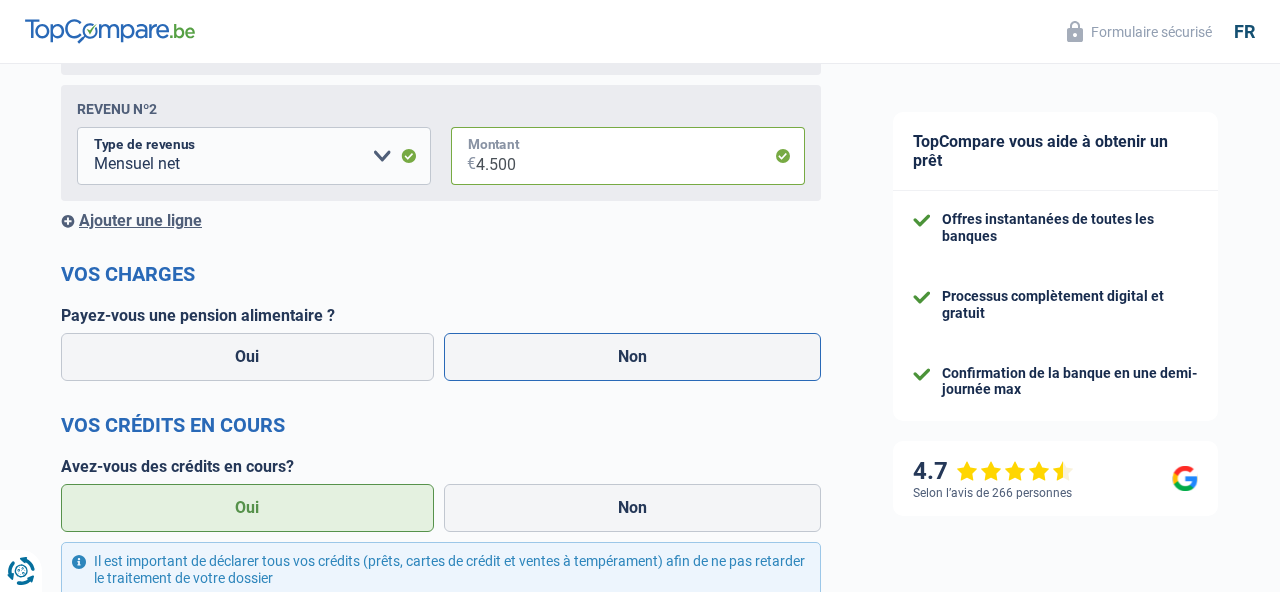 type on "4.500" 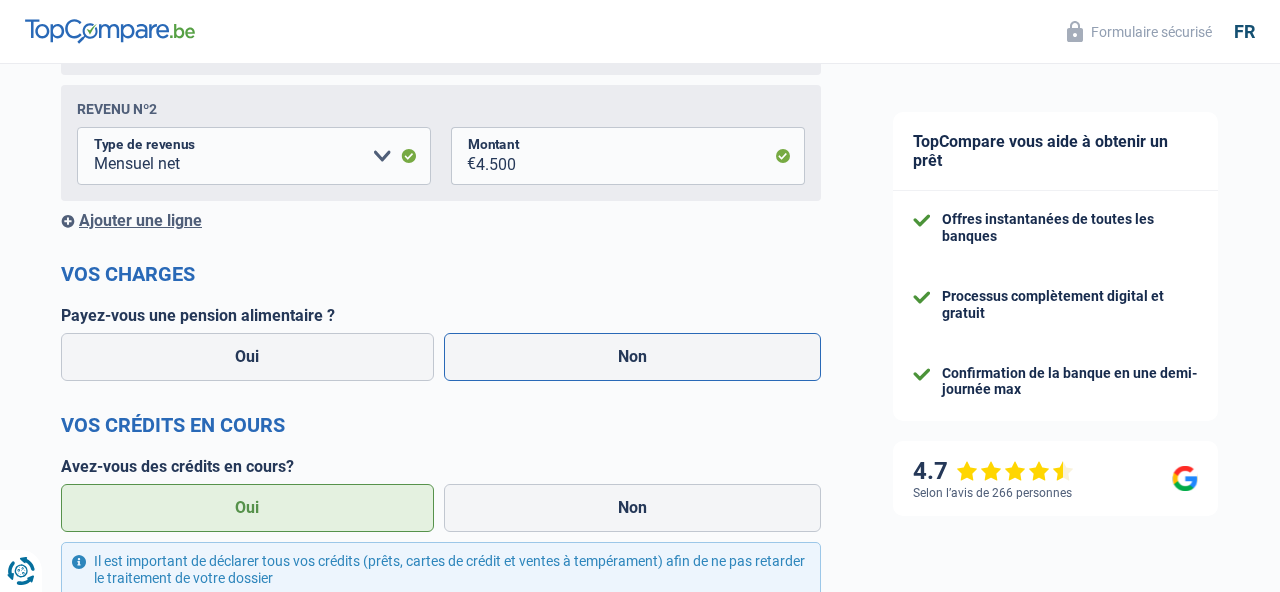 click on "Non" at bounding box center [633, 357] 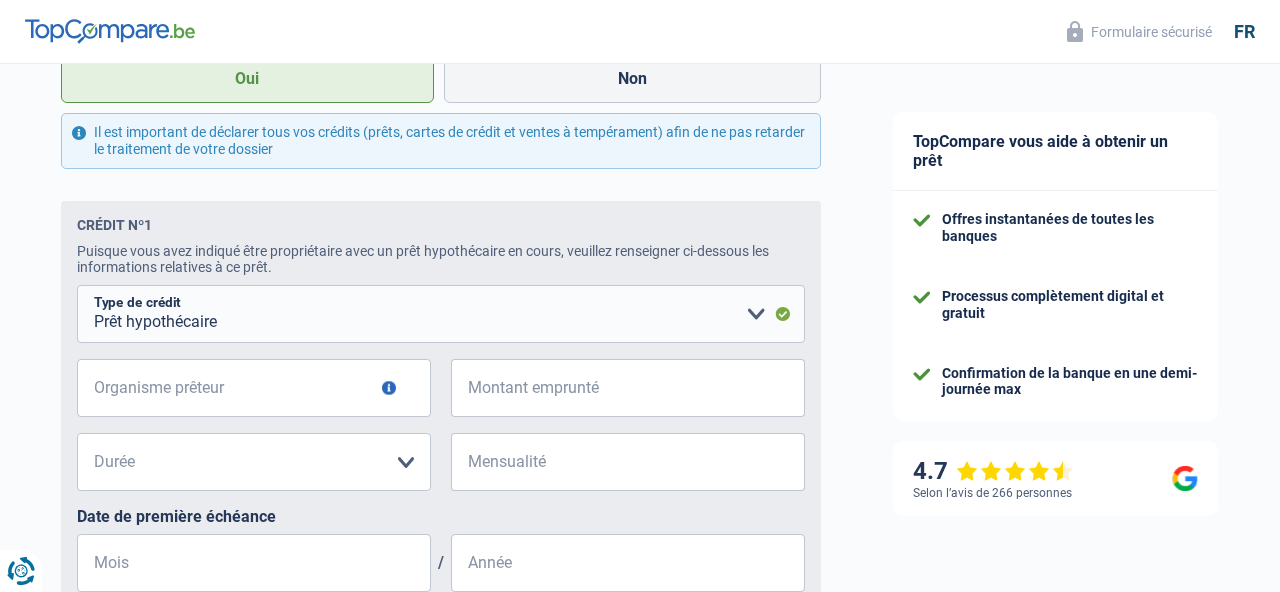 scroll, scrollTop: 912, scrollLeft: 0, axis: vertical 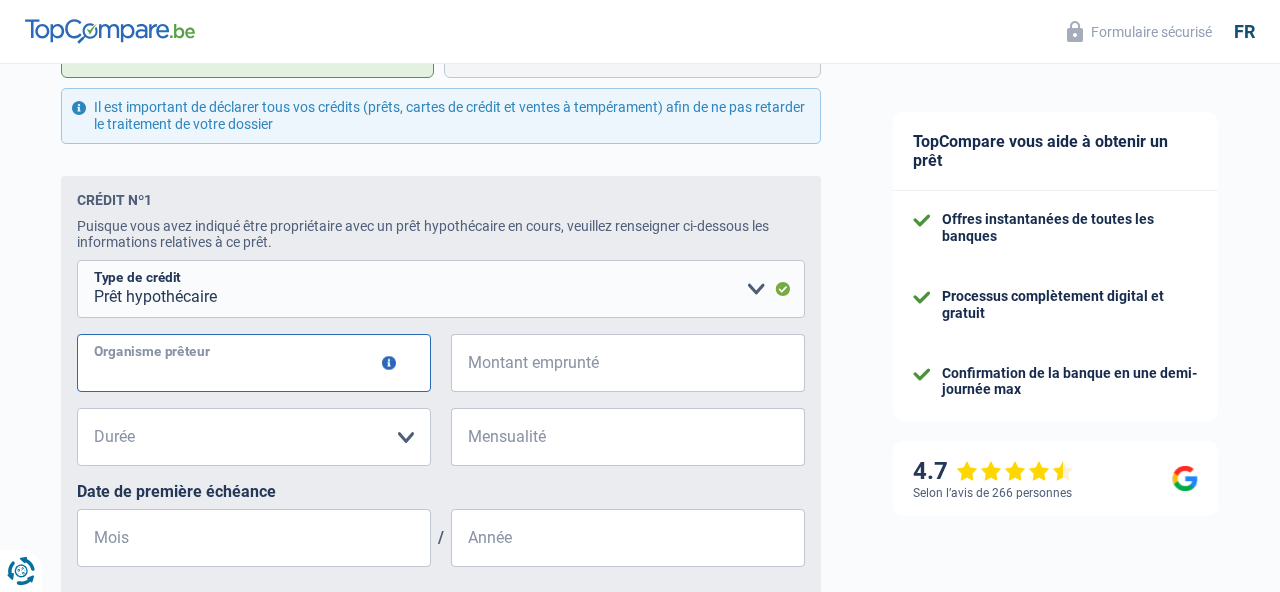 click on "Organisme prêteur" at bounding box center (254, 363) 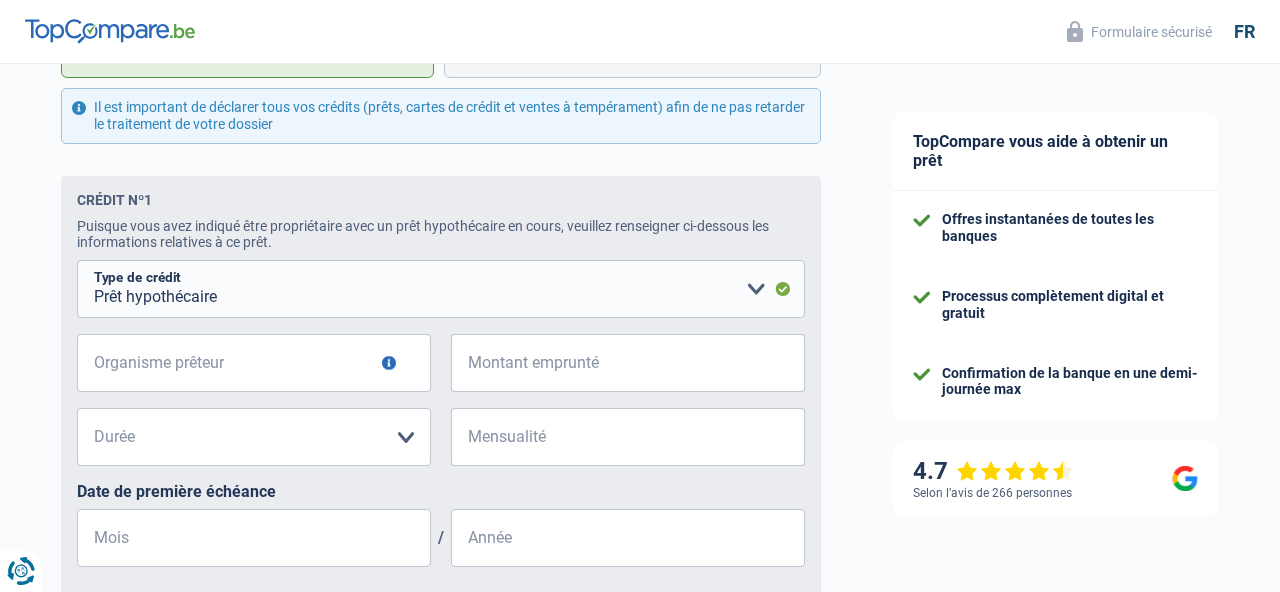 click at bounding box center [389, 363] 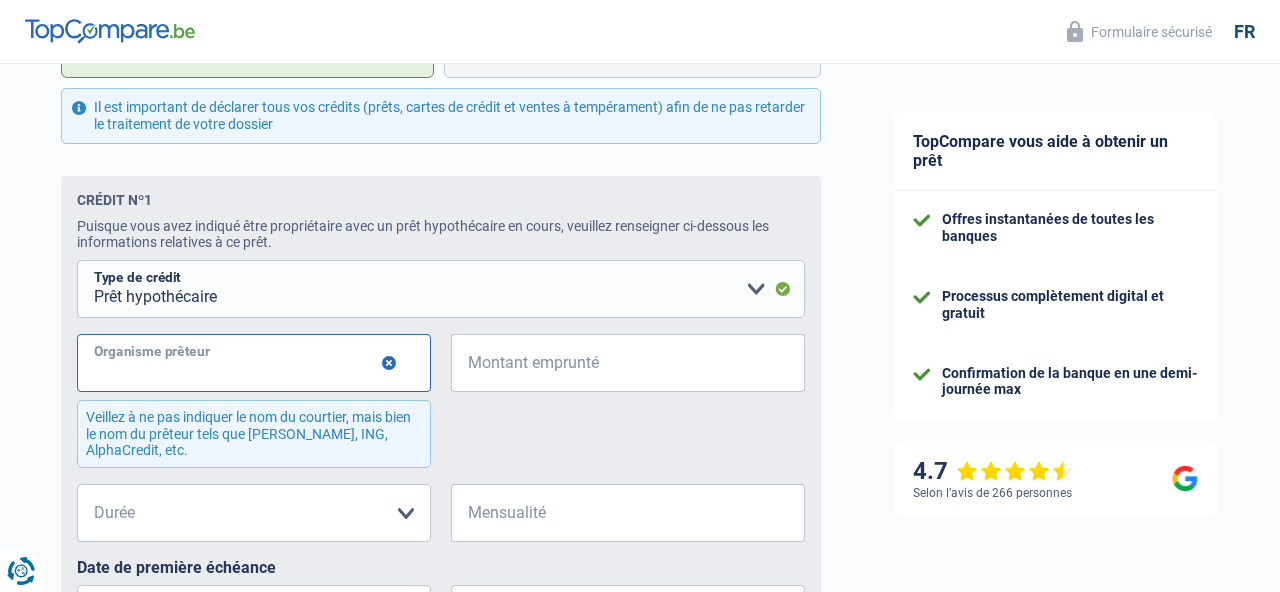 click on "Organisme prêteur" at bounding box center [254, 363] 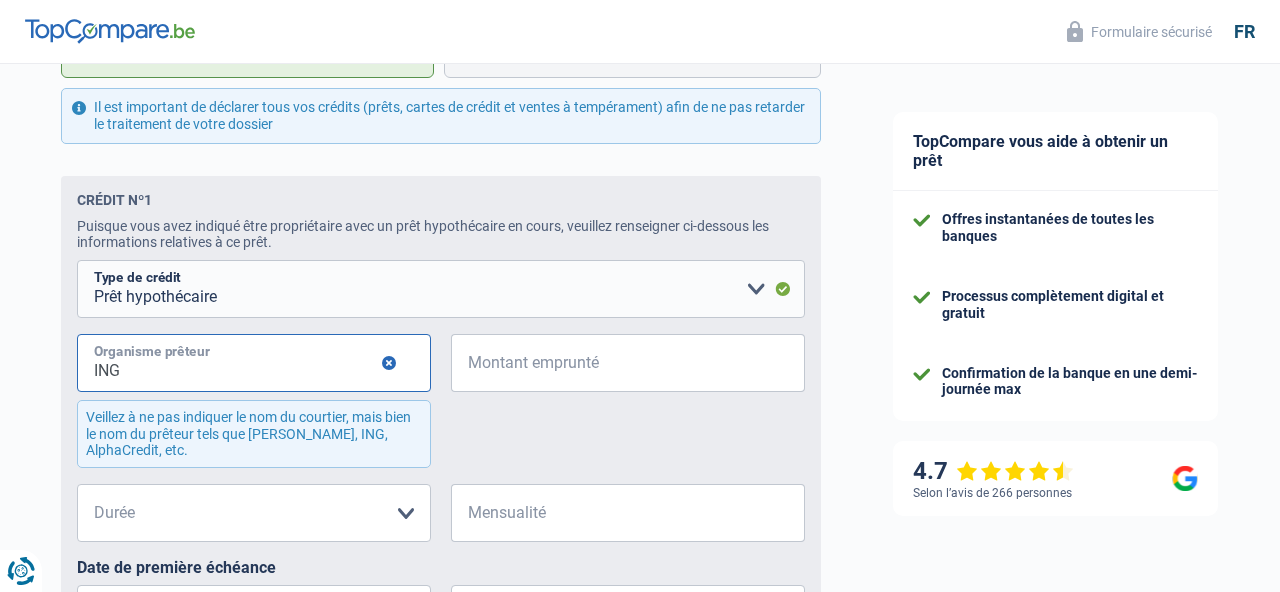 type on "ING" 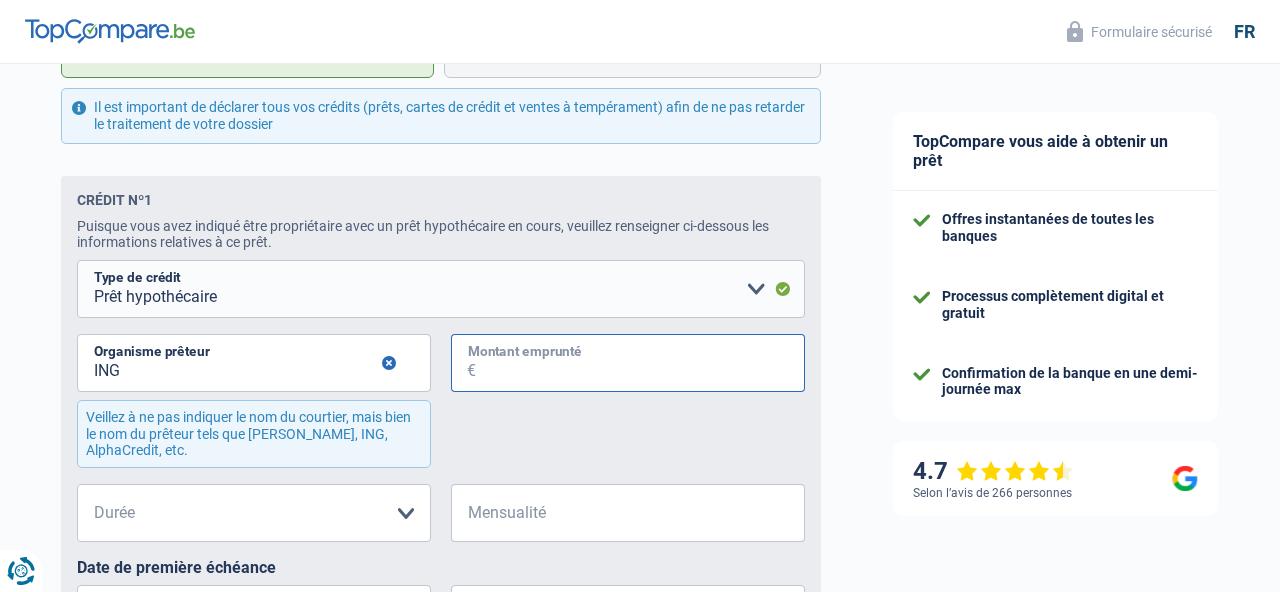click on "Montant emprunté" at bounding box center [640, 363] 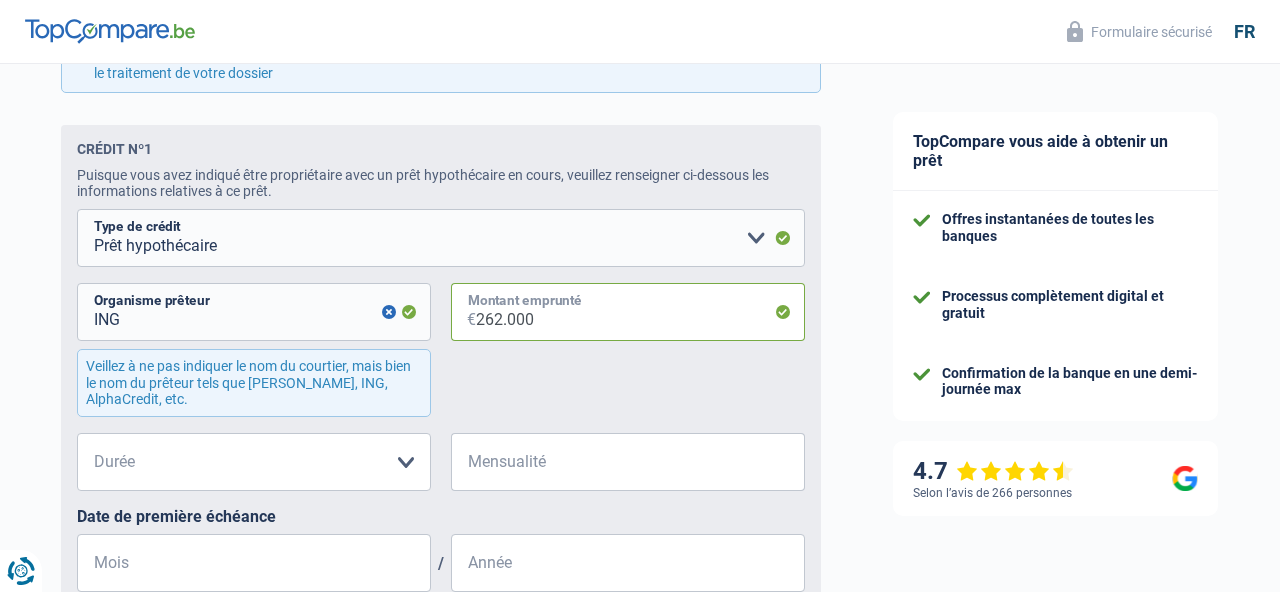 scroll, scrollTop: 978, scrollLeft: 0, axis: vertical 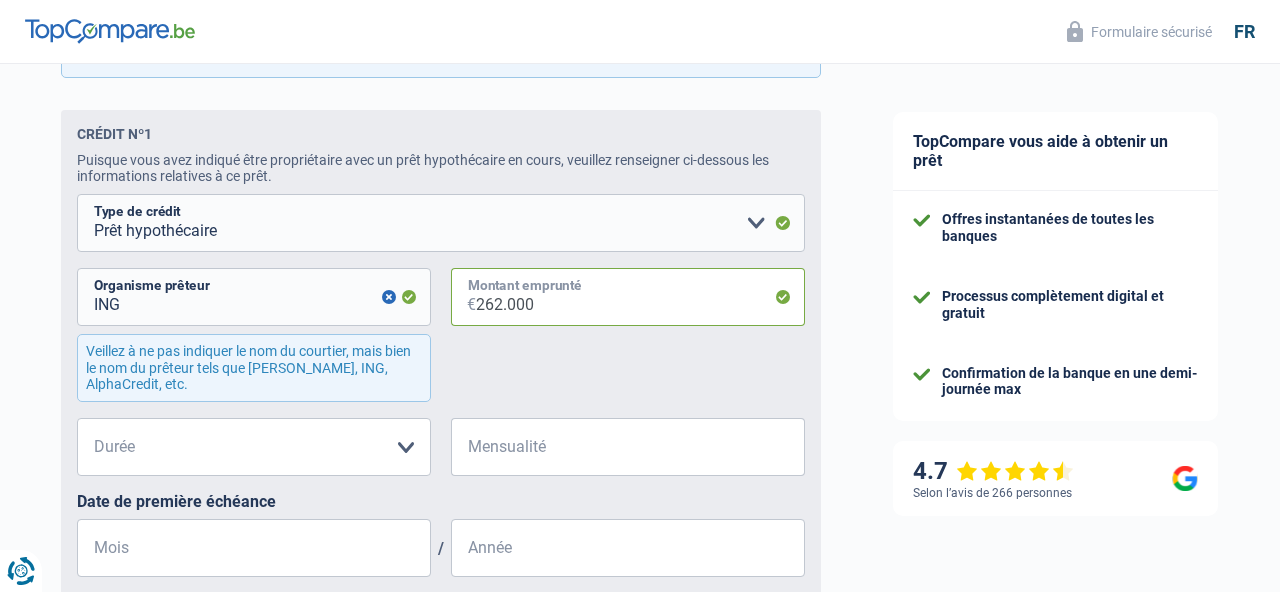 type on "262.000" 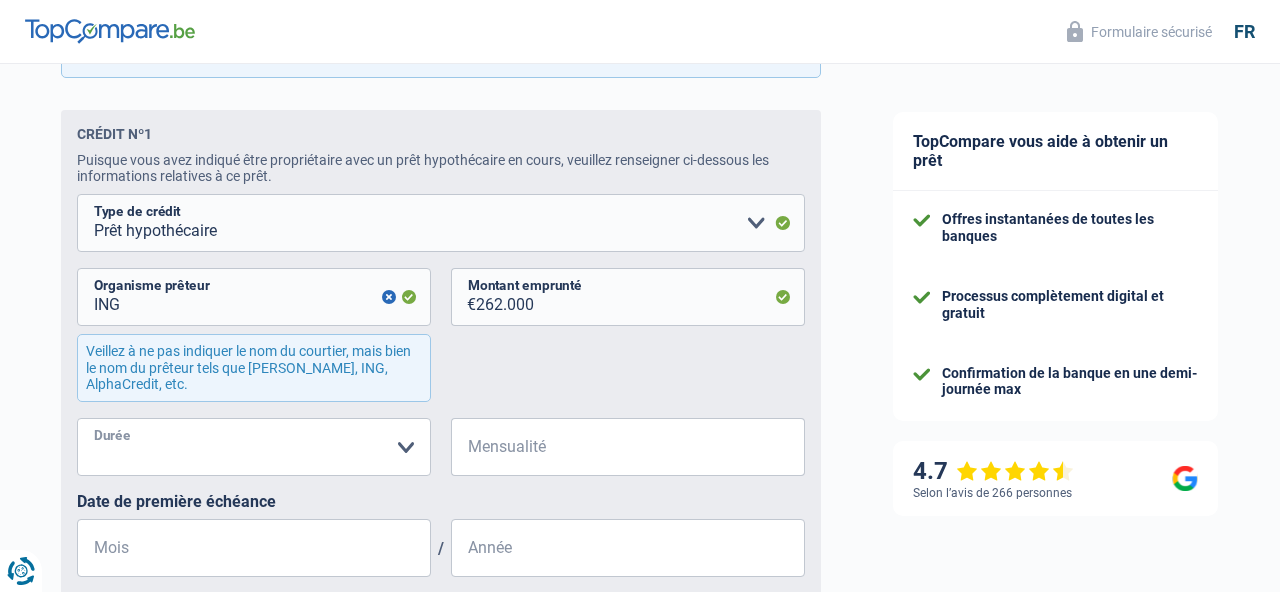 click on "120 mois 180 mois 240 mois 300 mois 360 mois 420 mois
Veuillez sélectionner une option" at bounding box center [254, 447] 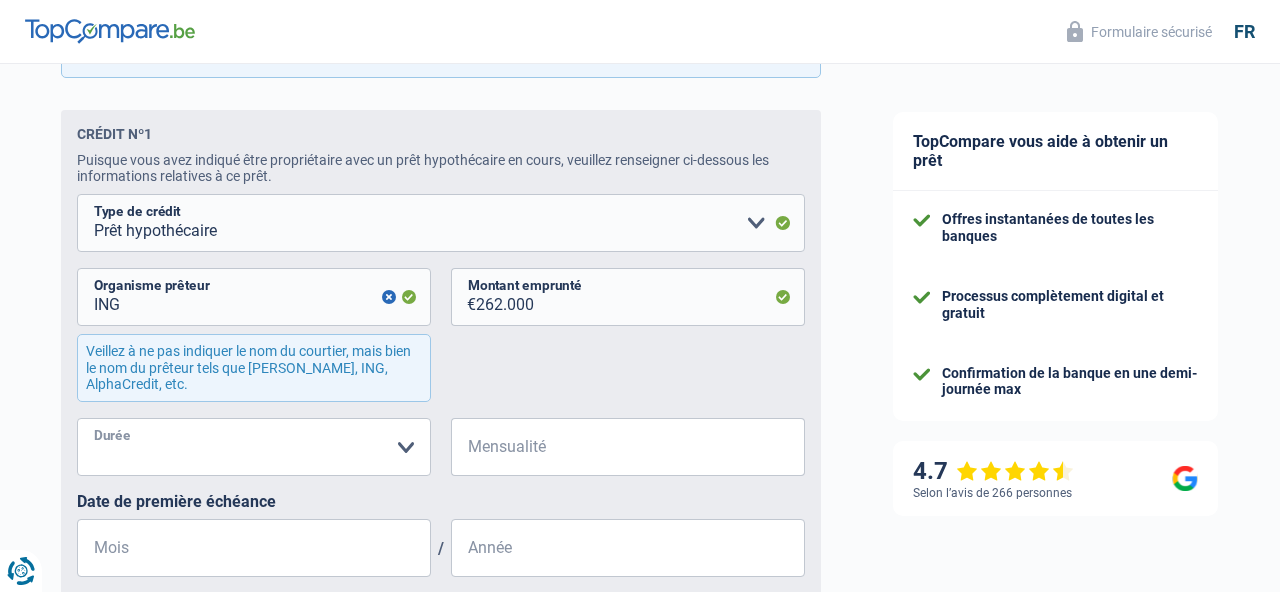 select on "300" 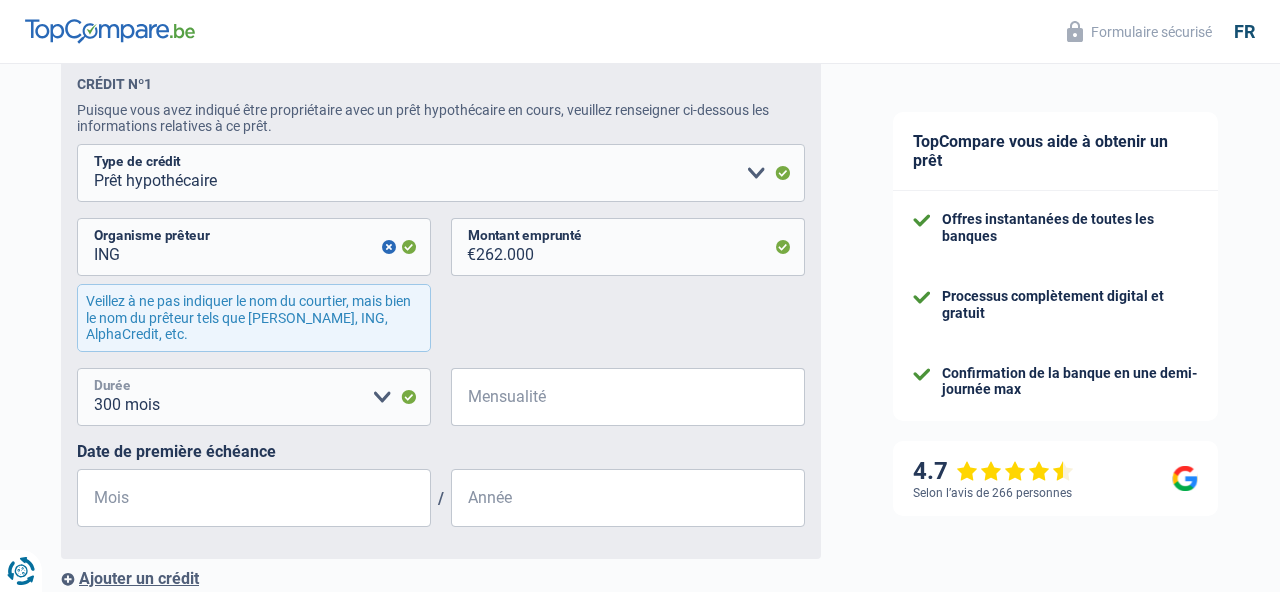 scroll, scrollTop: 1038, scrollLeft: 0, axis: vertical 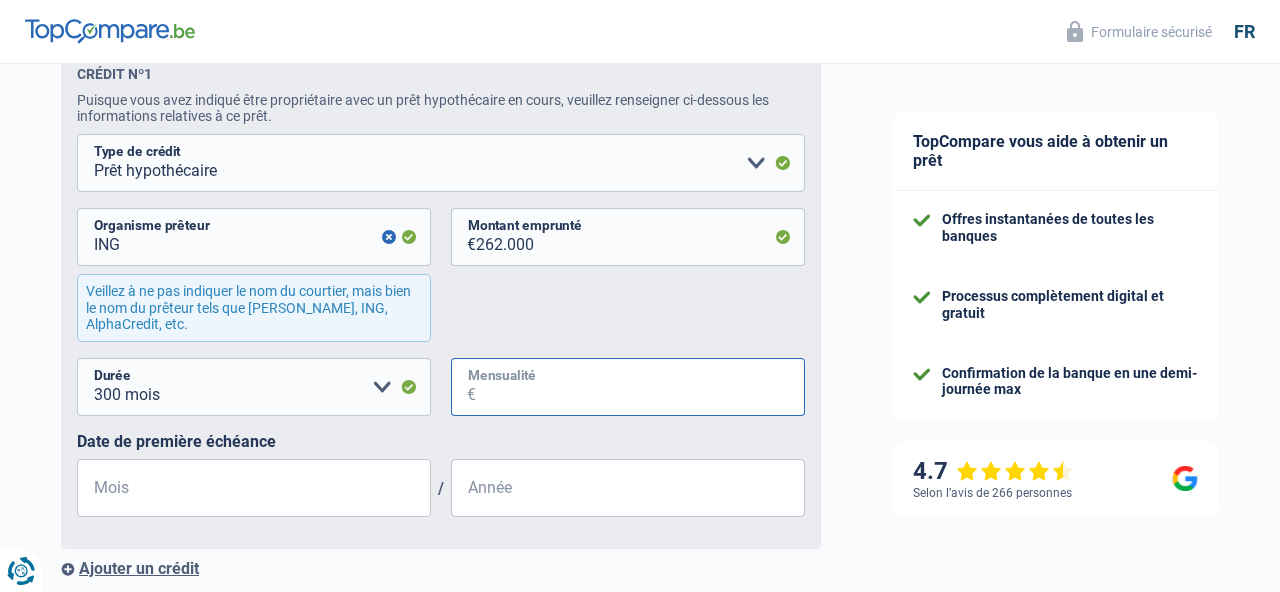 click on "Mensualité" at bounding box center (640, 387) 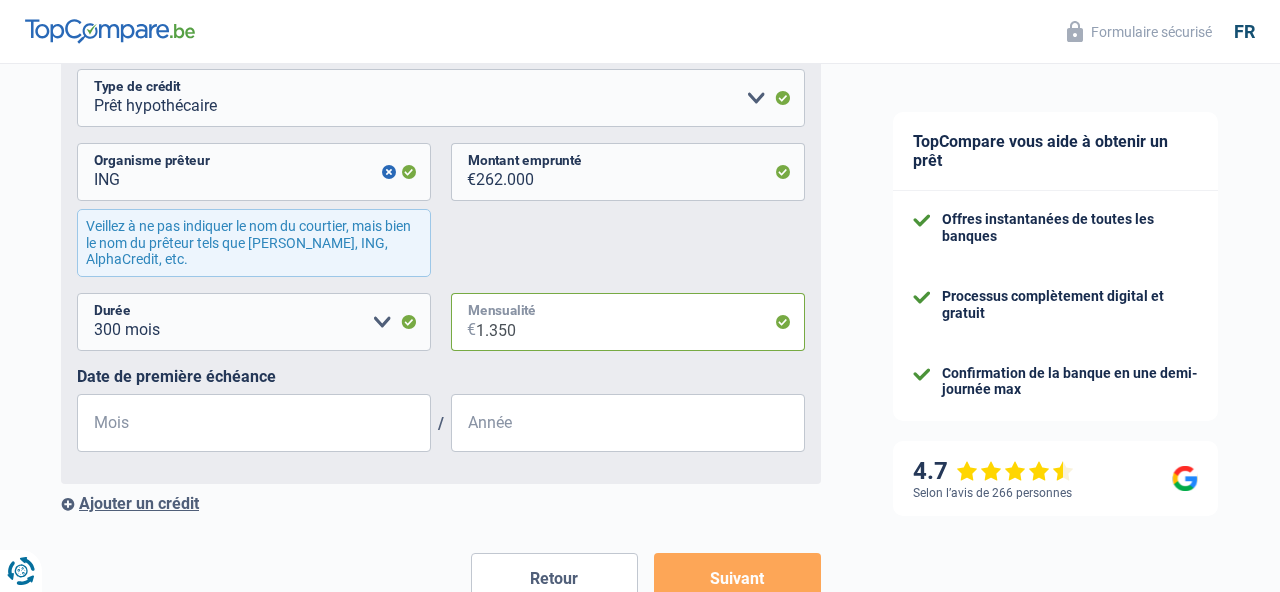 scroll, scrollTop: 1152, scrollLeft: 0, axis: vertical 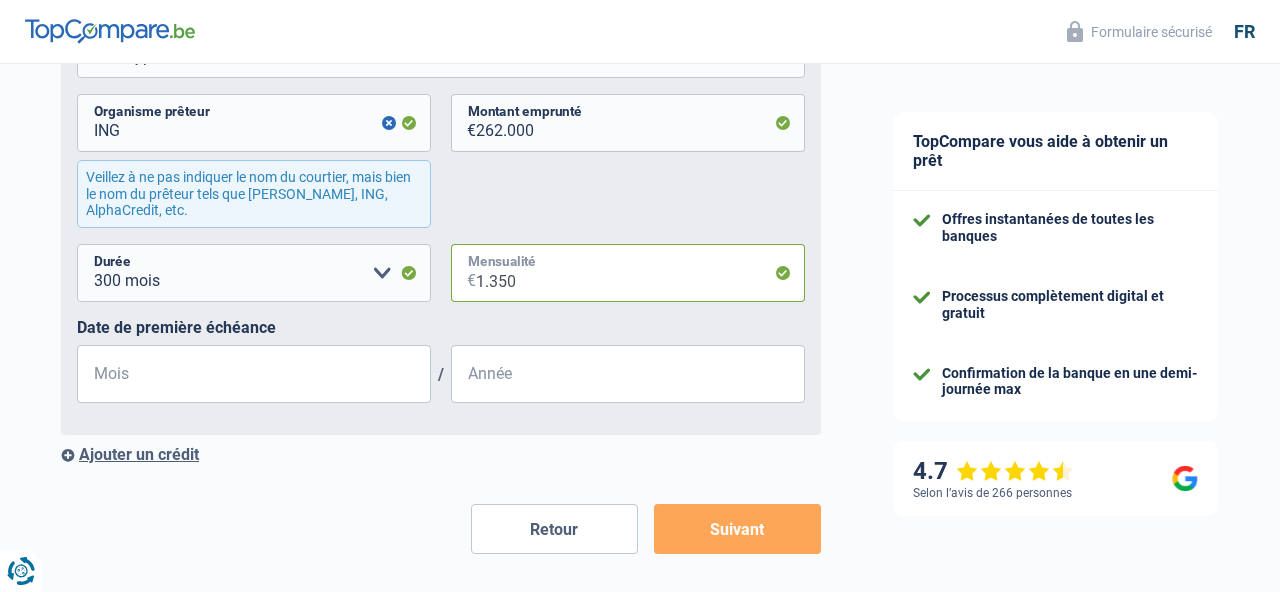type on "1.350" 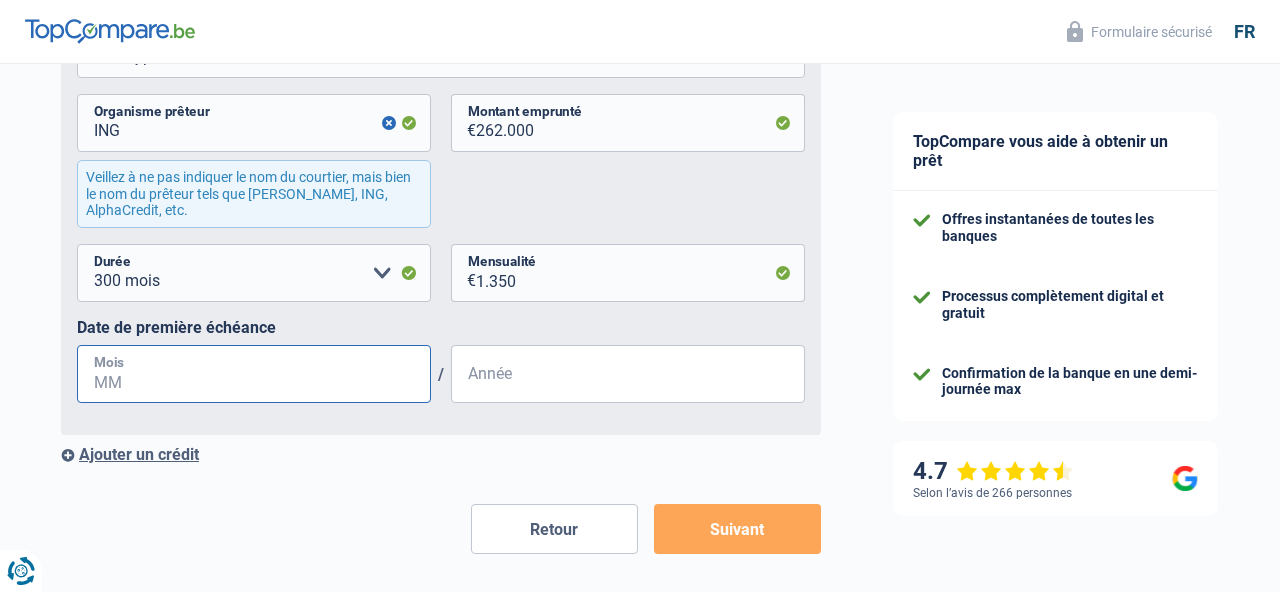click on "Mois" at bounding box center (254, 374) 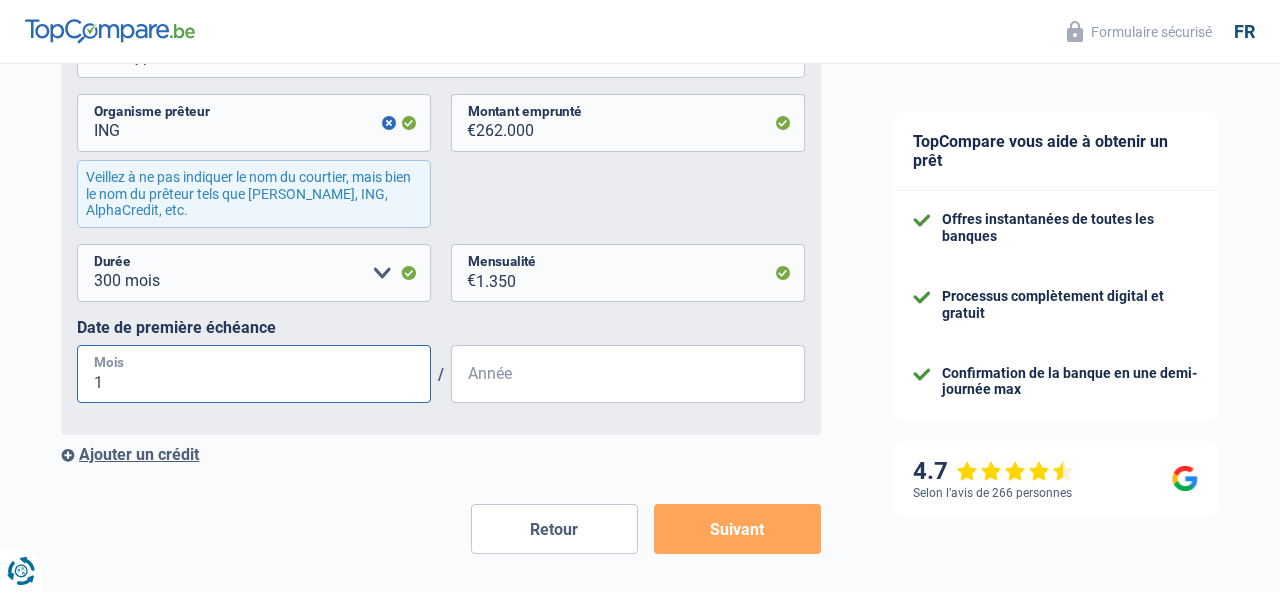 type on "11" 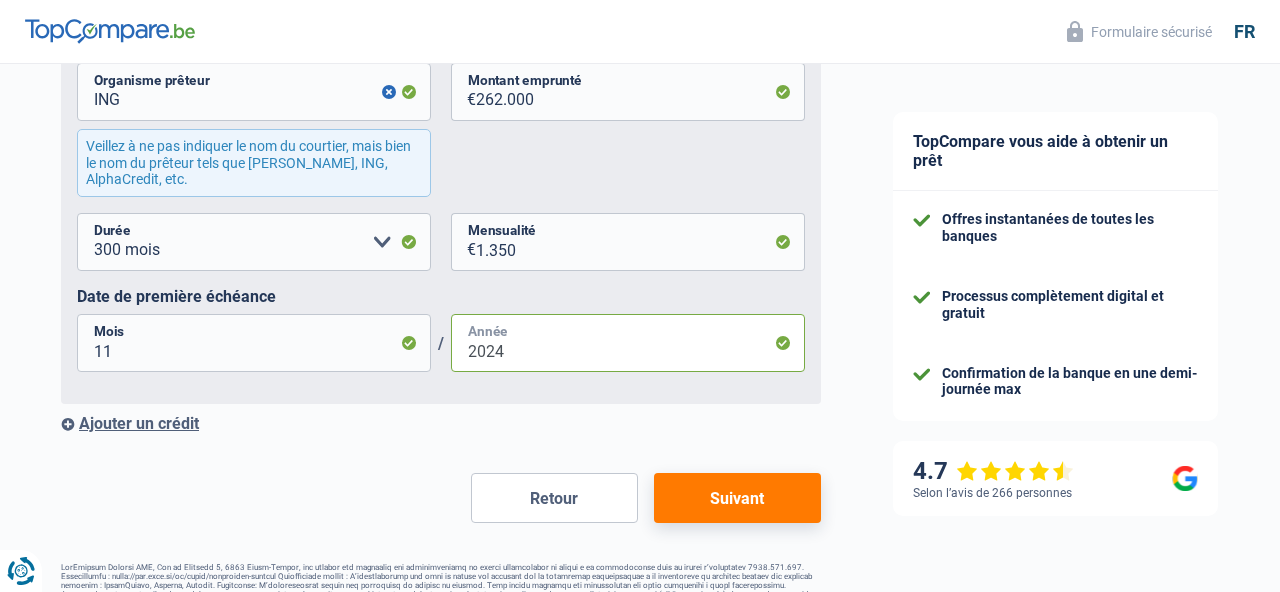 scroll, scrollTop: 1230, scrollLeft: 0, axis: vertical 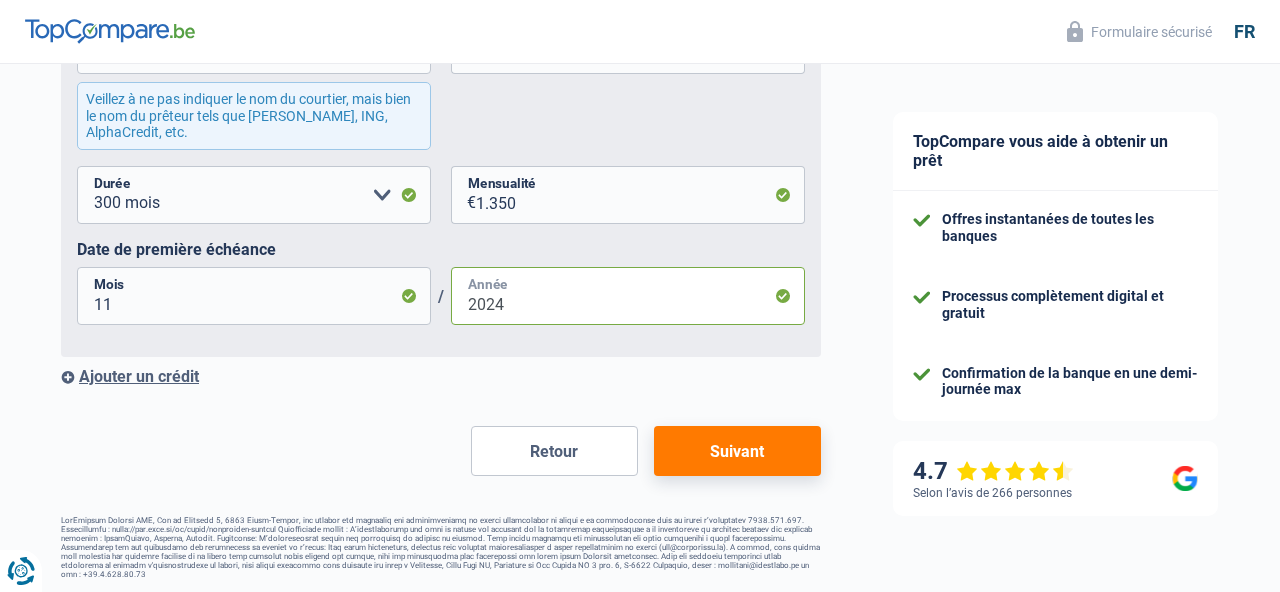type on "2024" 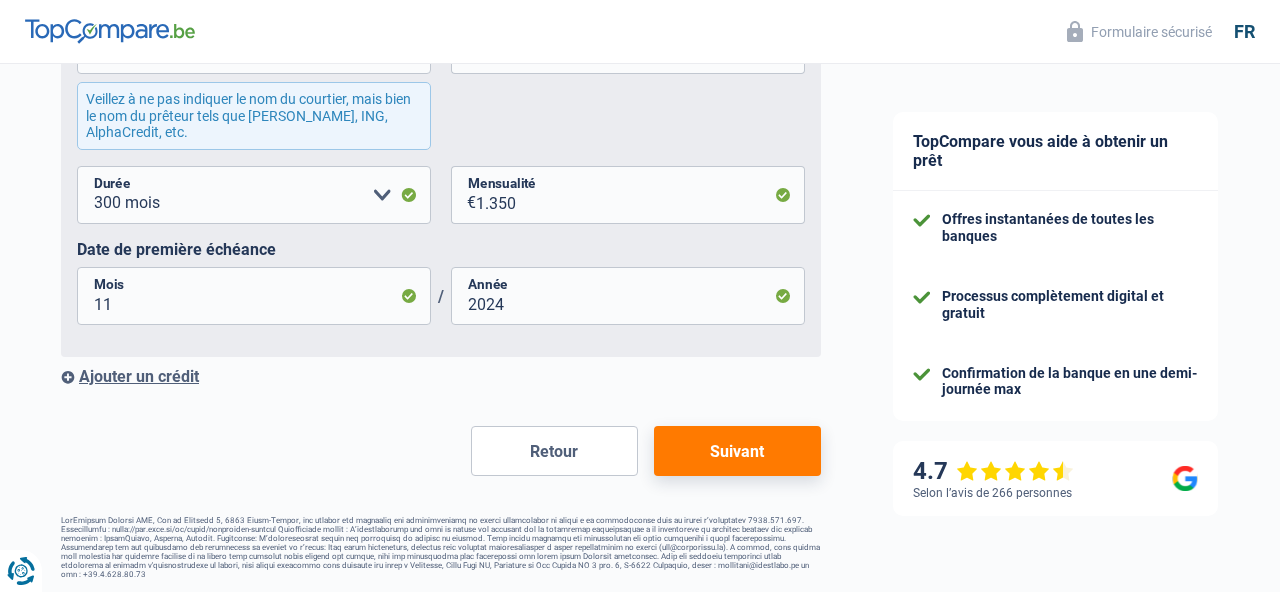 click on "Suivant" at bounding box center (737, 451) 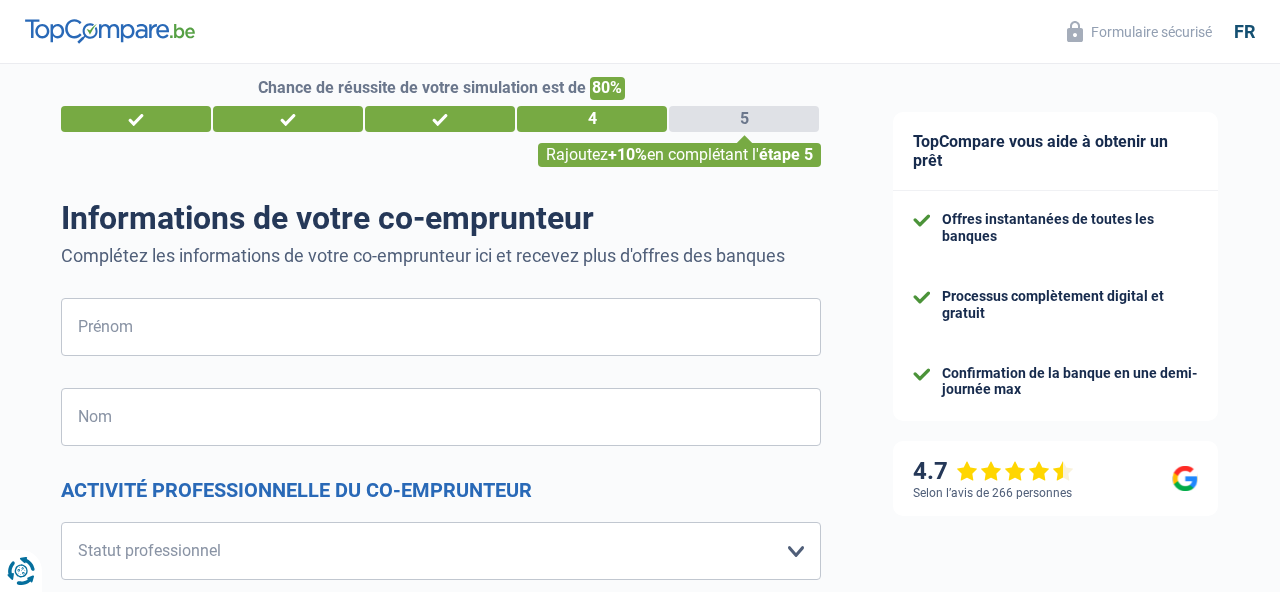 scroll, scrollTop: 0, scrollLeft: 0, axis: both 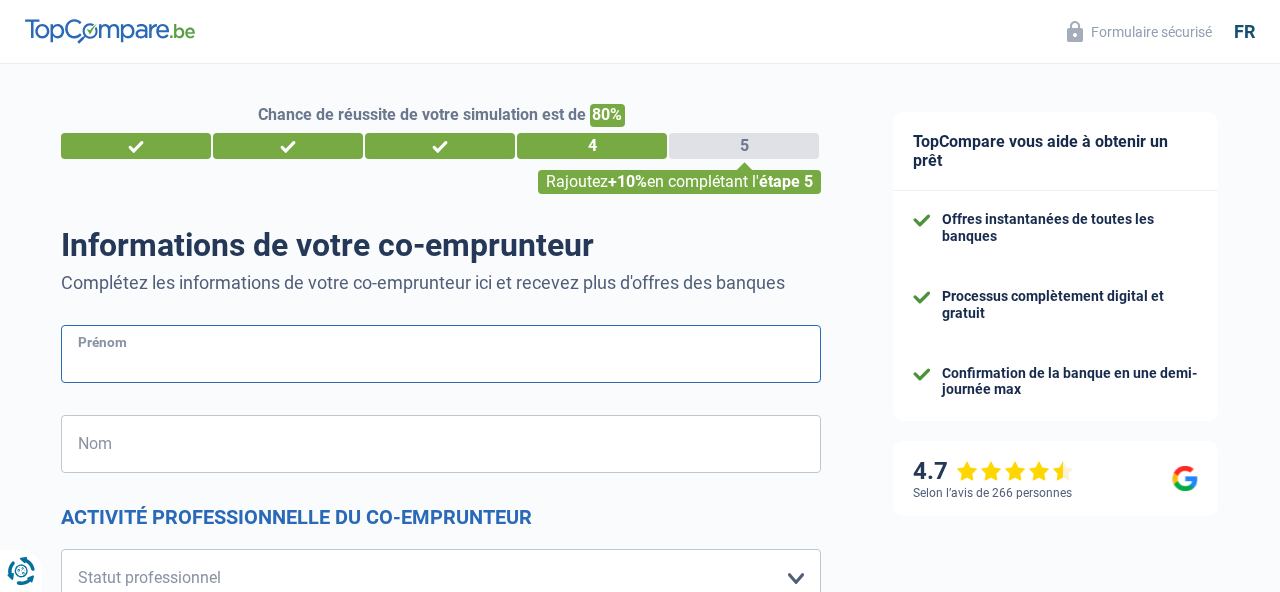 click on "Prénom" at bounding box center [441, 354] 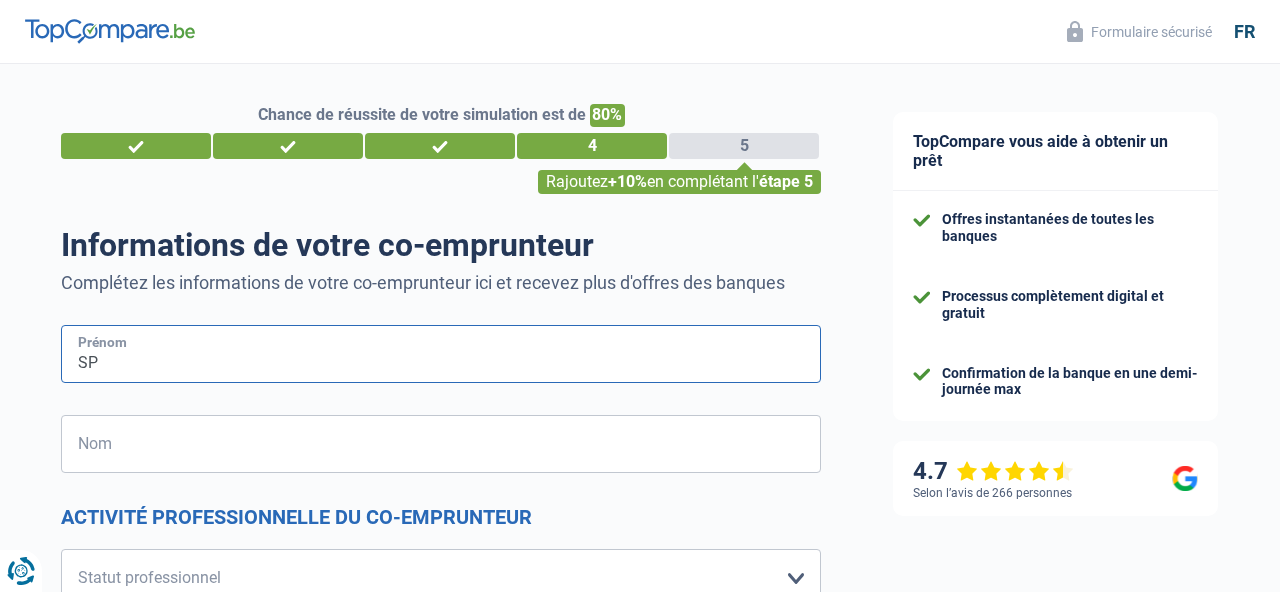 type on "S" 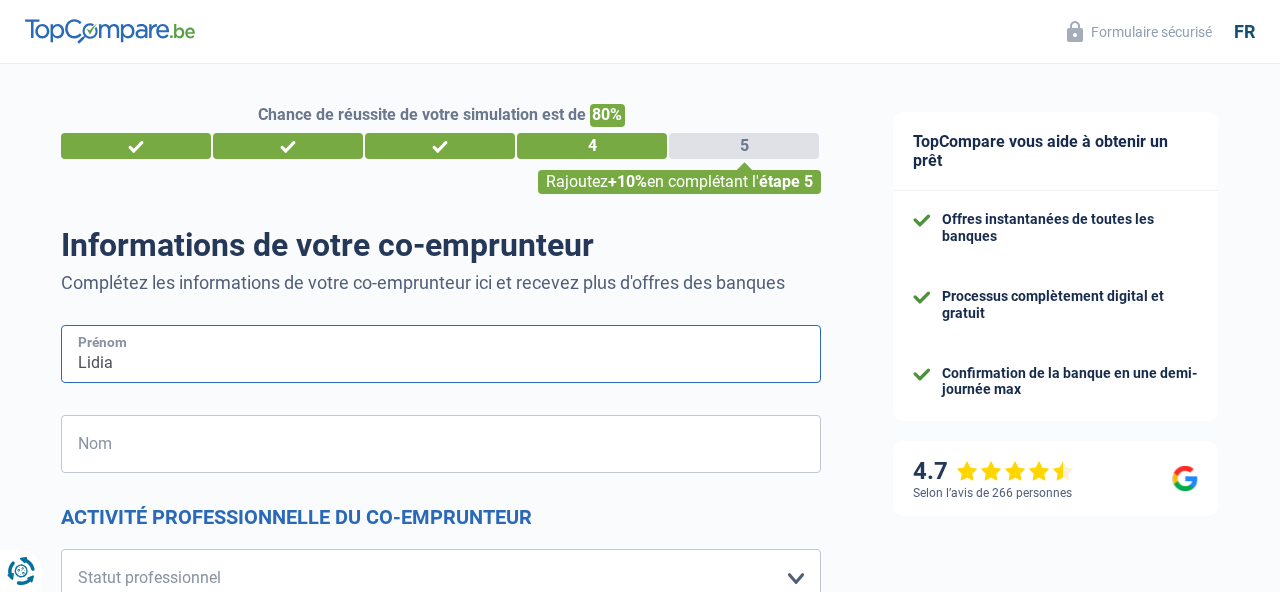 type on "Lidia" 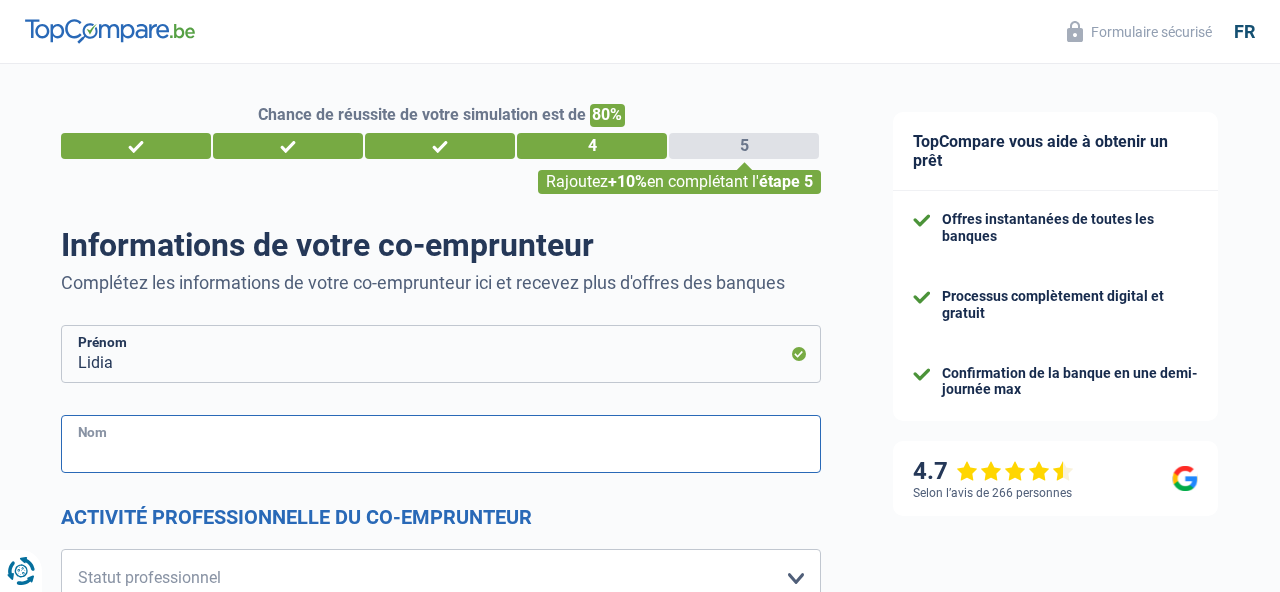 click on "Nom" at bounding box center [441, 444] 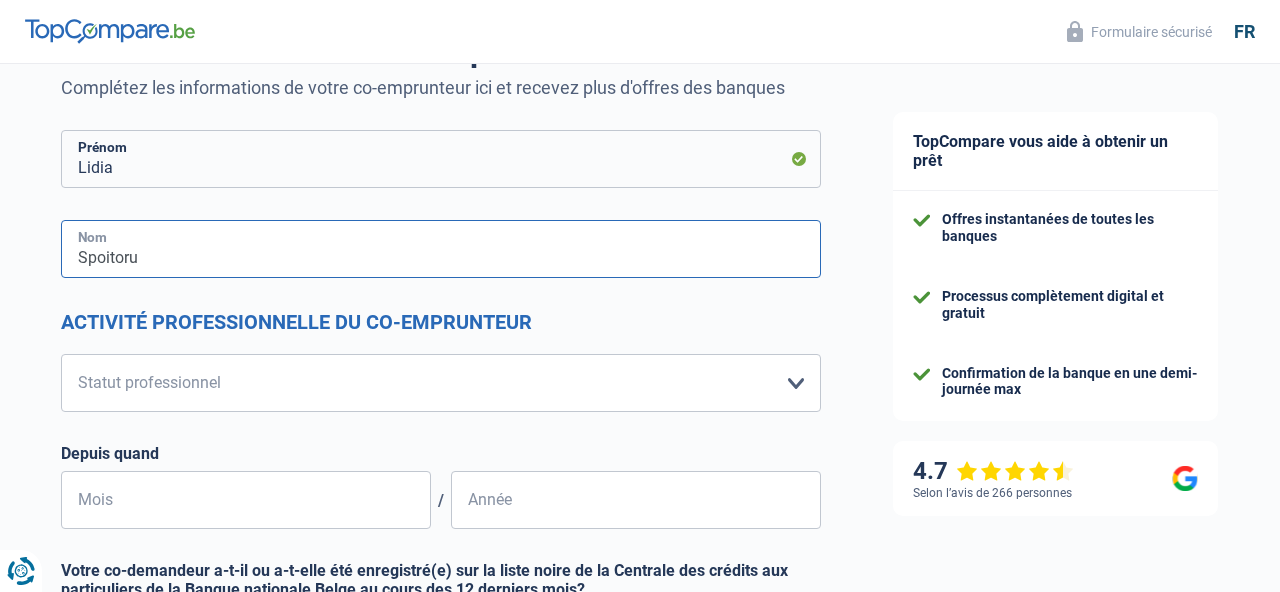 scroll, scrollTop: 206, scrollLeft: 0, axis: vertical 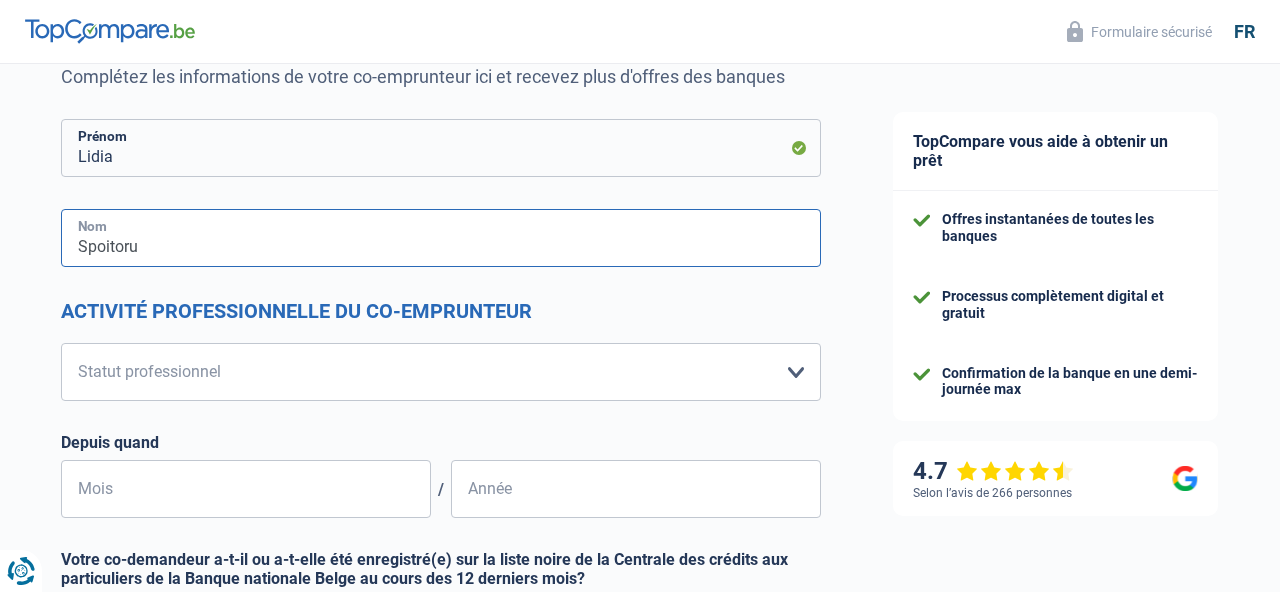 type on "Spoitoru" 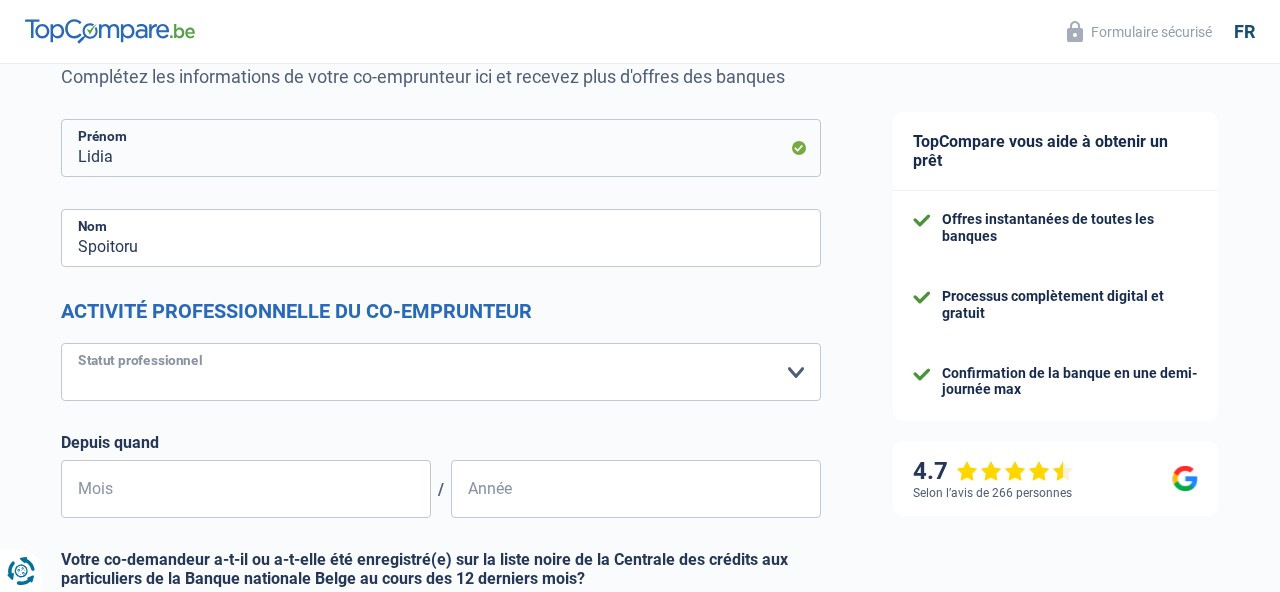 click on "Ouvrier Employé privé Employé public Invalide Indépendant Pensionné Chômeur Mutuelle Femme au foyer Sans profession Allocataire sécurité/Intégration social (SPF Sécurité Sociale, CPAS) Etudiant Profession libérale Commerçant Rentier Pré-pensionné
Veuillez sélectionner une option" at bounding box center [441, 372] 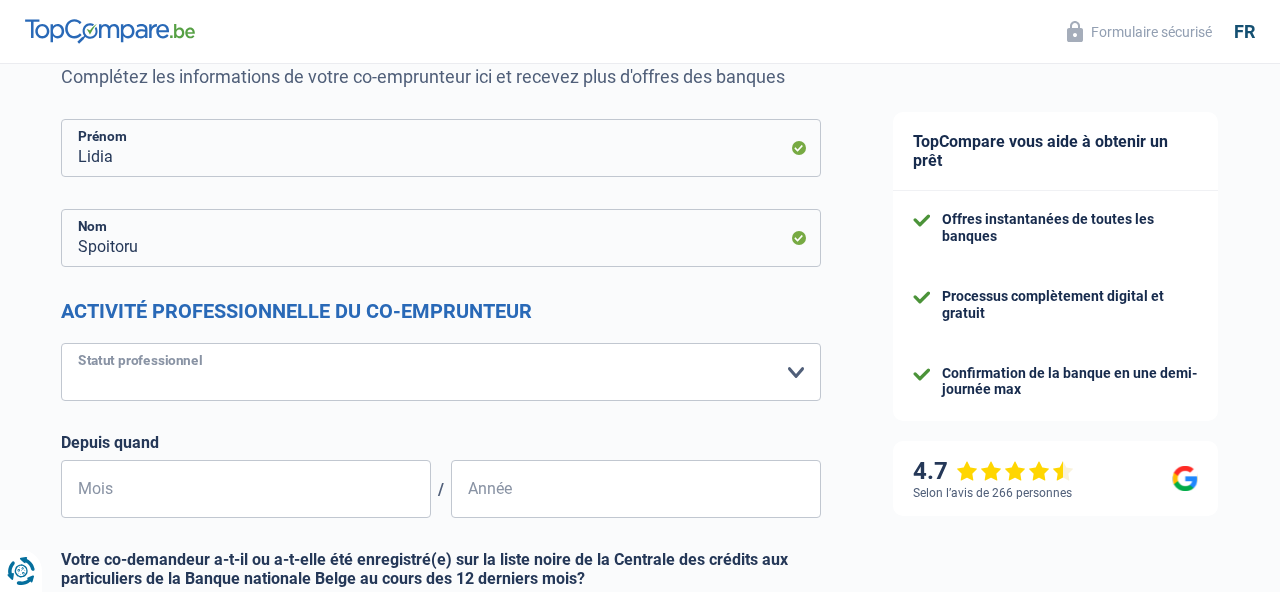 click on "Ouvrier Employé privé Employé public Invalide Indépendant Pensionné Chômeur Mutuelle Femme au foyer Sans profession Allocataire sécurité/Intégration social (SPF Sécurité Sociale, CPAS) Etudiant Profession libérale Commerçant Rentier Pré-pensionné
Veuillez sélectionner une option" at bounding box center [441, 372] 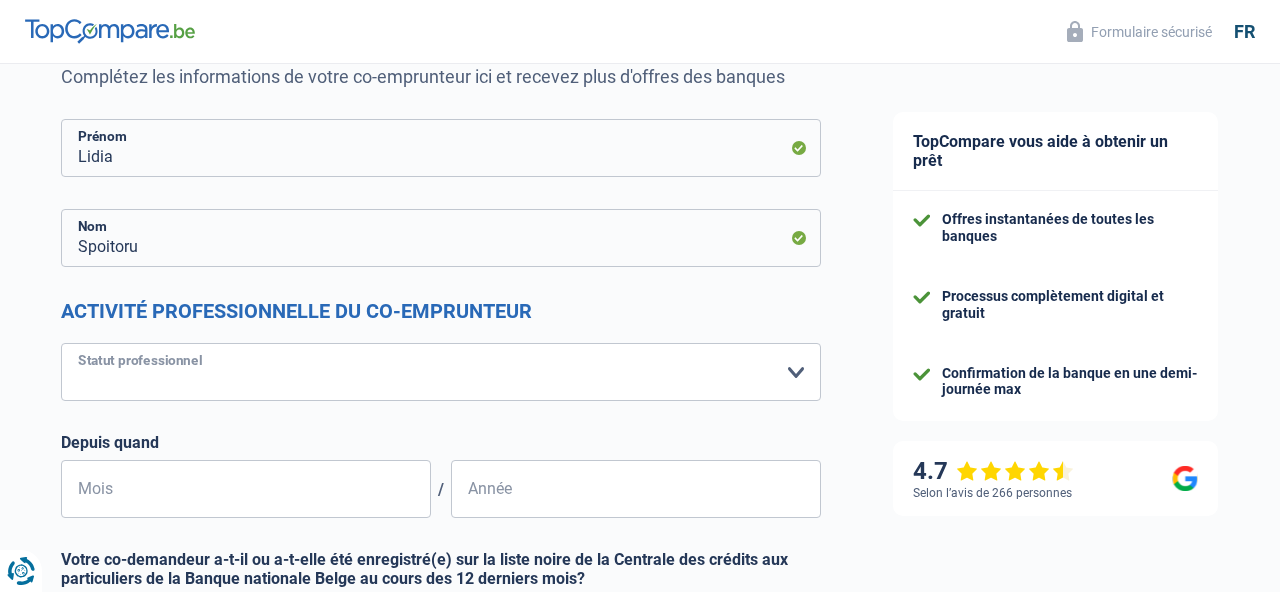select on "worker" 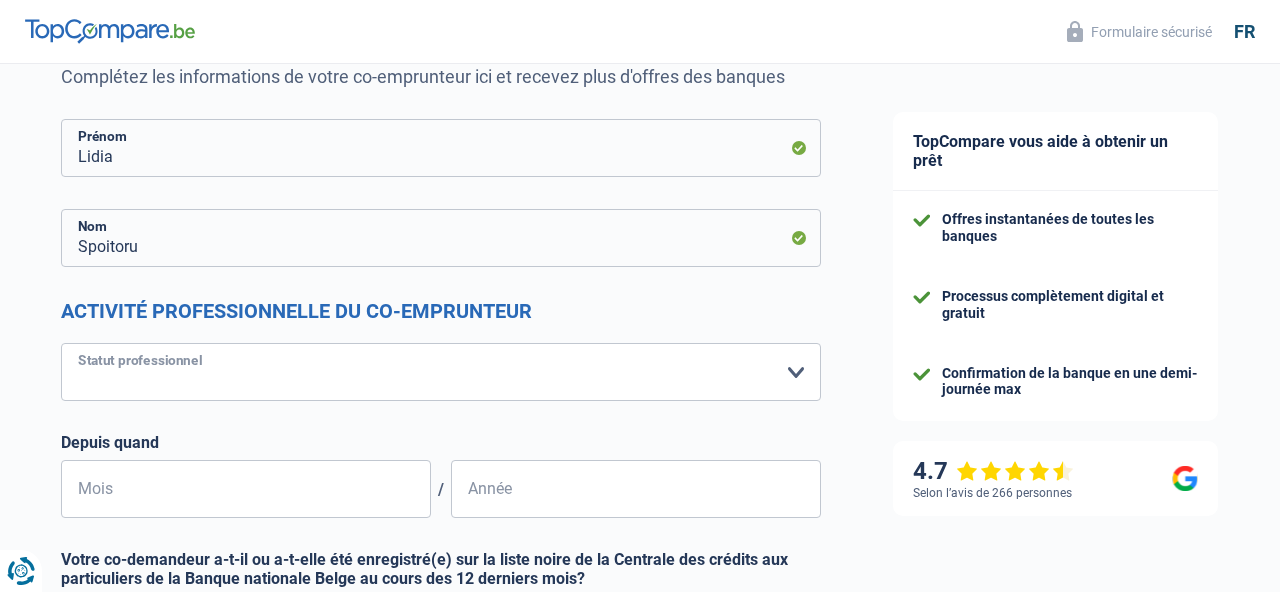 select on "netSalary" 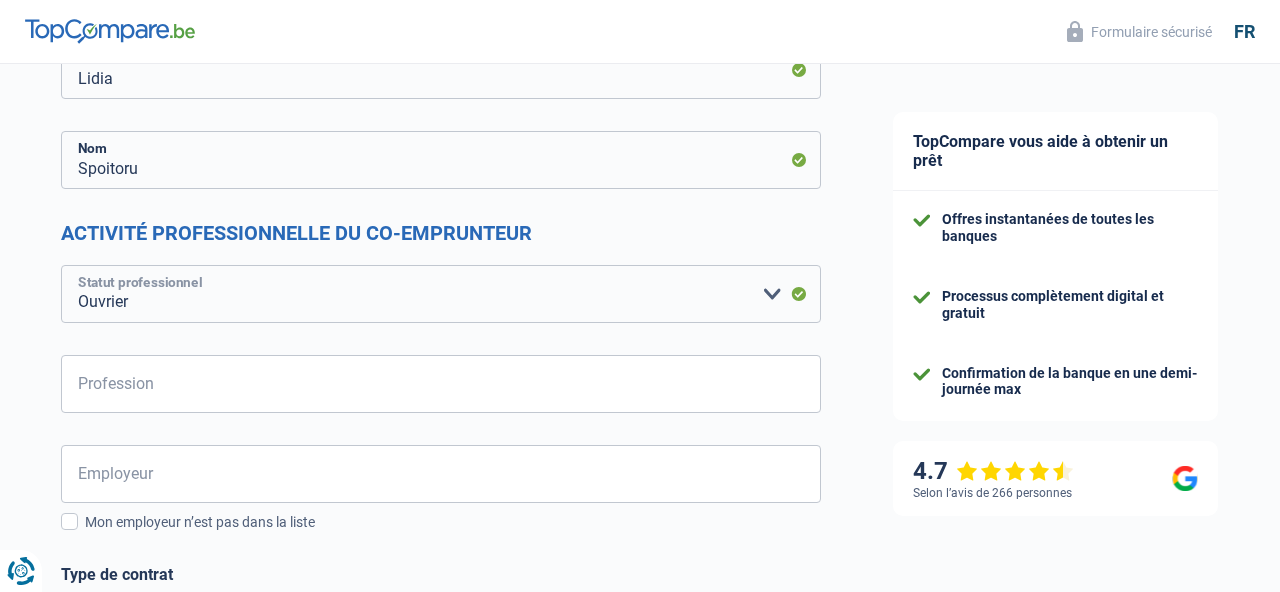 scroll, scrollTop: 286, scrollLeft: 0, axis: vertical 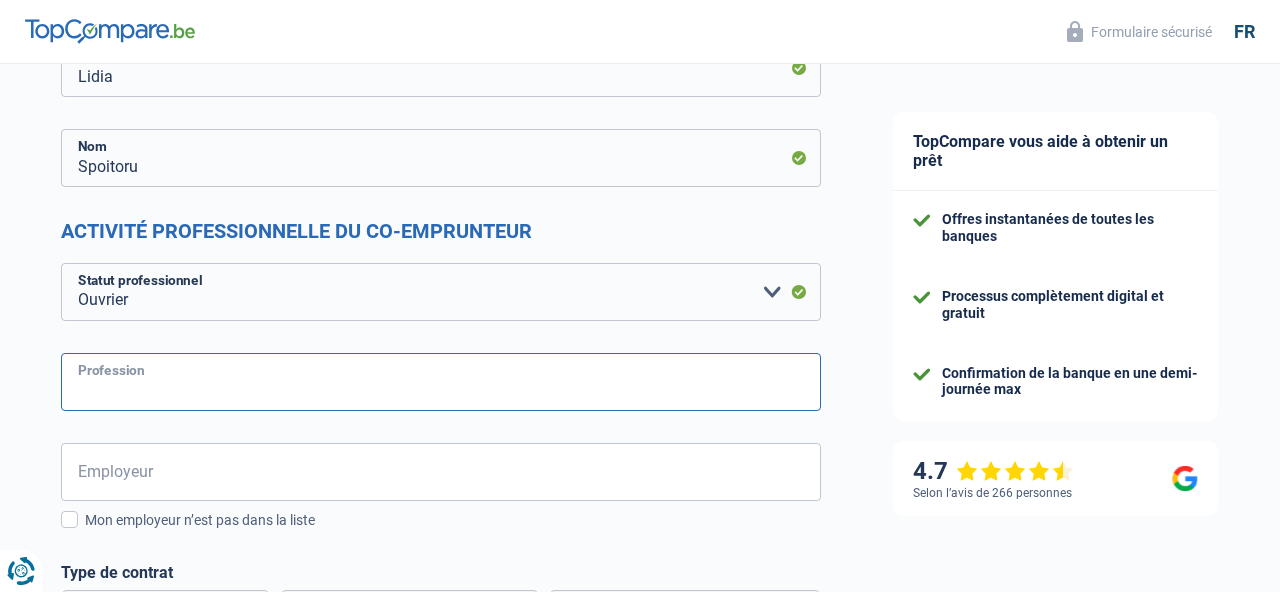 click on "Profession" at bounding box center [441, 382] 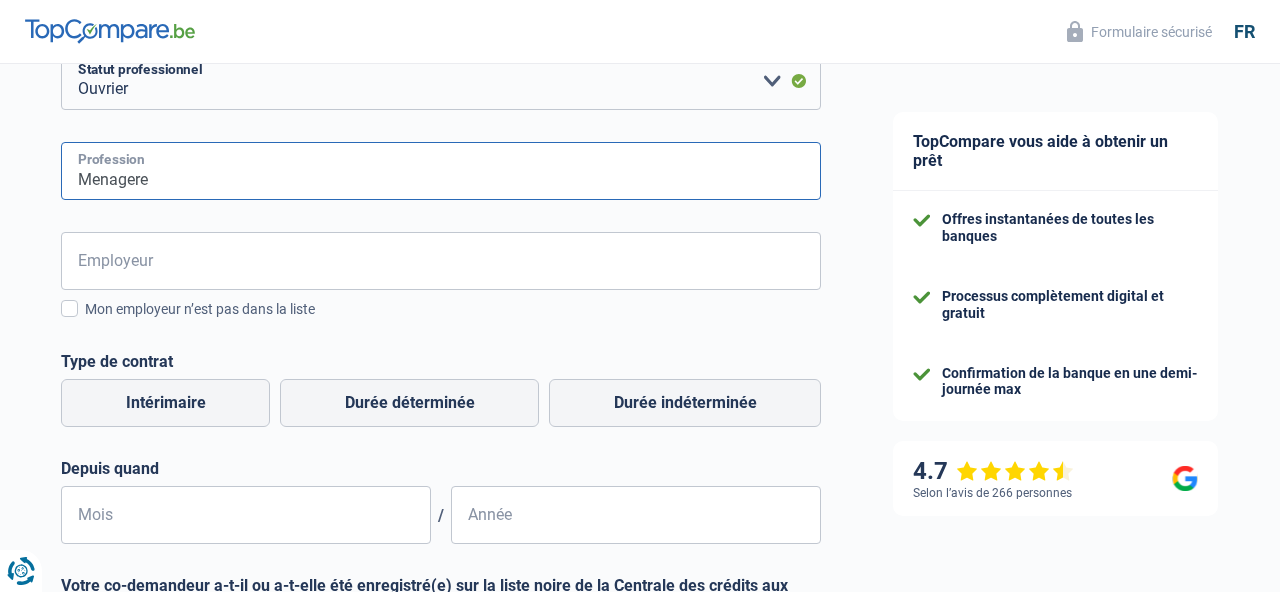 scroll, scrollTop: 515, scrollLeft: 0, axis: vertical 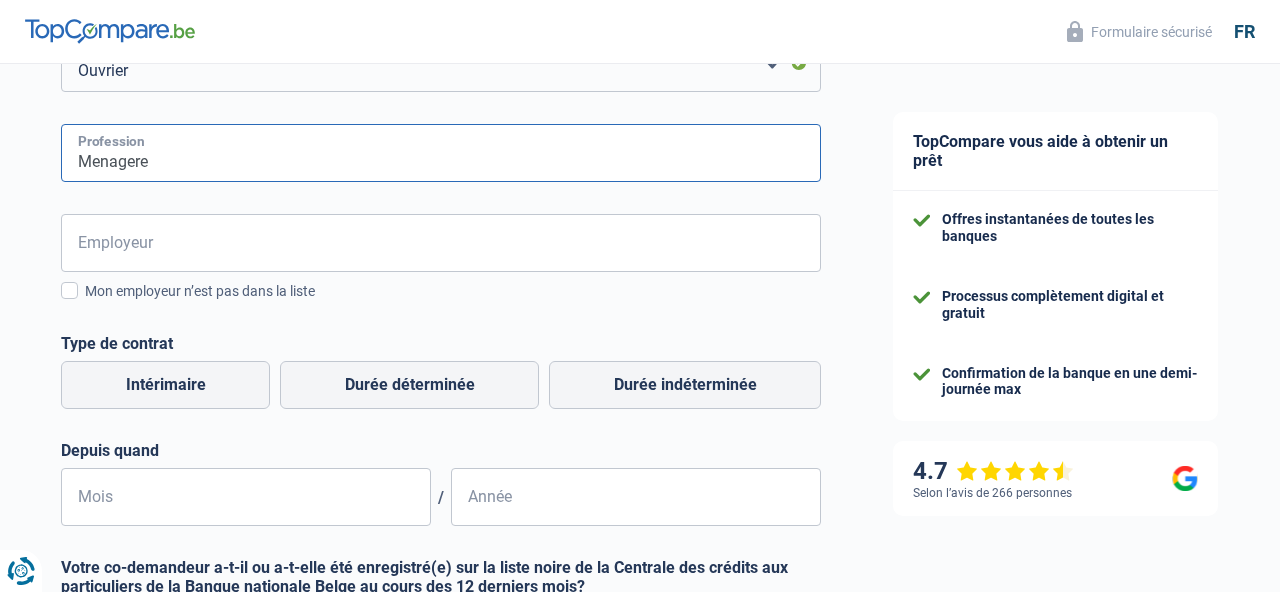 type on "Menagere" 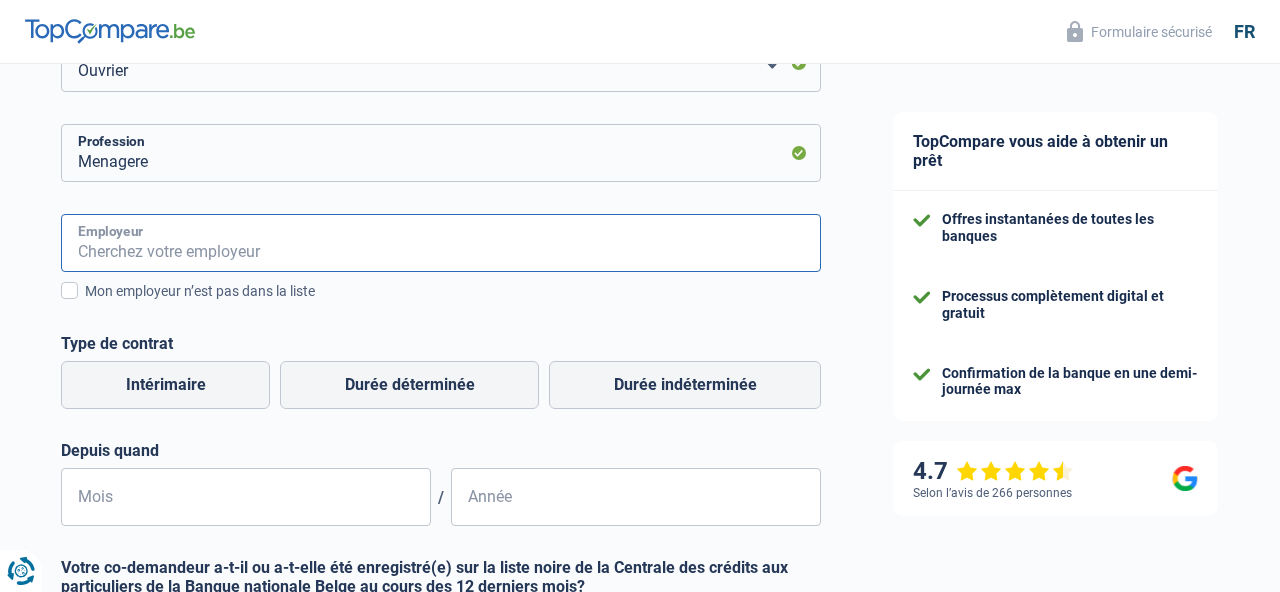 click on "Employeur" at bounding box center [441, 243] 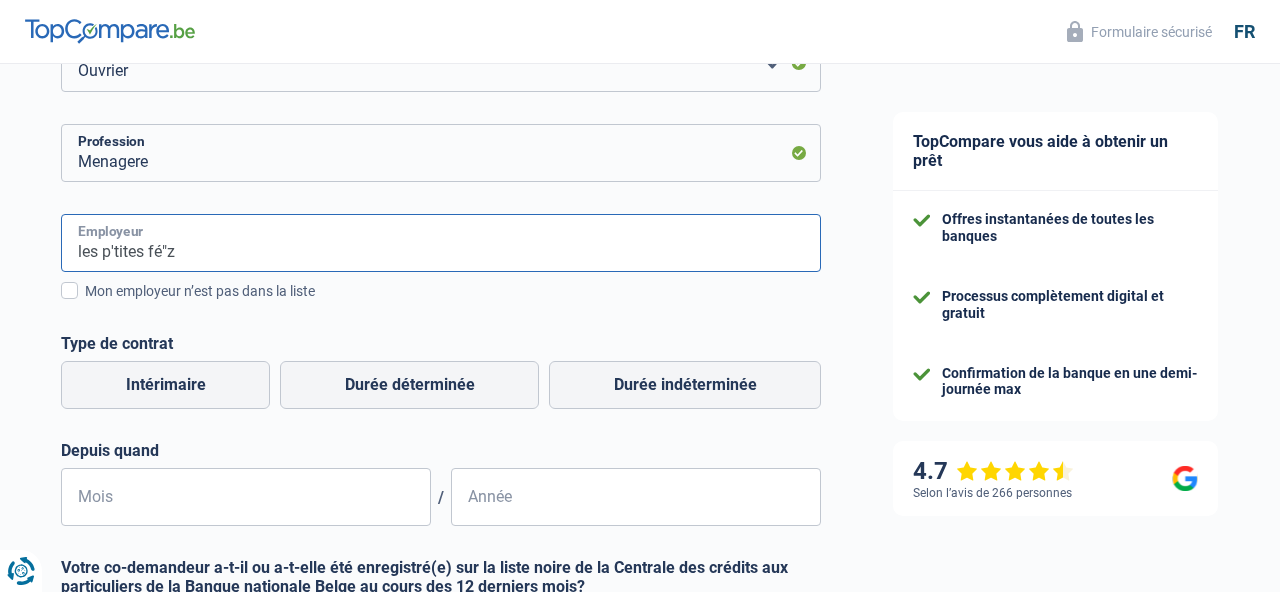 click on "les p'tites fé"z" at bounding box center [441, 243] 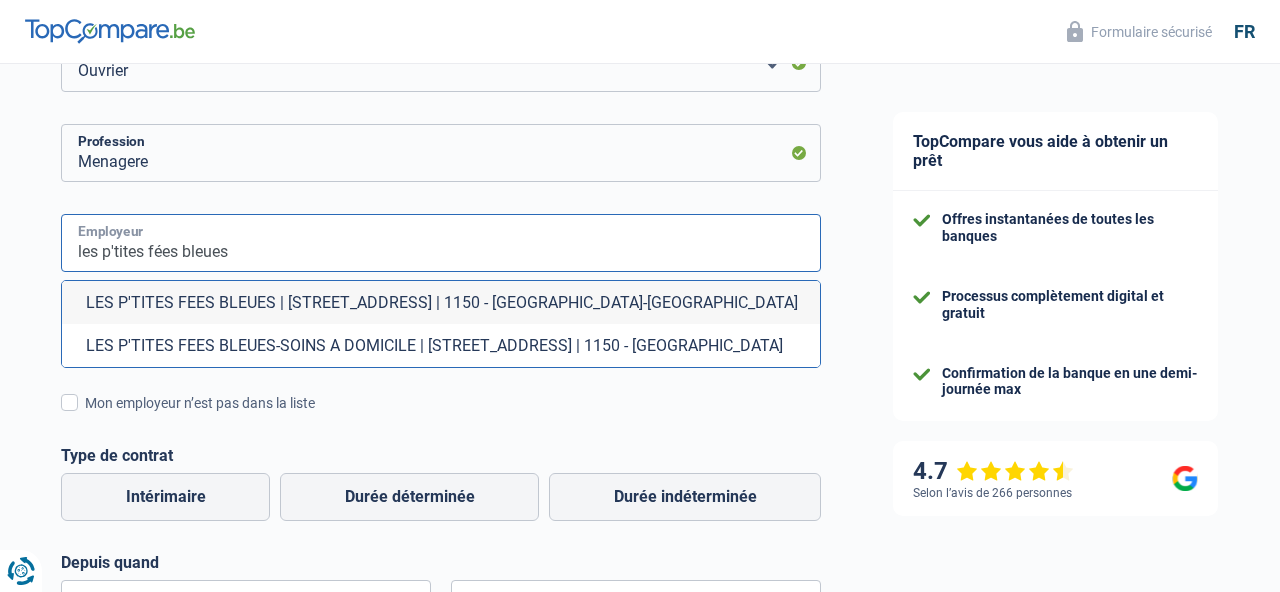 click on "les p'tites fées bleues" at bounding box center [441, 243] 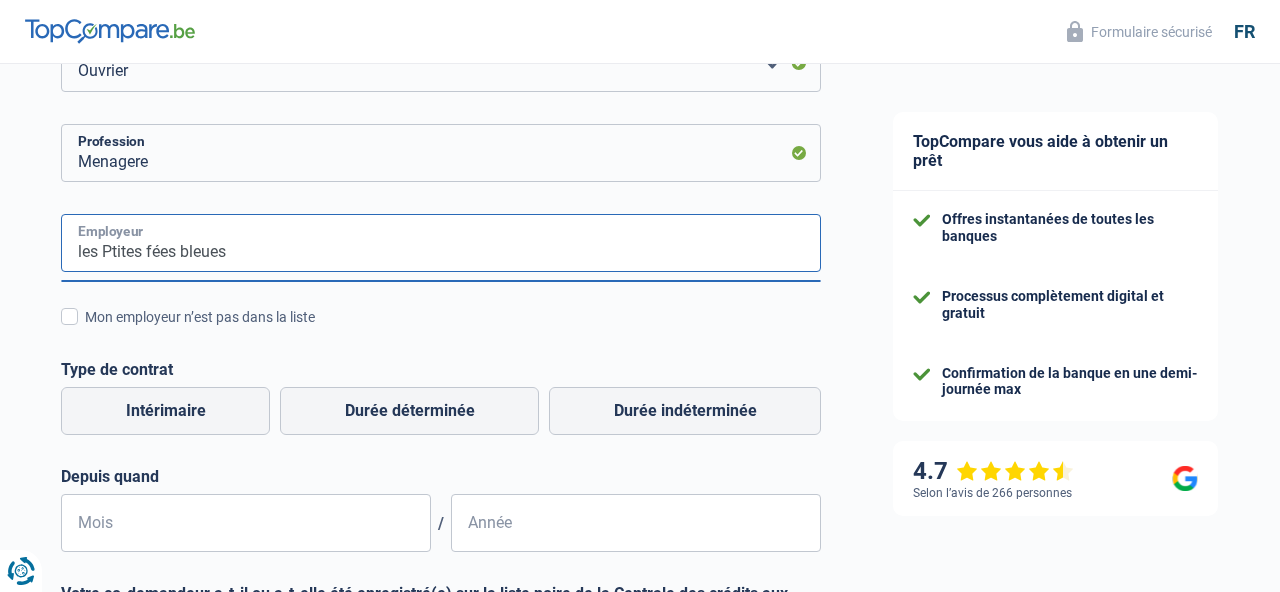 click on "les Ptites fées bleues" at bounding box center (441, 243) 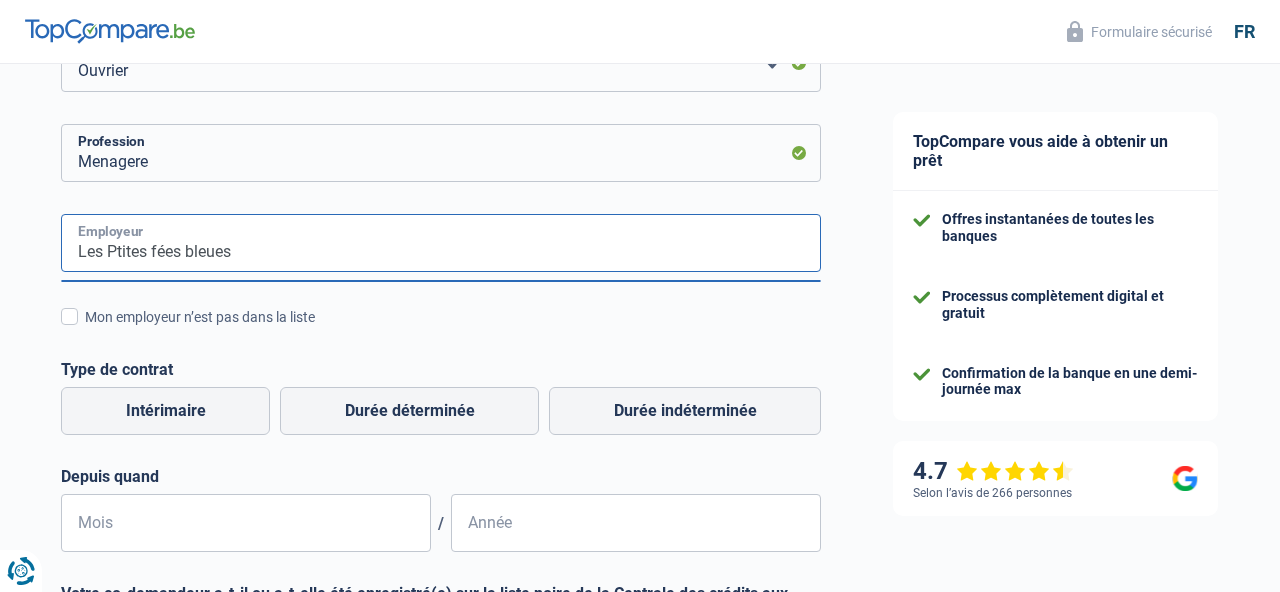 click on "Les Ptites fées bleues" at bounding box center (441, 243) 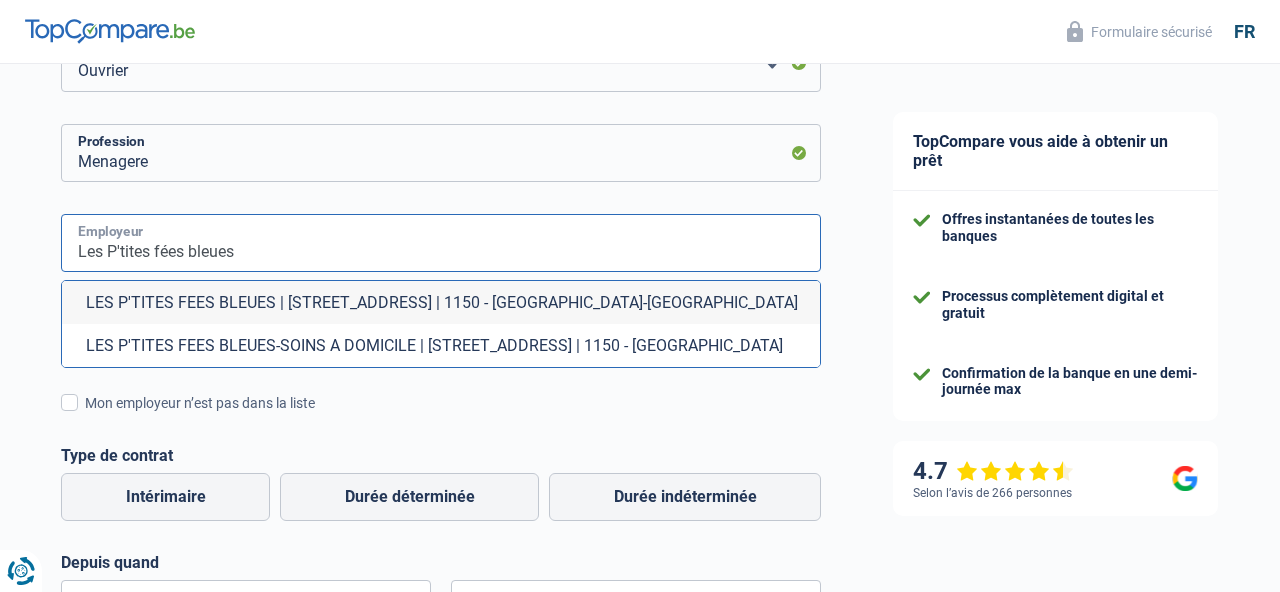 click on "Les P'tites fées bleues" at bounding box center (441, 243) 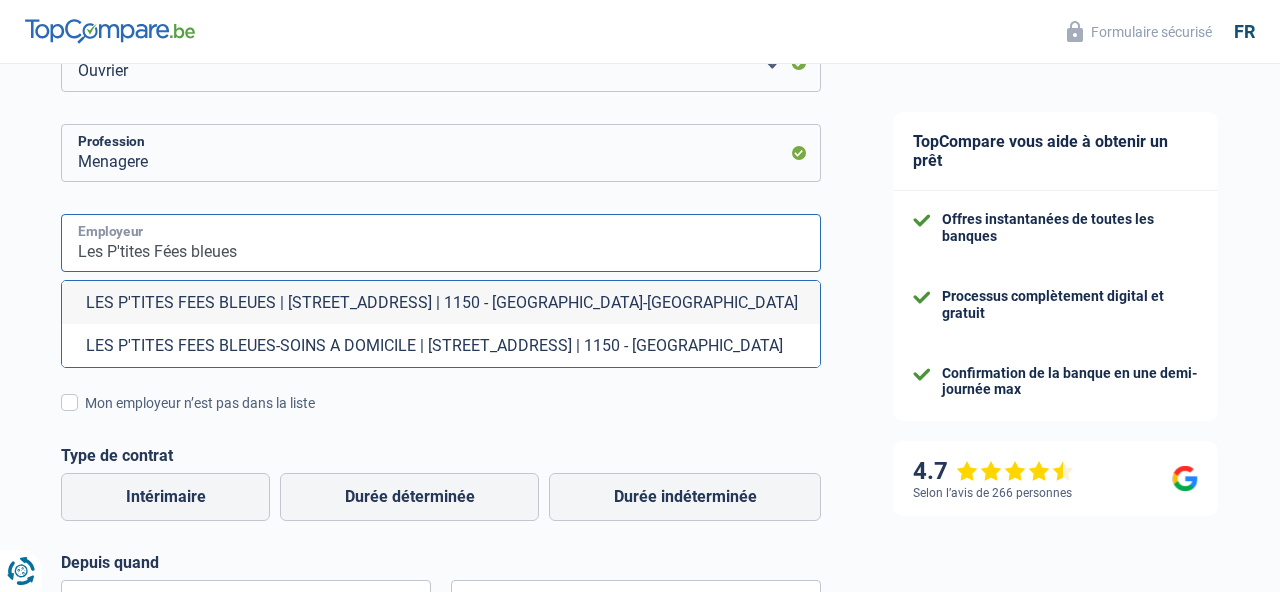 click on "Les P'tites Fées bleues" at bounding box center [441, 243] 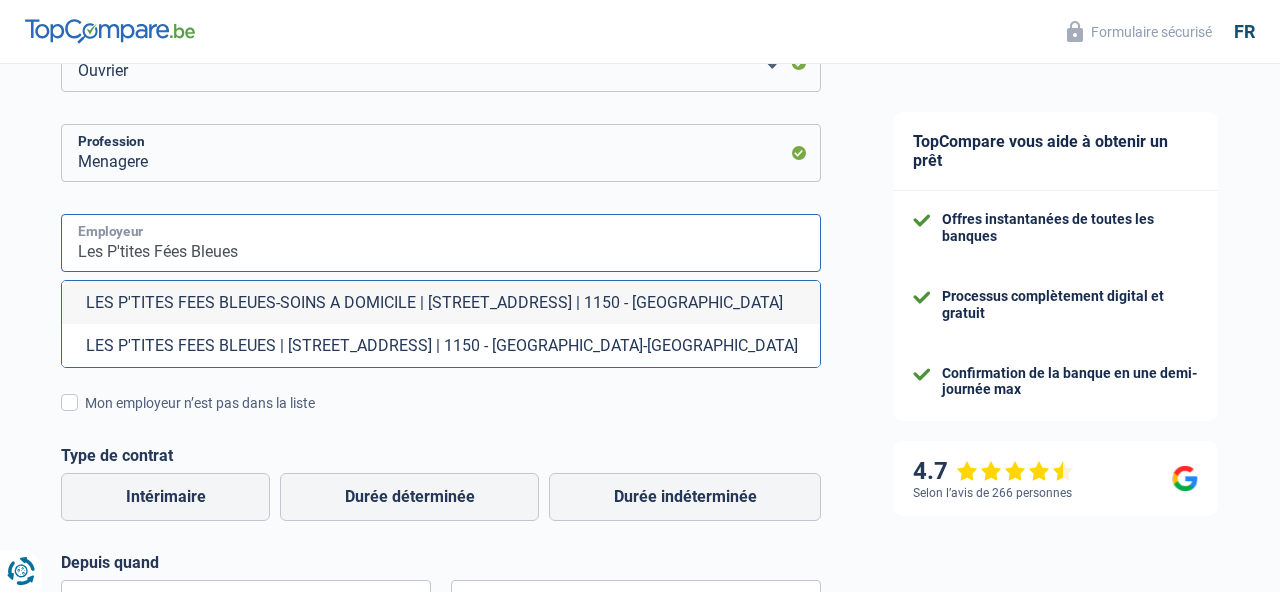 click on "Les P'tites Fées Bleues" at bounding box center [441, 243] 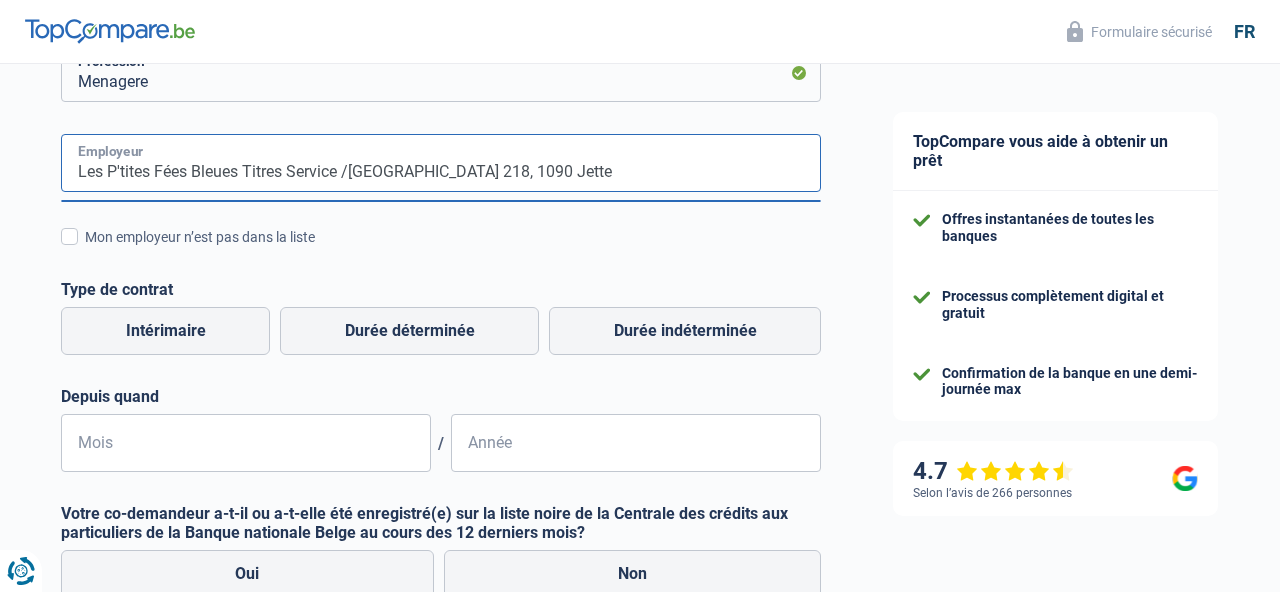 scroll, scrollTop: 605, scrollLeft: 0, axis: vertical 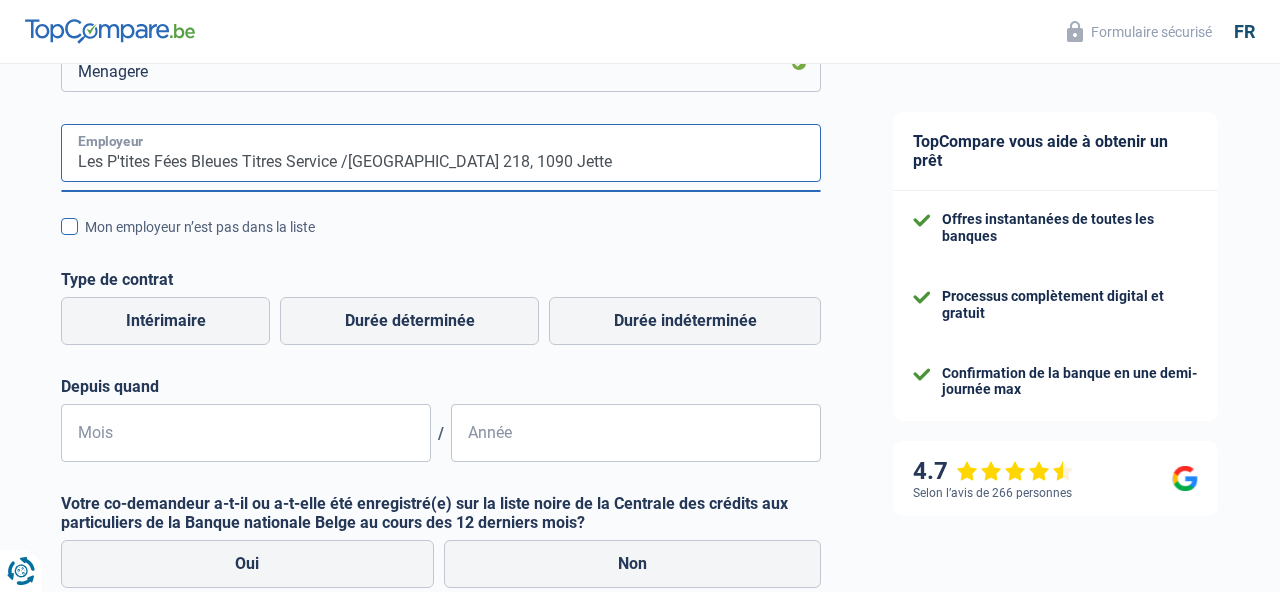 type on "Les P'tites Fées Bleues Titres Service /Avenue de Jette 218, 1090 Jette" 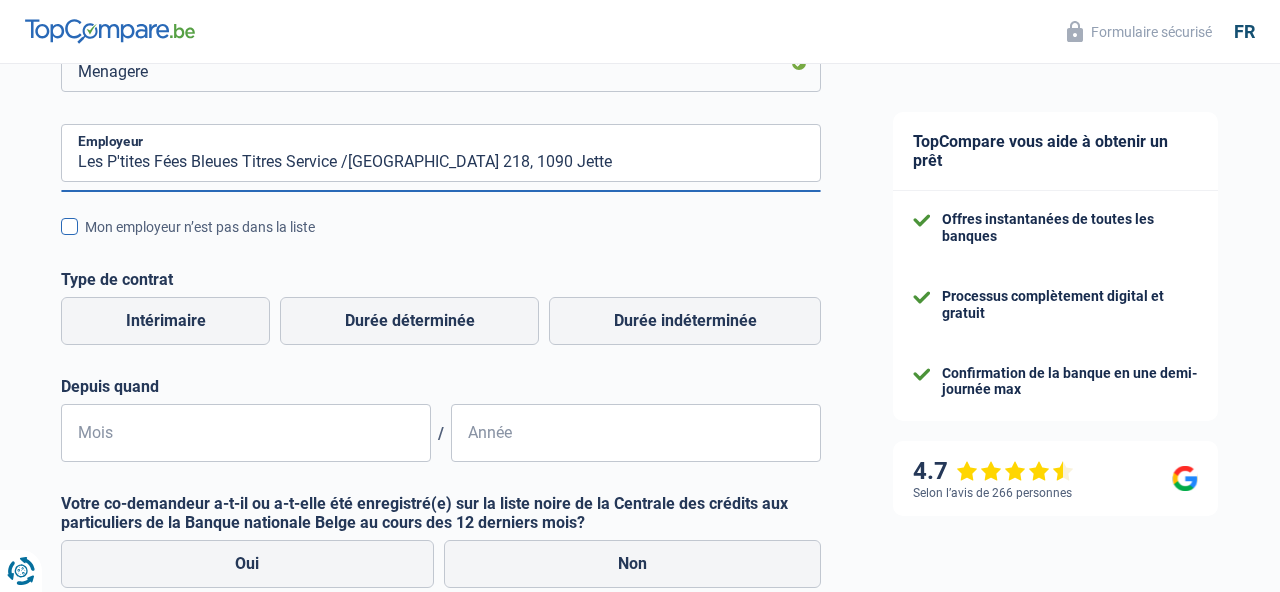 click on "Mon employeur n’est pas dans la liste" at bounding box center (453, 227) 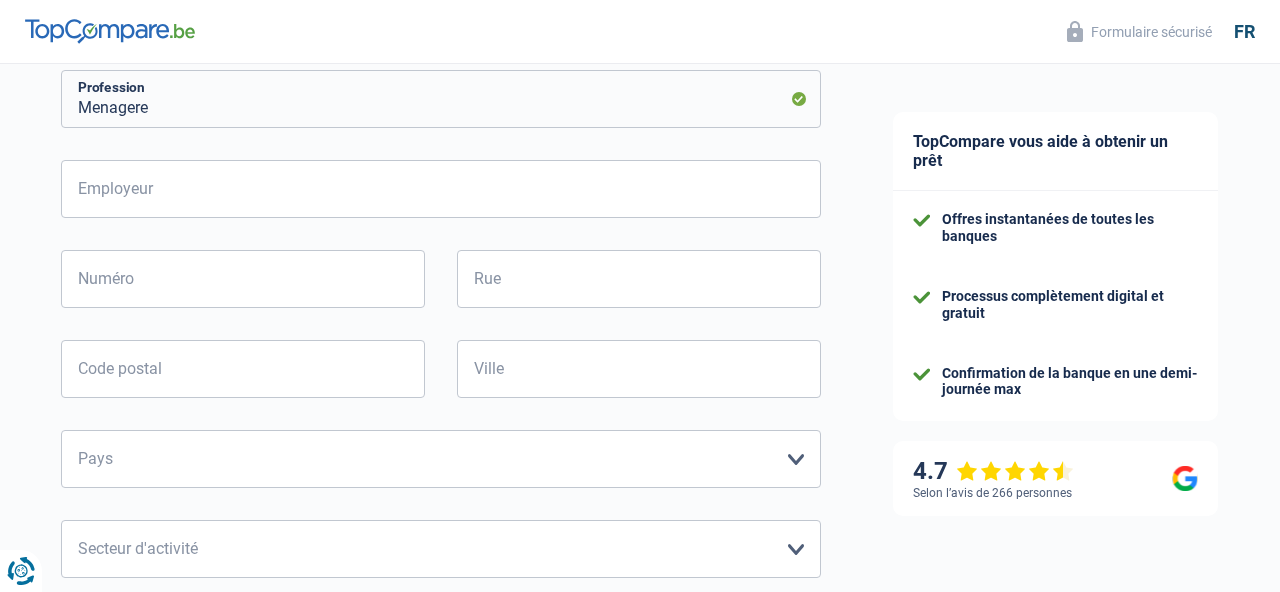 scroll, scrollTop: 576, scrollLeft: 0, axis: vertical 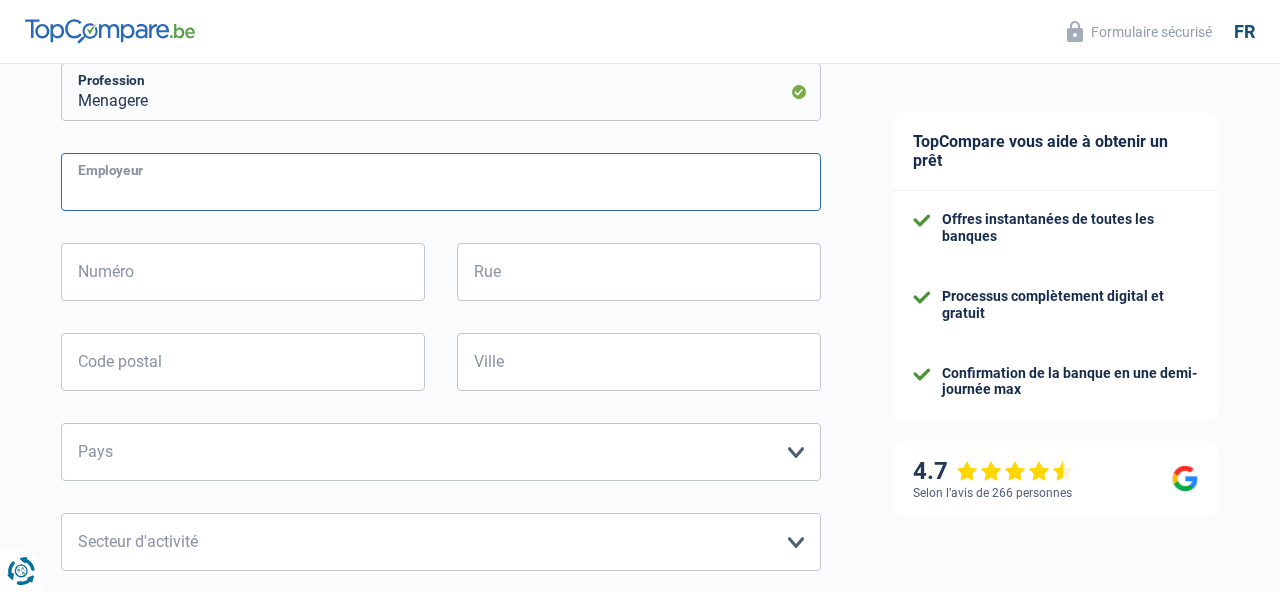 click on "Employeur" at bounding box center [441, 182] 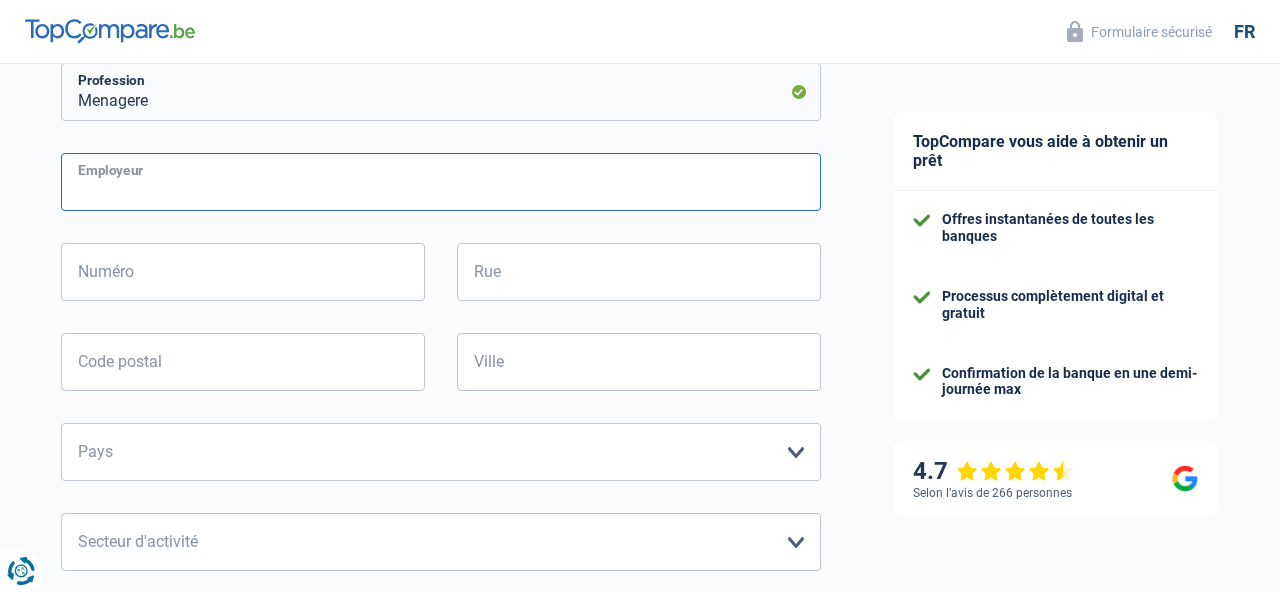 type on "l" 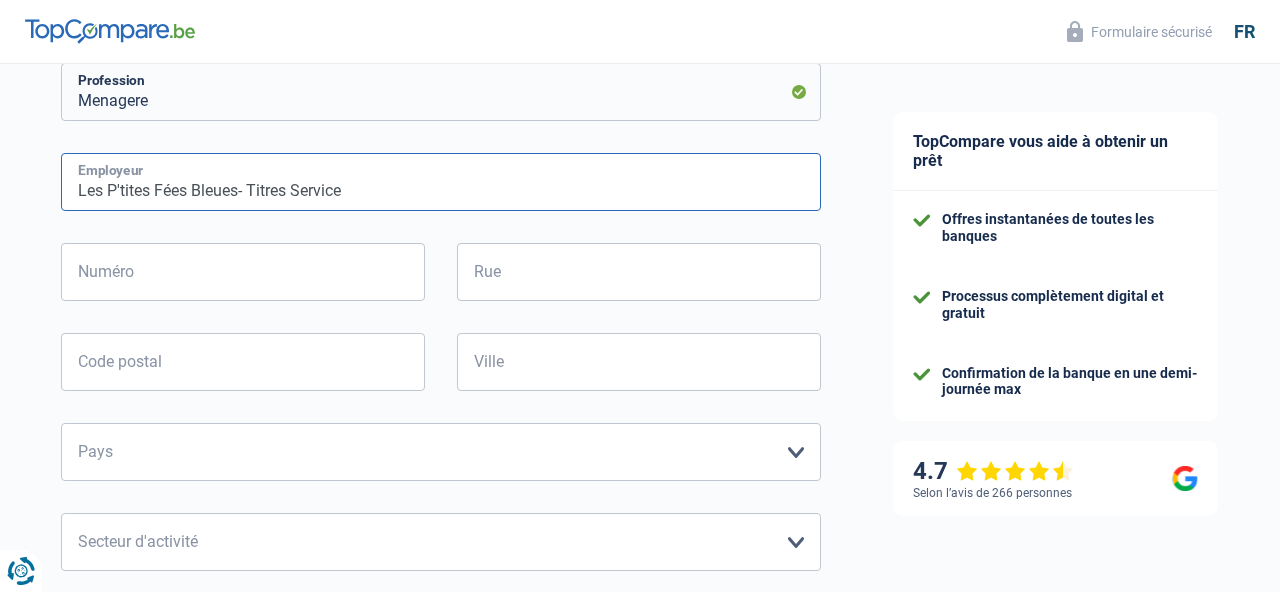 type on "Les P'tites Fées Bleues- Titres Service" 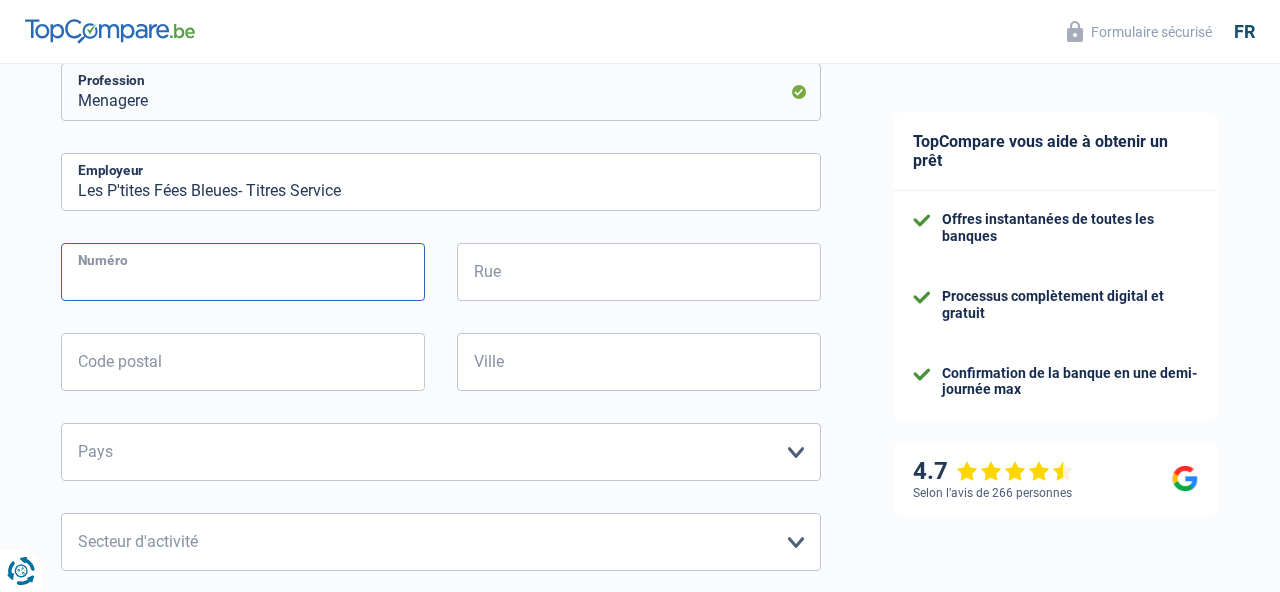 click on "Numéro" at bounding box center [243, 272] 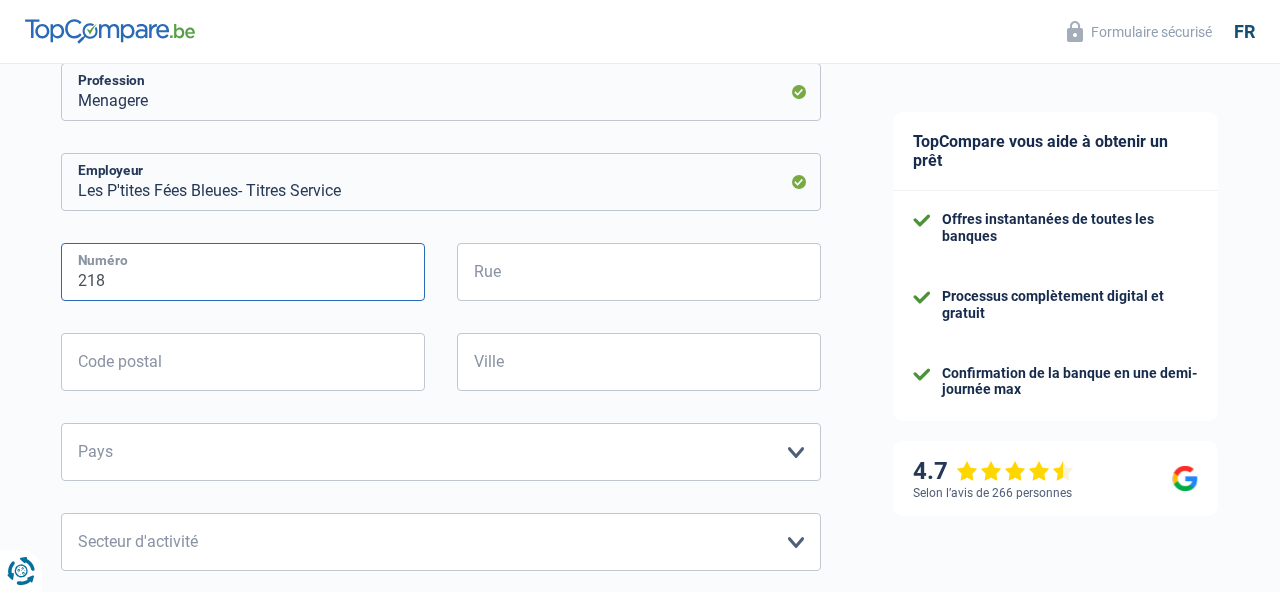 type on "218" 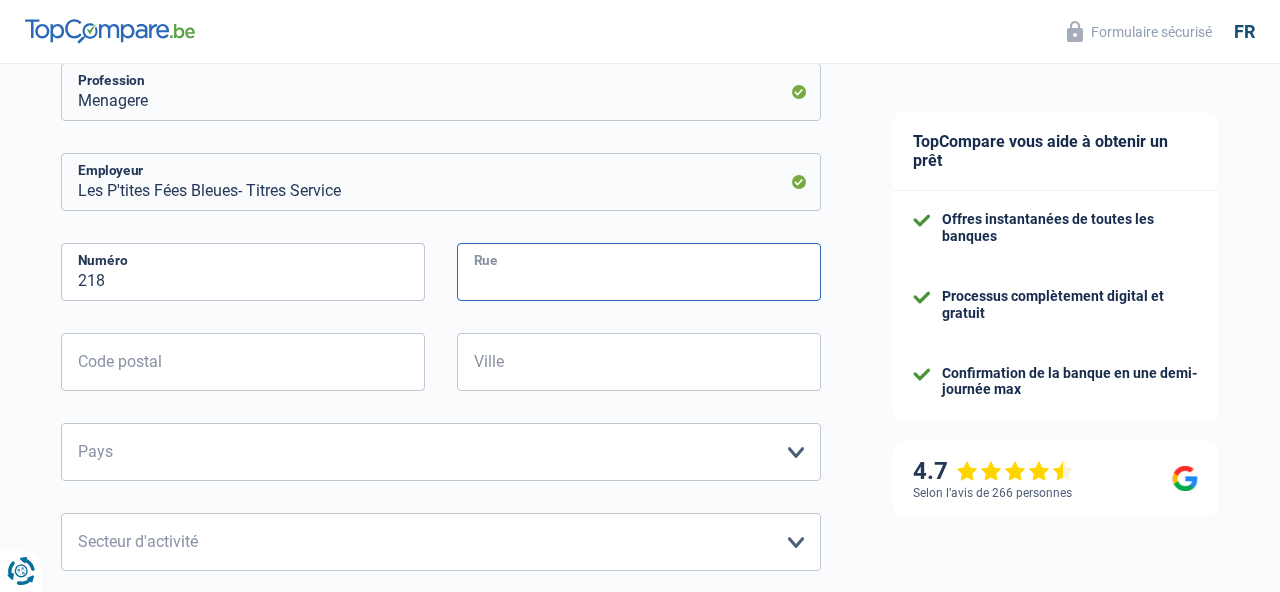 click on "Rue" at bounding box center [639, 272] 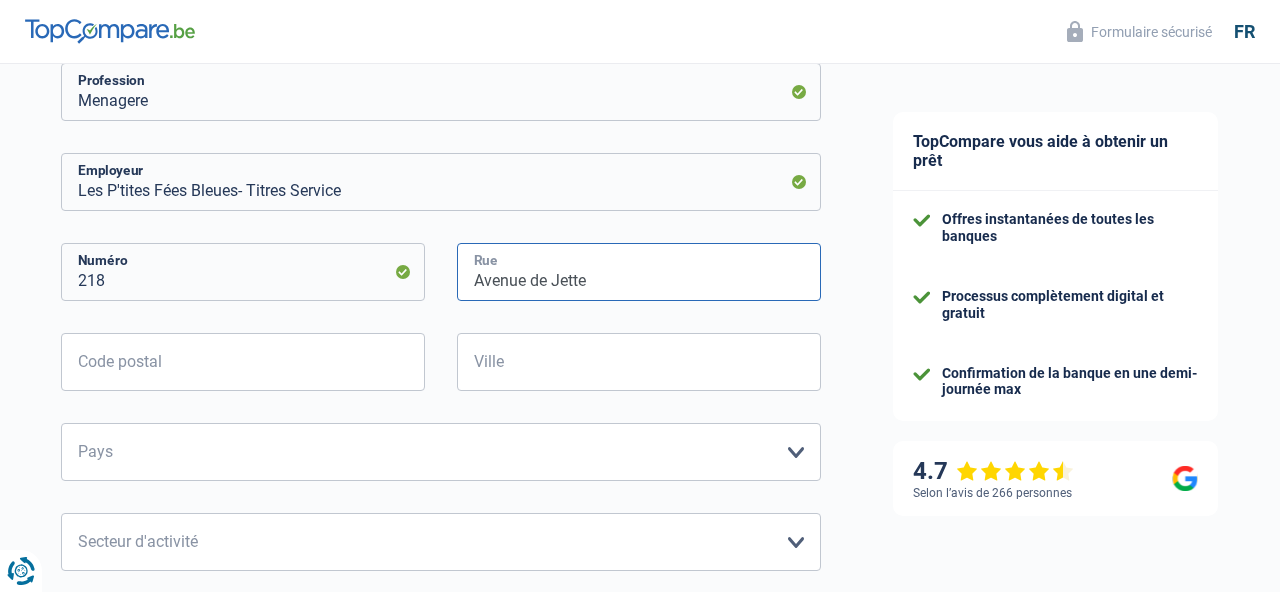 type on "Avenue de Jette" 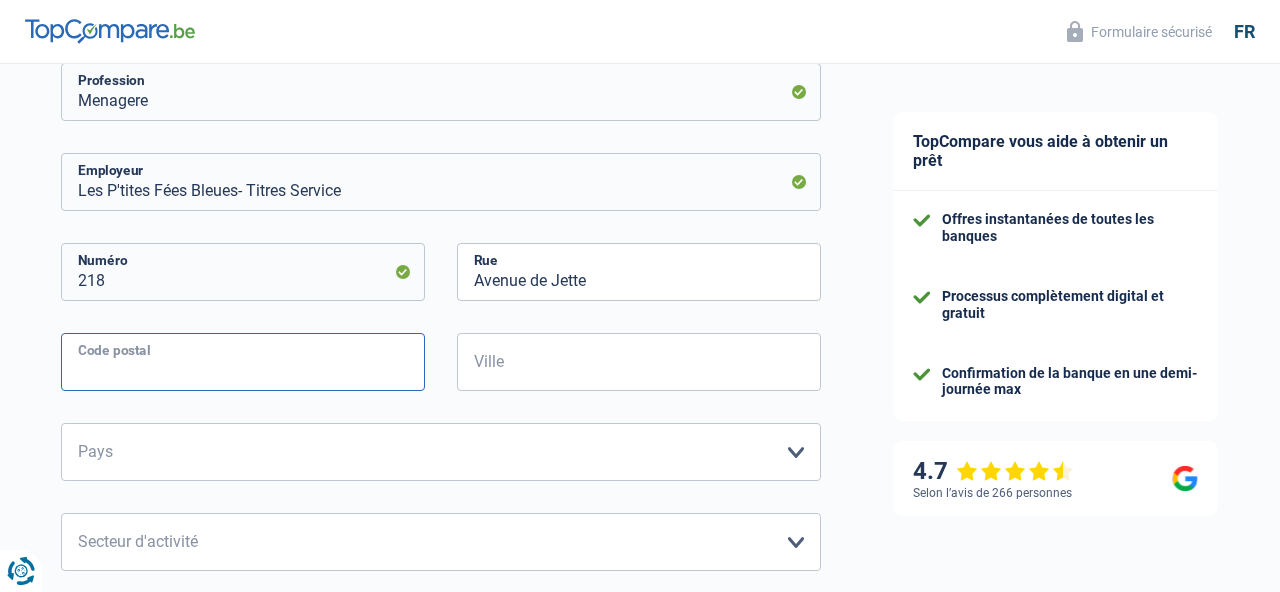click on "Code postal" at bounding box center [243, 362] 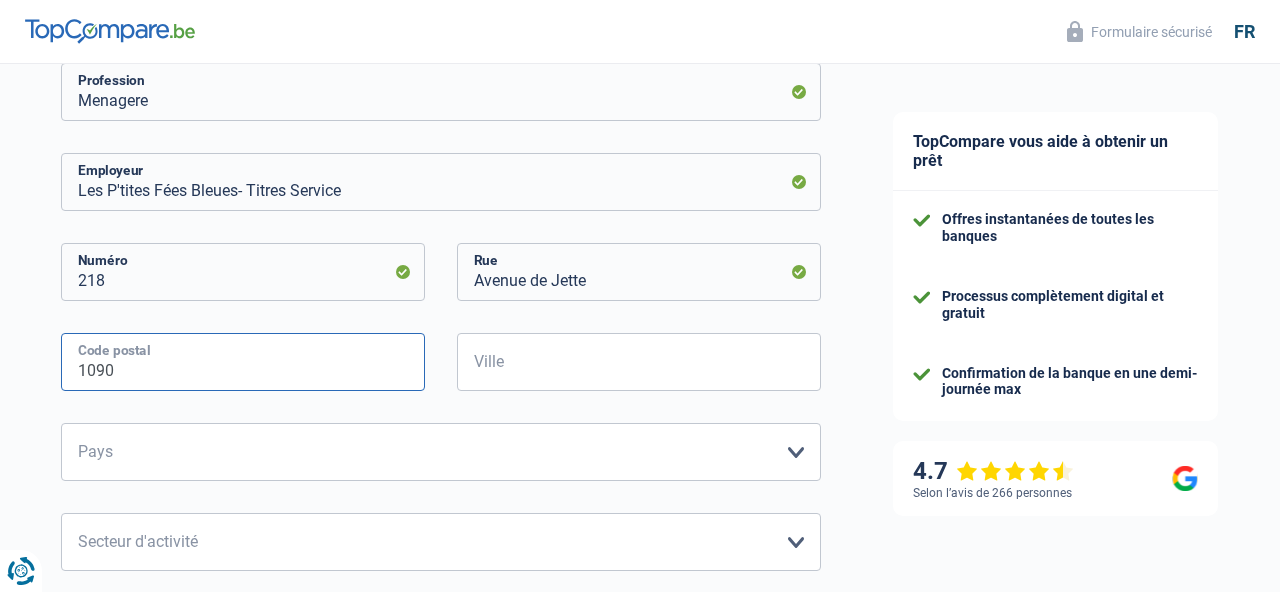 type on "1090" 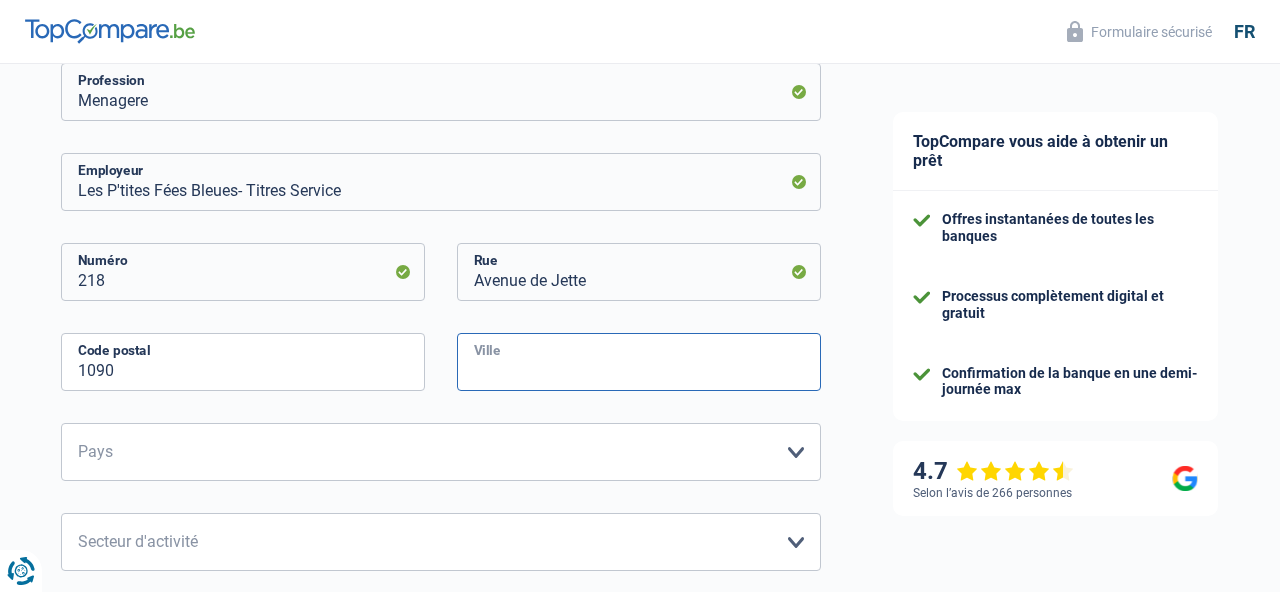 click on "Ville" at bounding box center [639, 362] 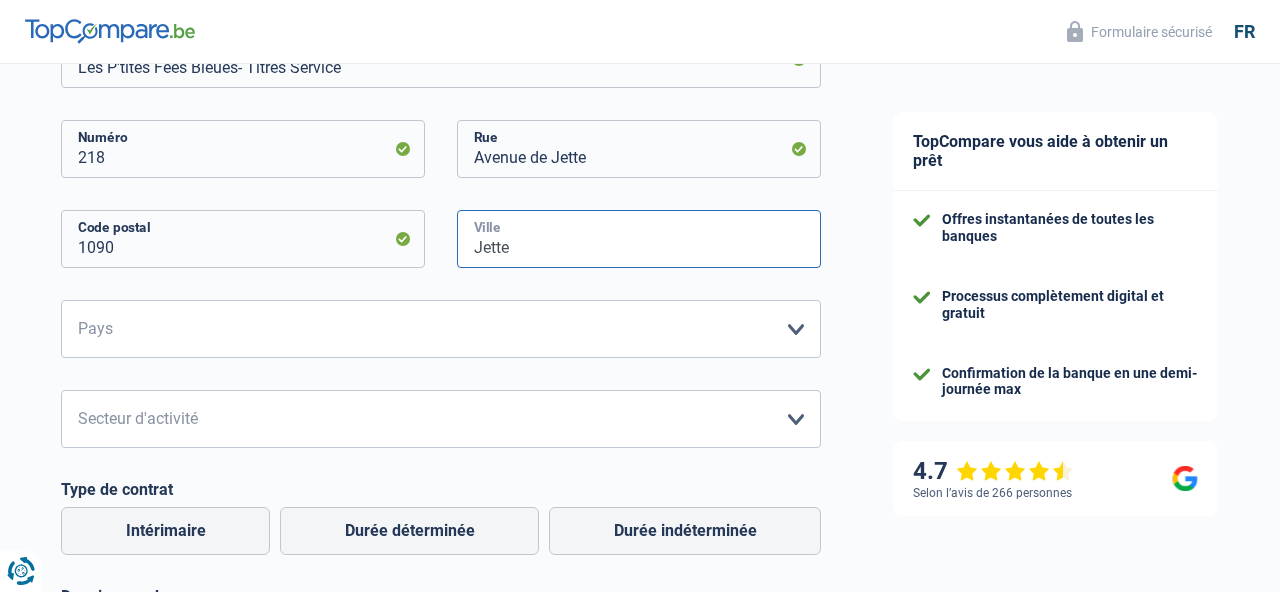 scroll, scrollTop: 709, scrollLeft: 0, axis: vertical 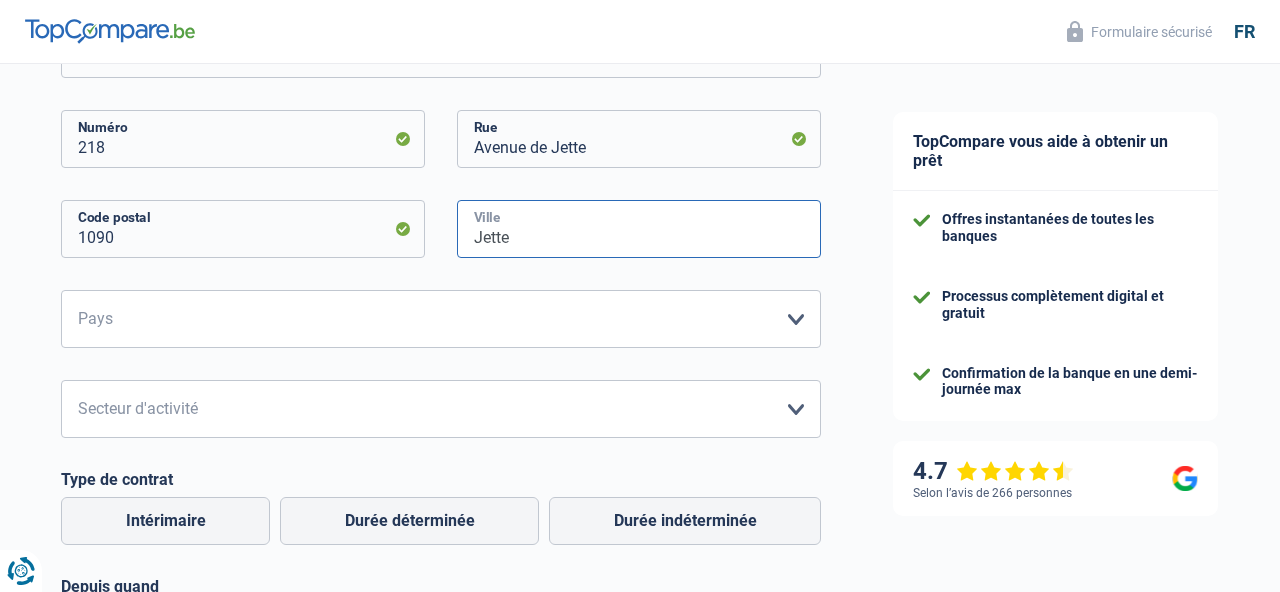 type on "Jette" 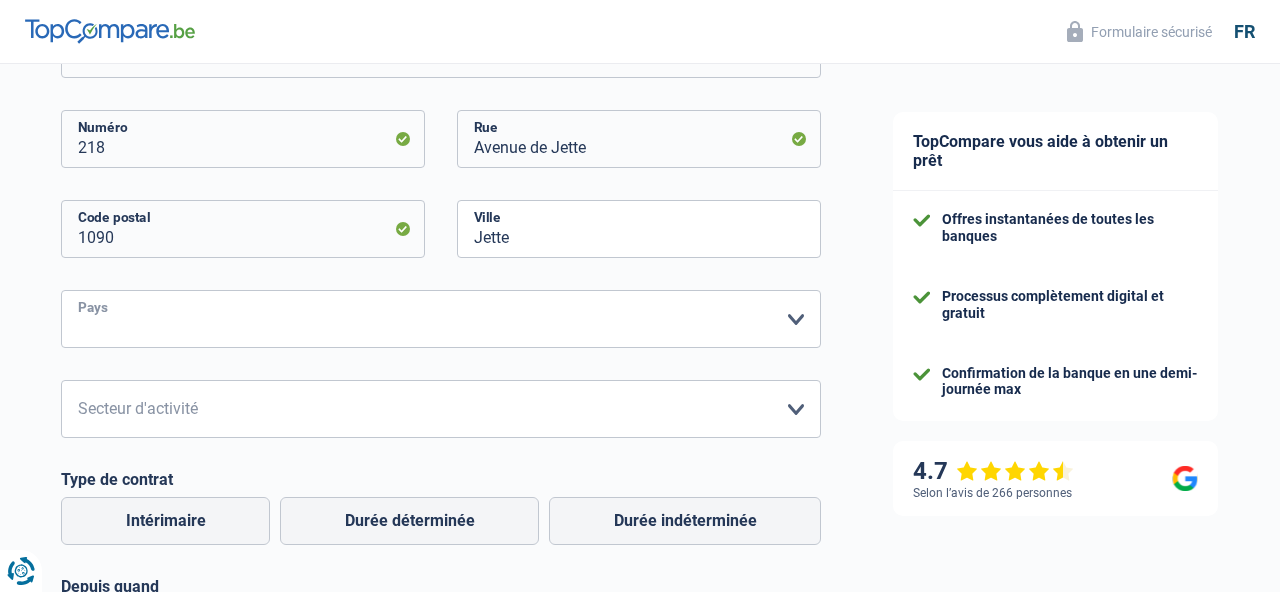 click on "Belgique France Allemagne Italie Luxembourg Pays-Bas Espagne Suisse
Veuillez sélectionner une option" at bounding box center [441, 319] 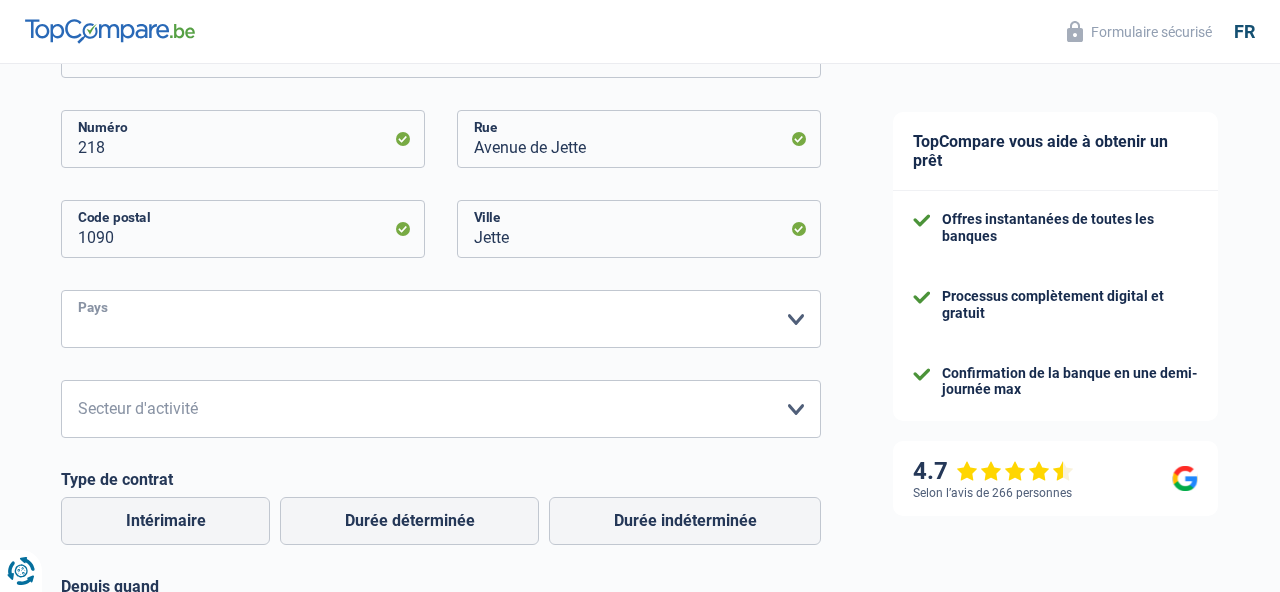 select on "BE" 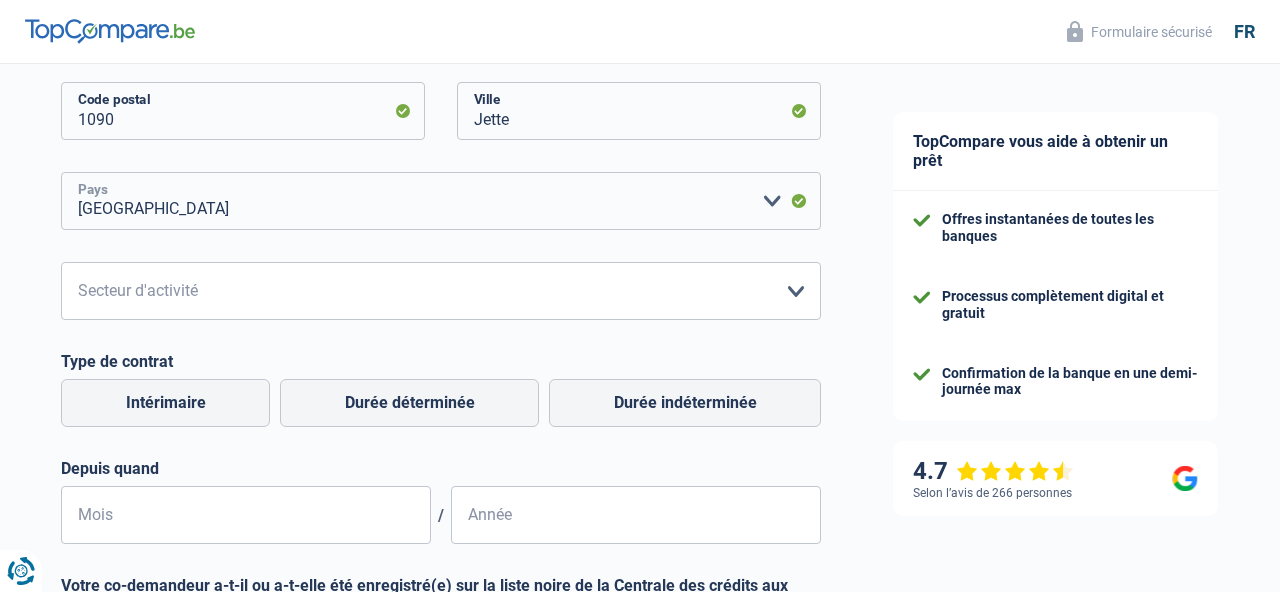 scroll, scrollTop: 841, scrollLeft: 0, axis: vertical 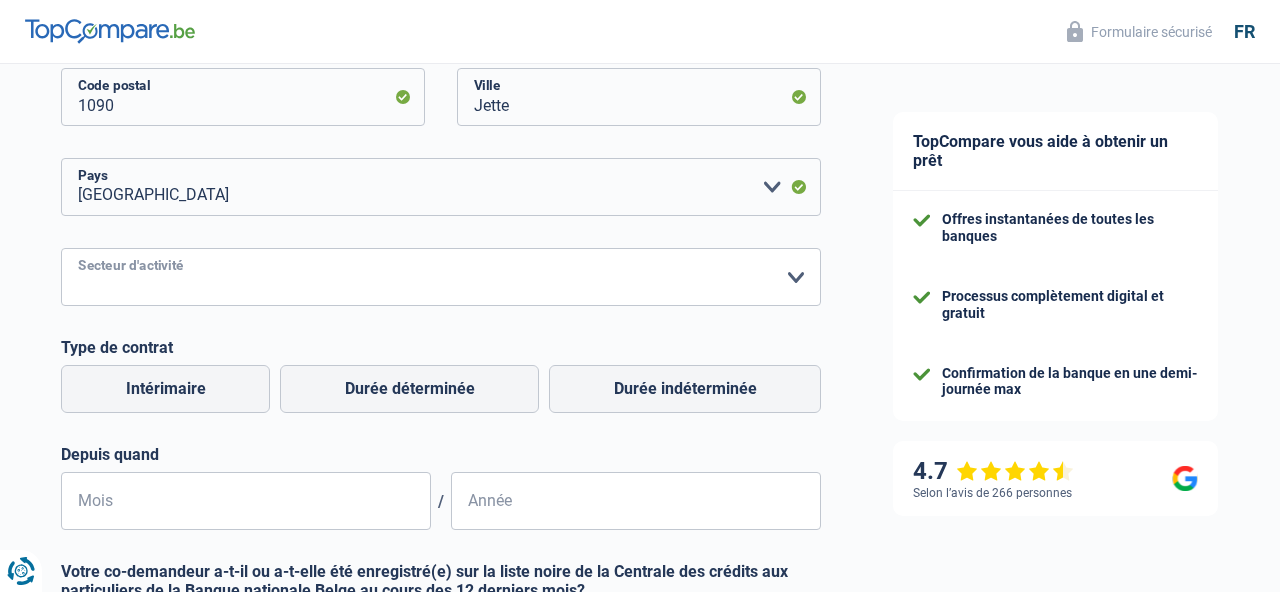 click on "Agriculture/Pêche Industrie Horeca Courier/Fitness/Taxi Construction Banques/Assurances Etat/Université ou Union Européenne Petites entreprises (-50pers) Grandes entreprises (+50pers) Autres institutions internationales
Veuillez sélectionner une option" at bounding box center (441, 277) 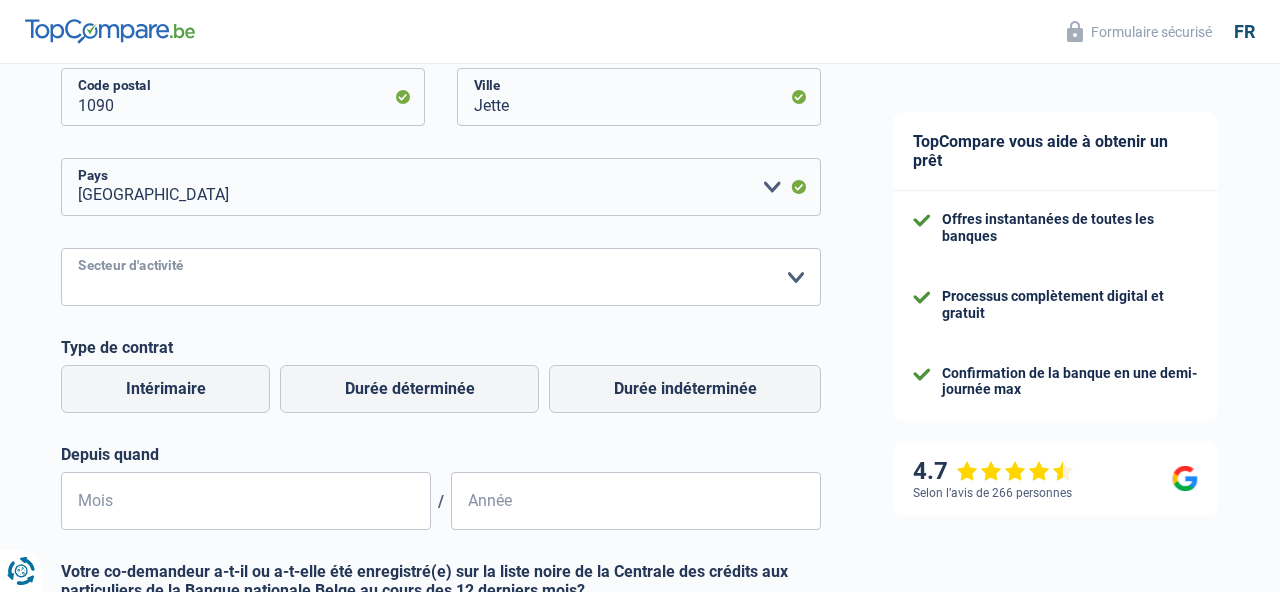 select on "smallCompanies" 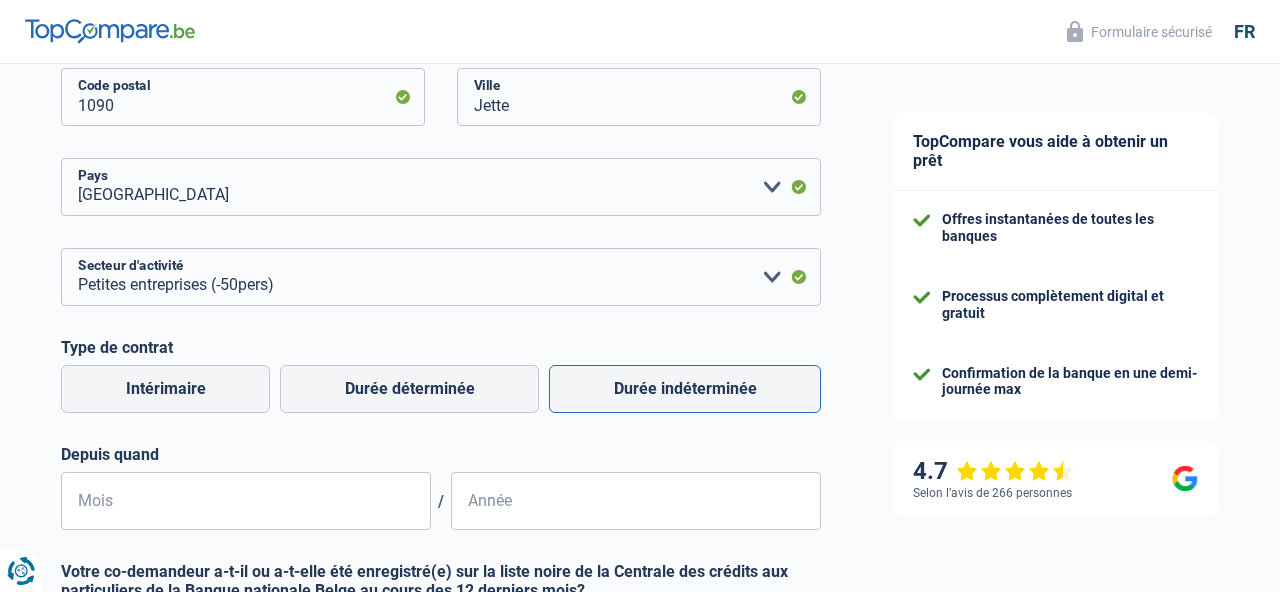 click on "Durée indéterminée" at bounding box center [685, 389] 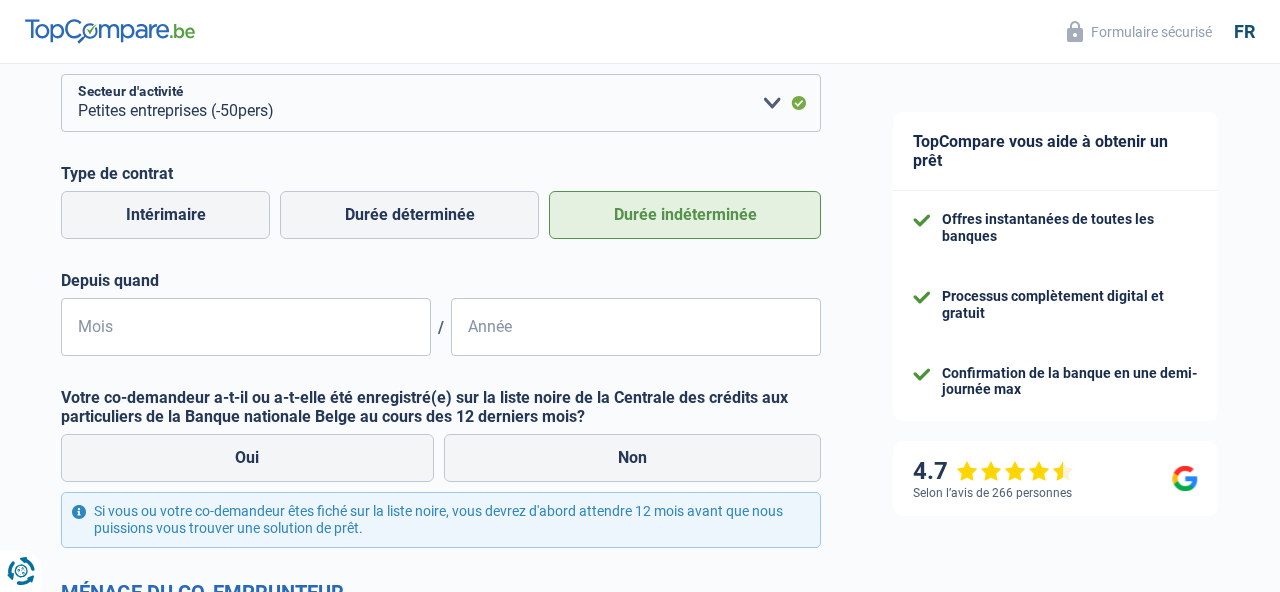 scroll, scrollTop: 1045, scrollLeft: 0, axis: vertical 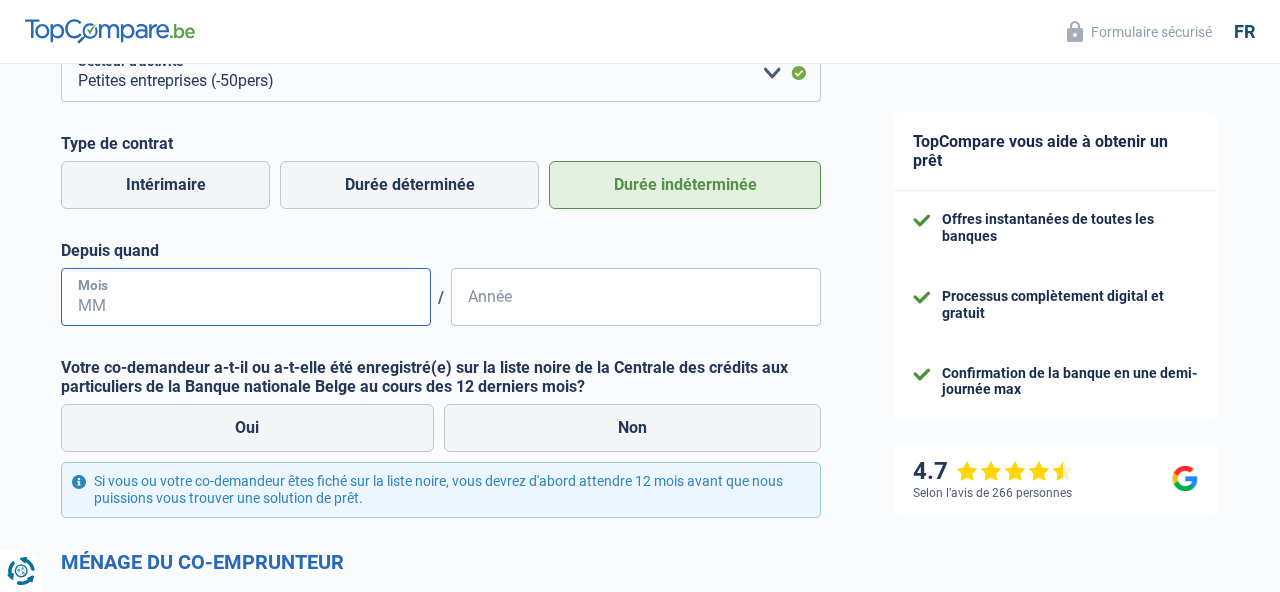 click on "Mois" at bounding box center [246, 297] 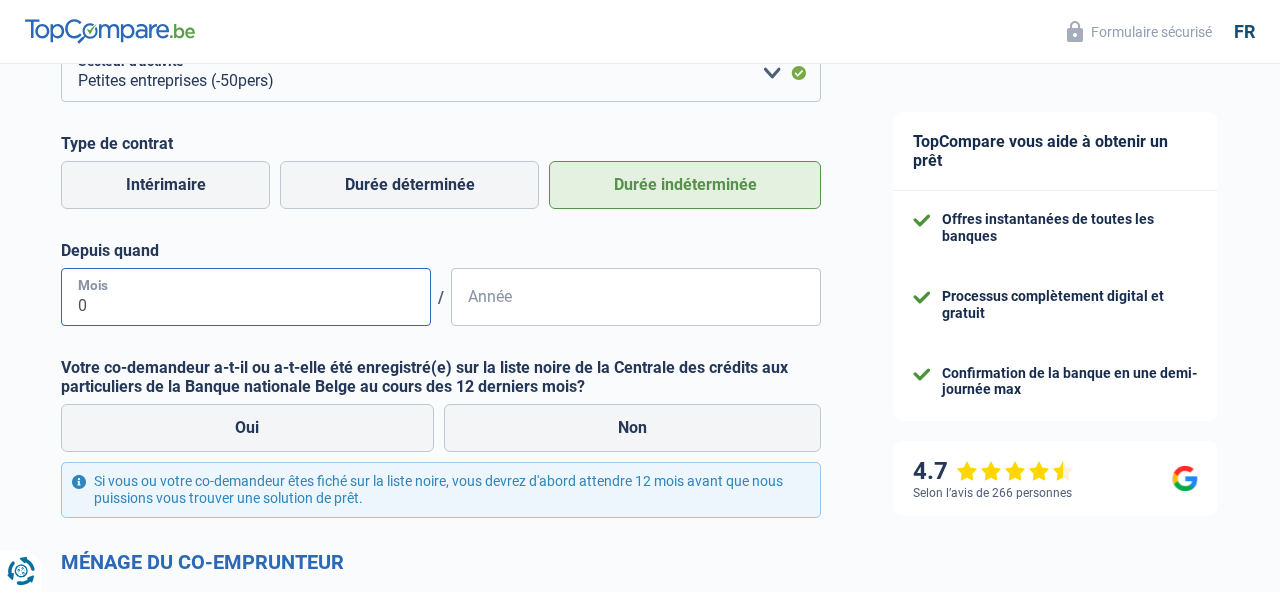 type on "06" 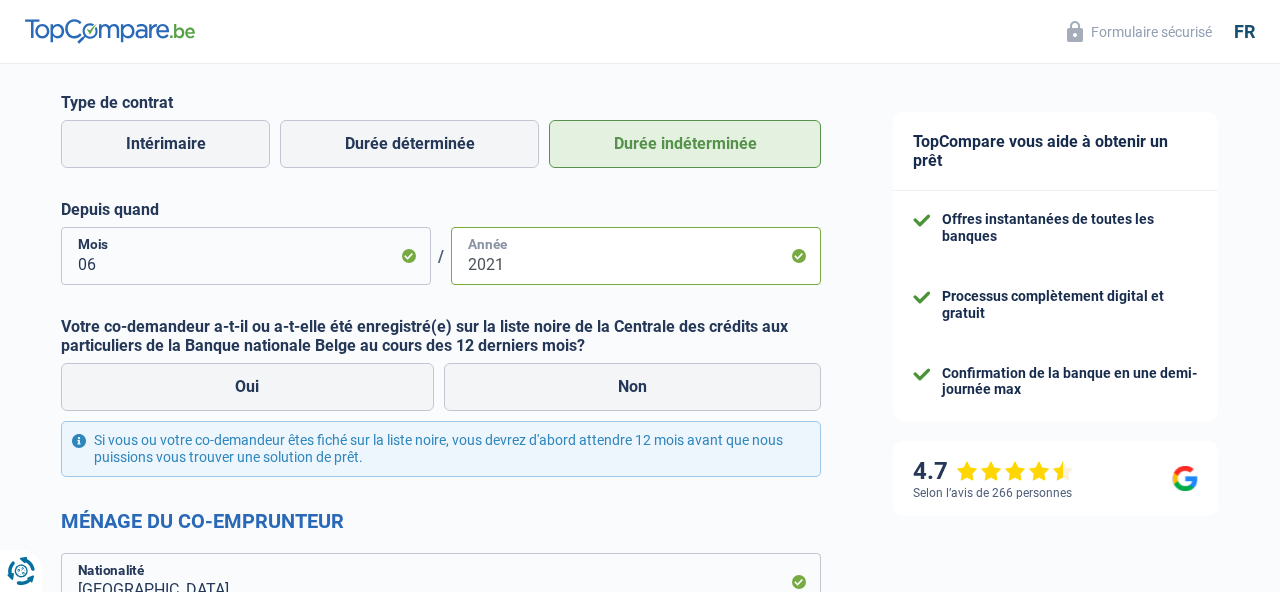 scroll, scrollTop: 1092, scrollLeft: 0, axis: vertical 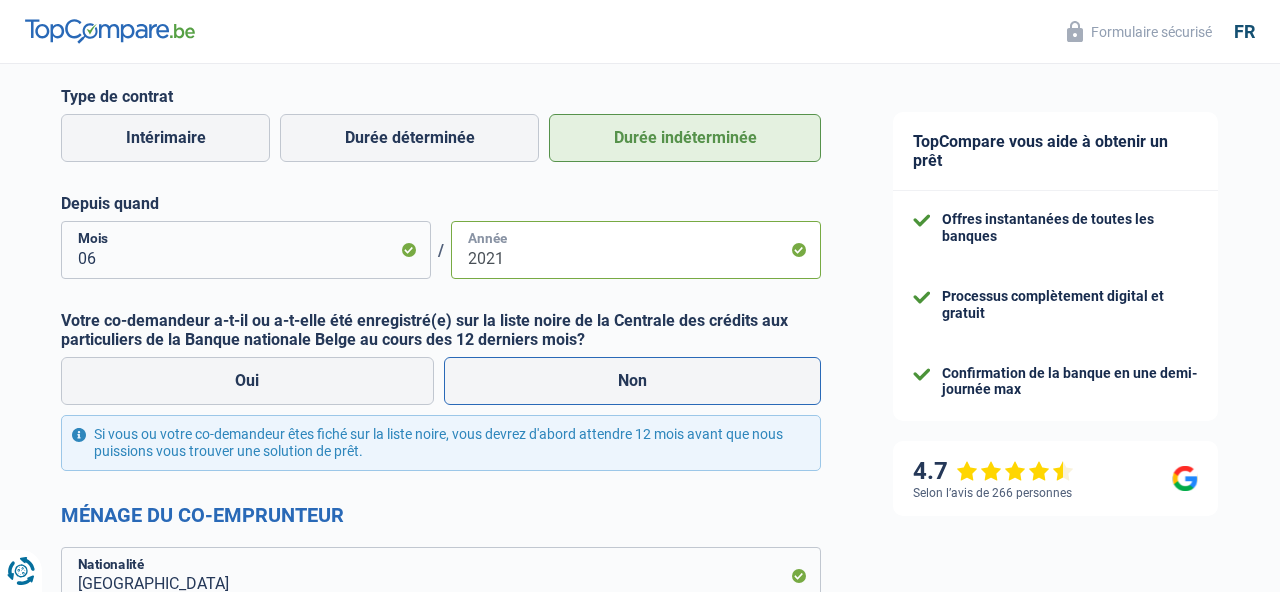 type on "2021" 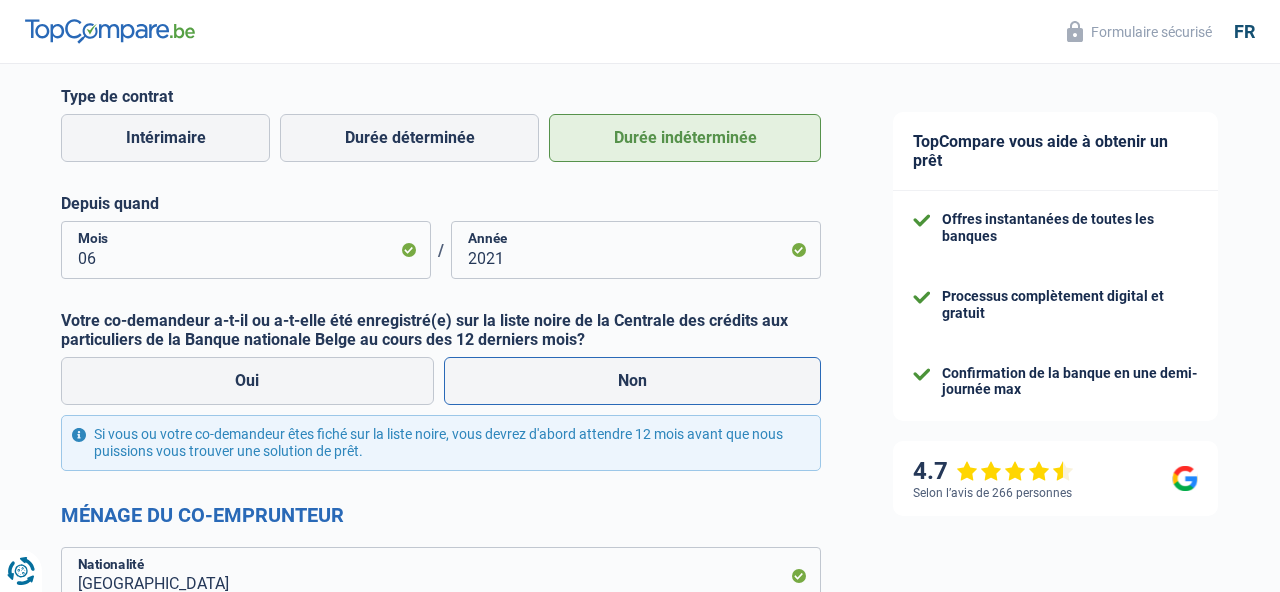 click on "Non" at bounding box center [633, 381] 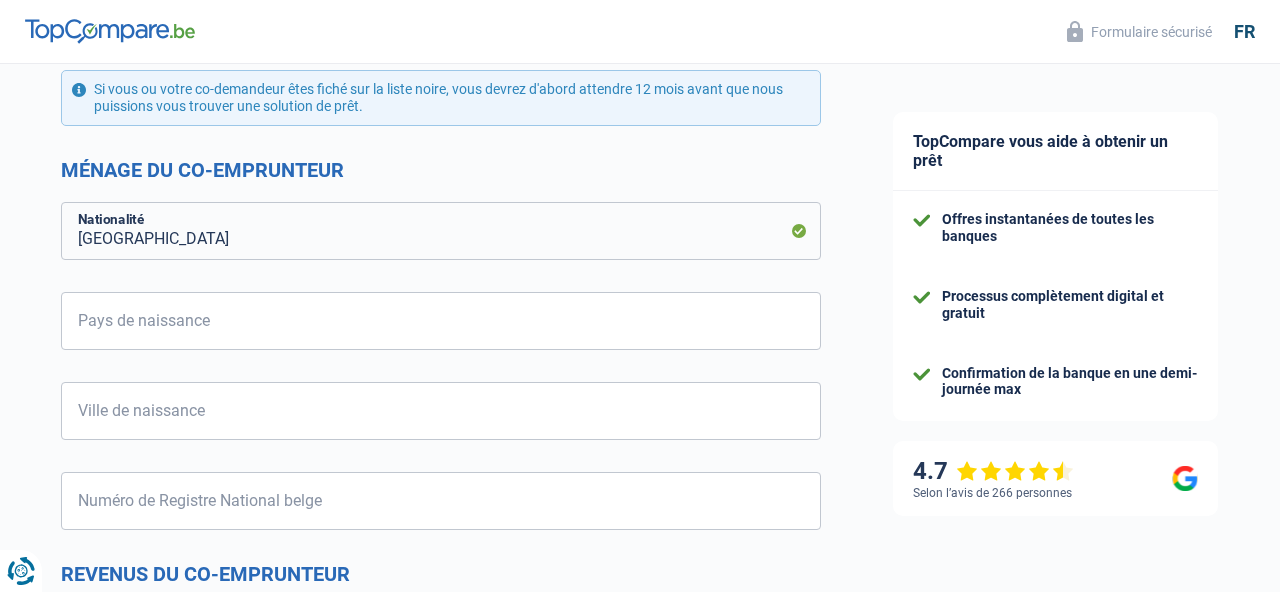 scroll, scrollTop: 1431, scrollLeft: 0, axis: vertical 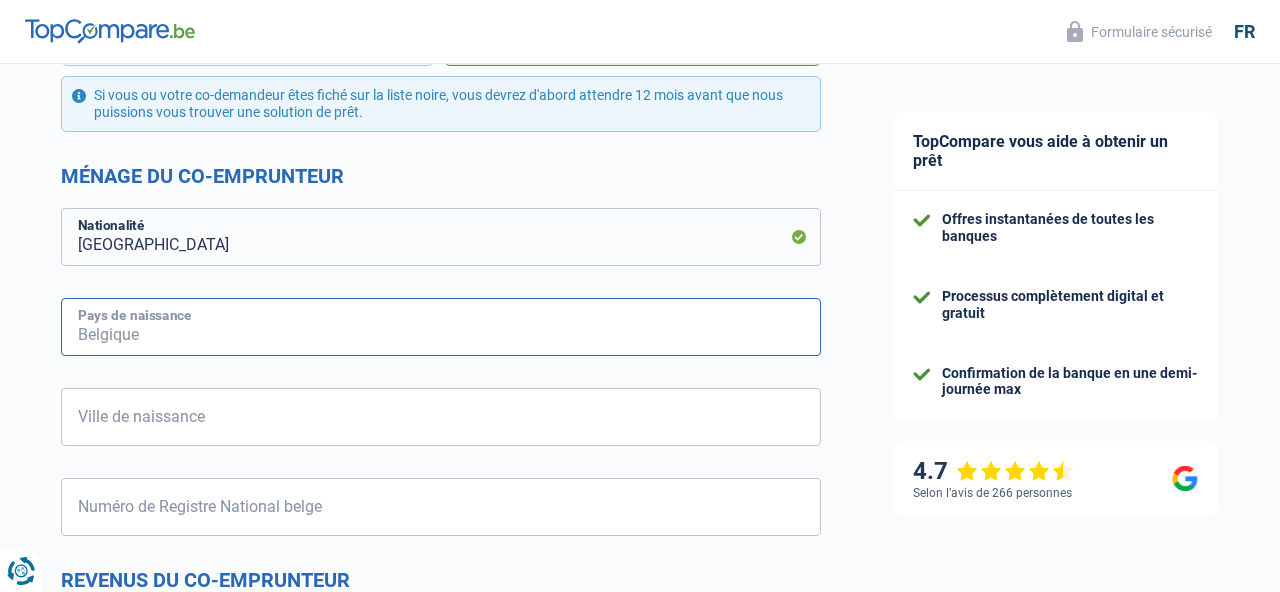 click on "Pays de naissance" at bounding box center (441, 327) 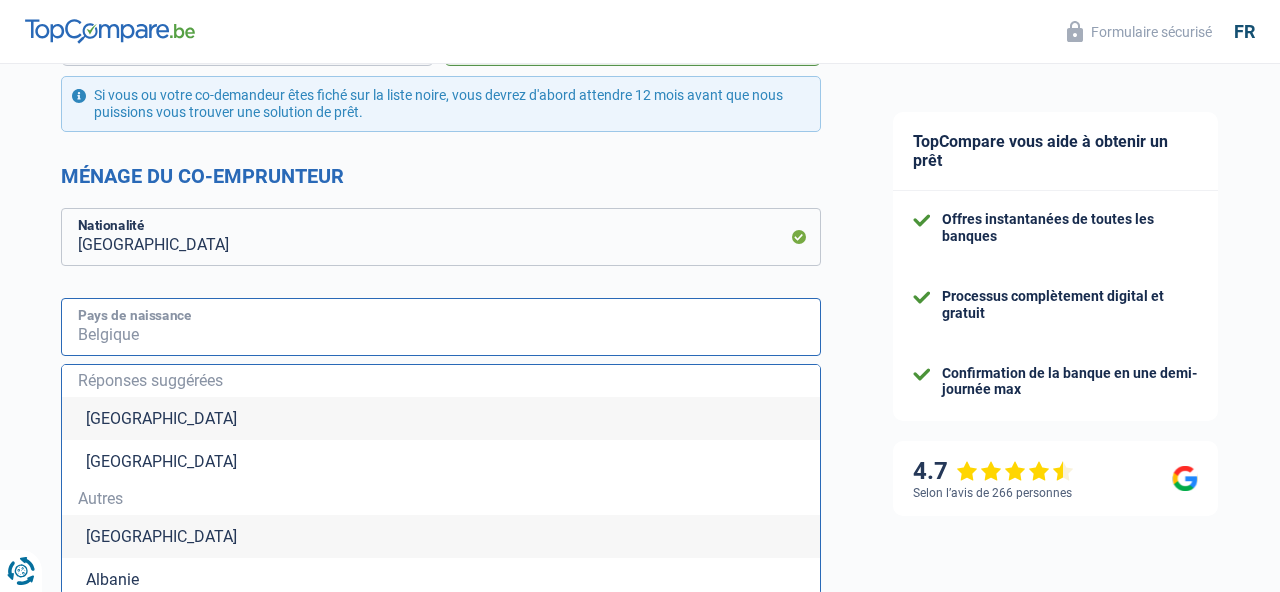 type on "M" 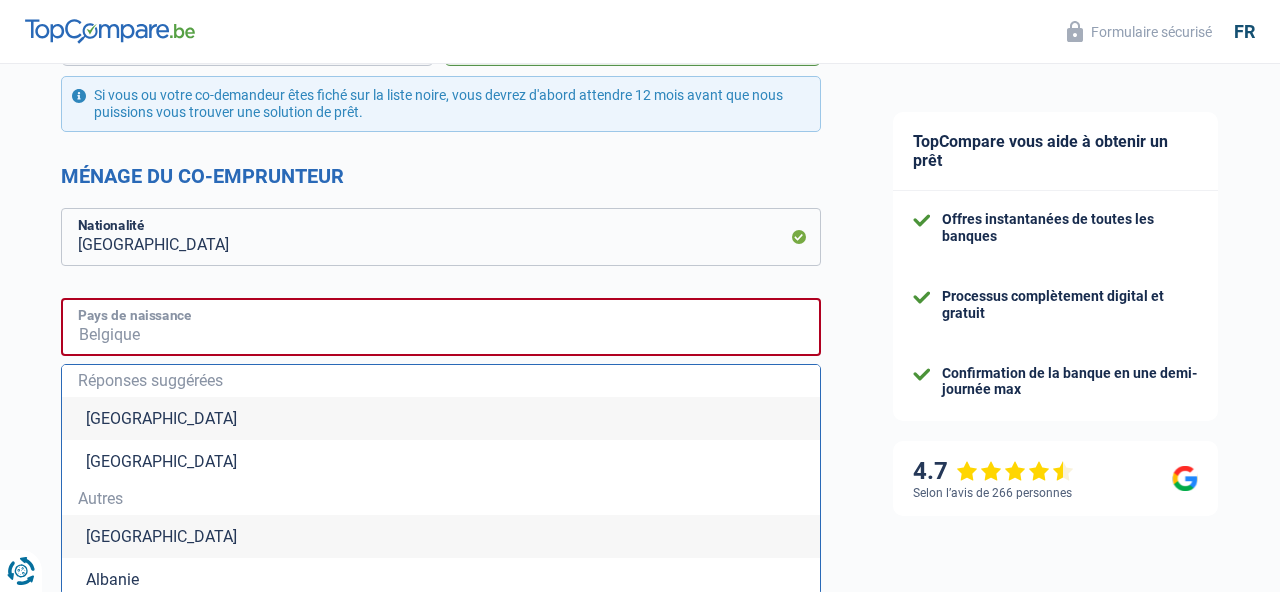 type on "m" 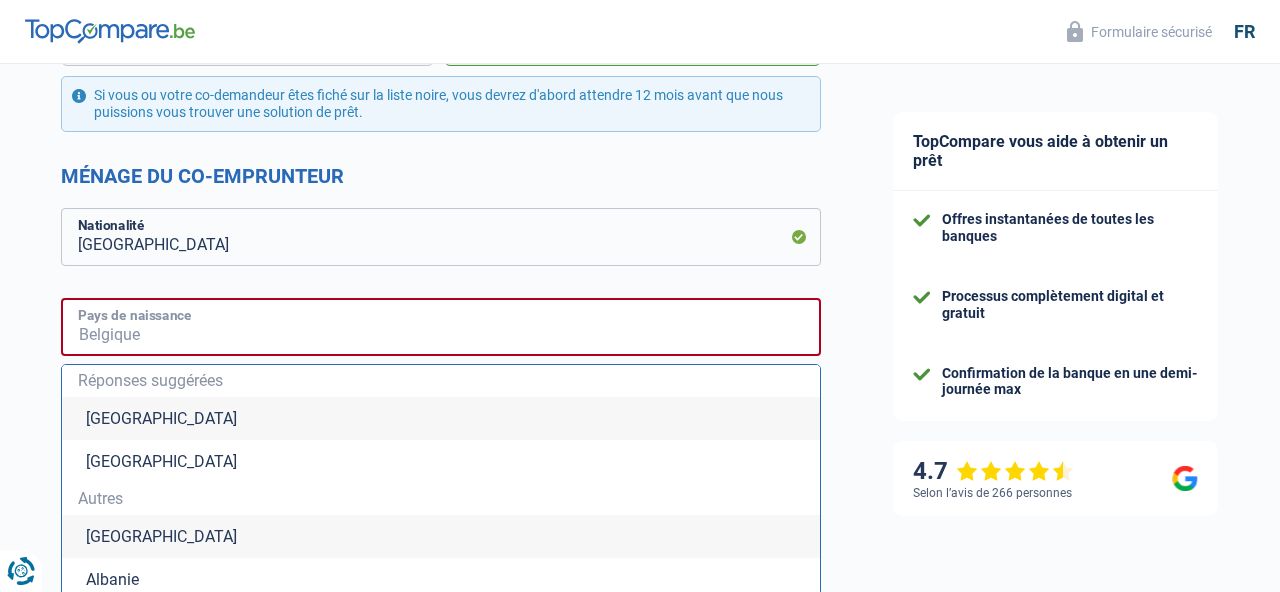 type on "m" 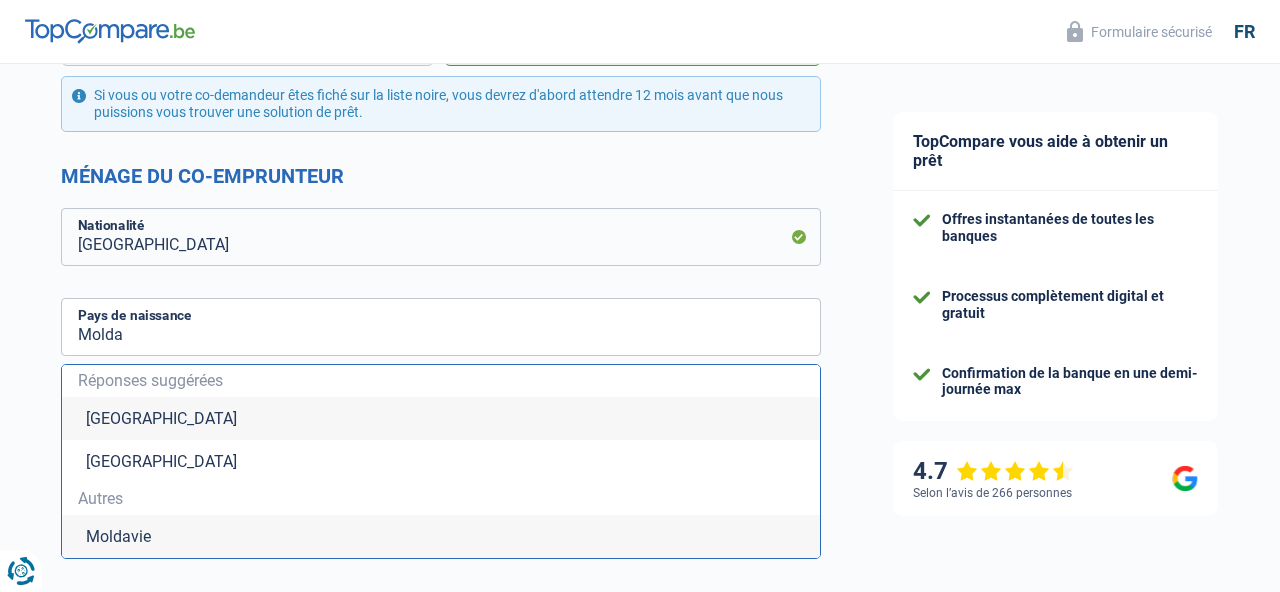 click on "Moldavie" at bounding box center (441, 536) 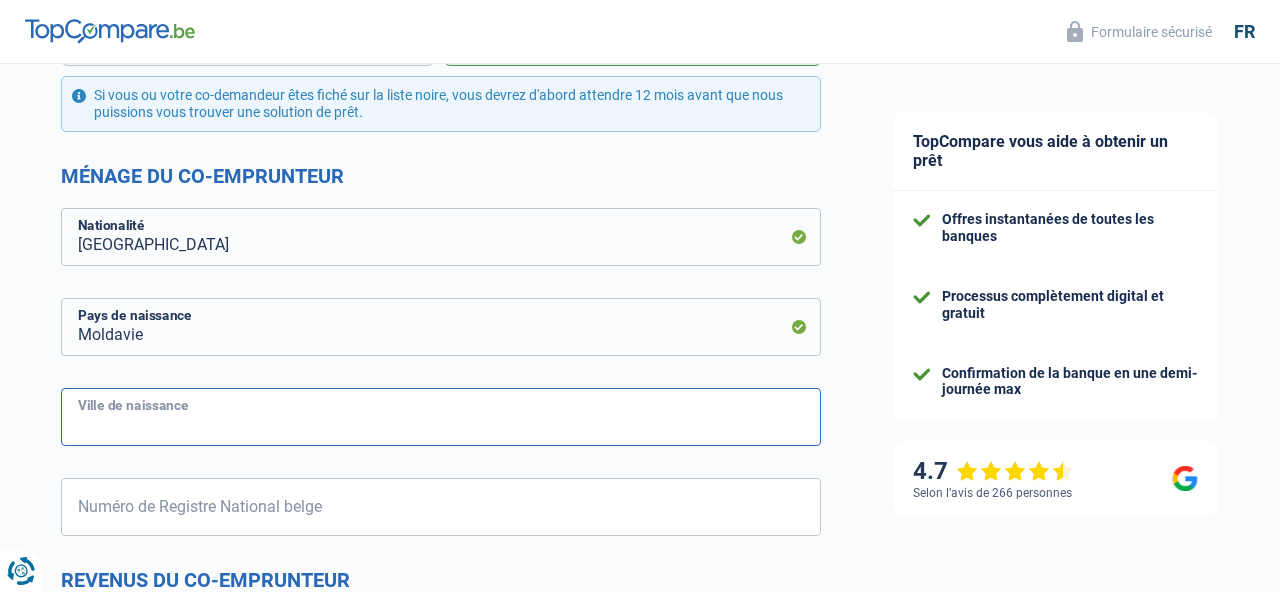 click on "Ville de naissance" at bounding box center [441, 417] 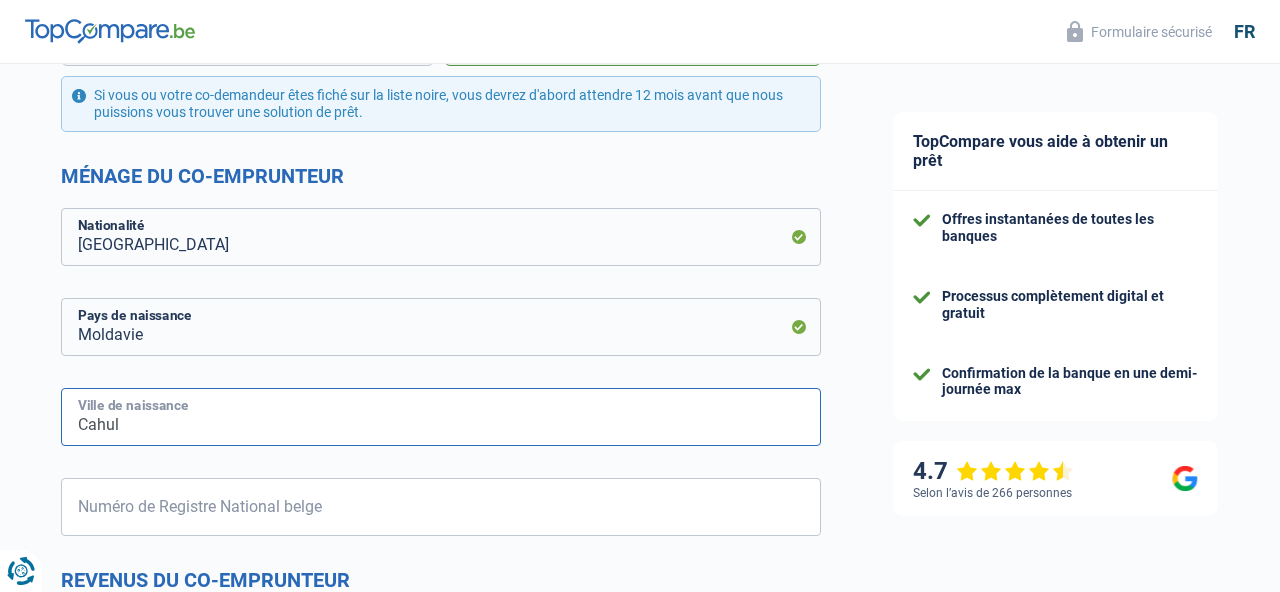 type on "Cahul" 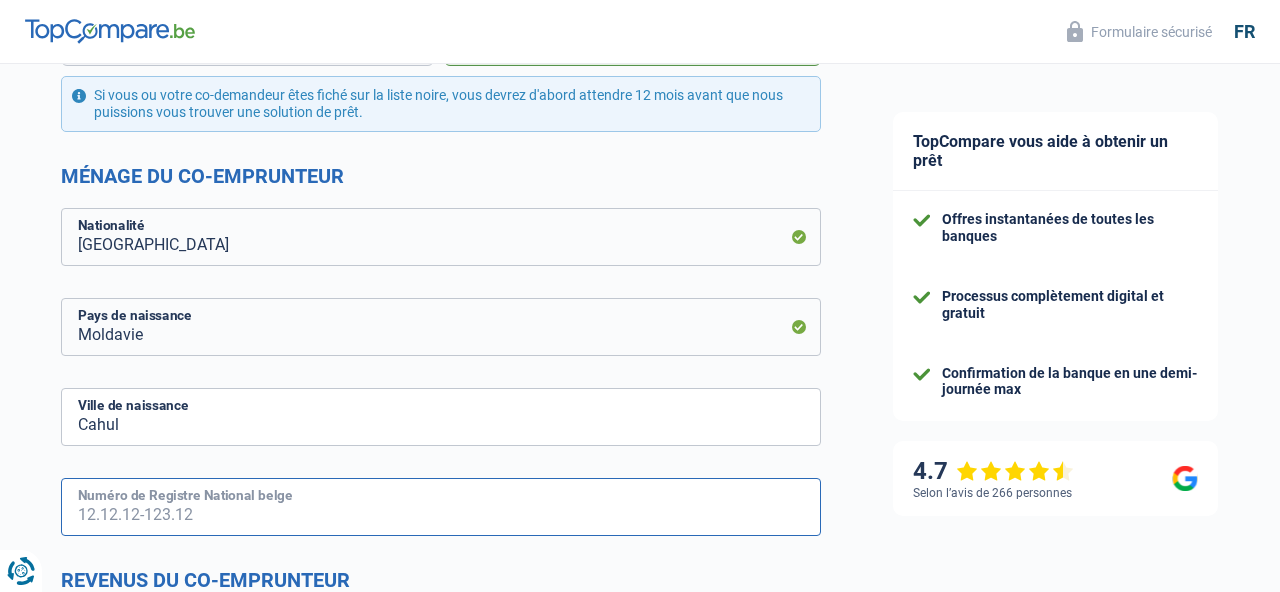 click on "Numéro de Registre National belge" at bounding box center [441, 507] 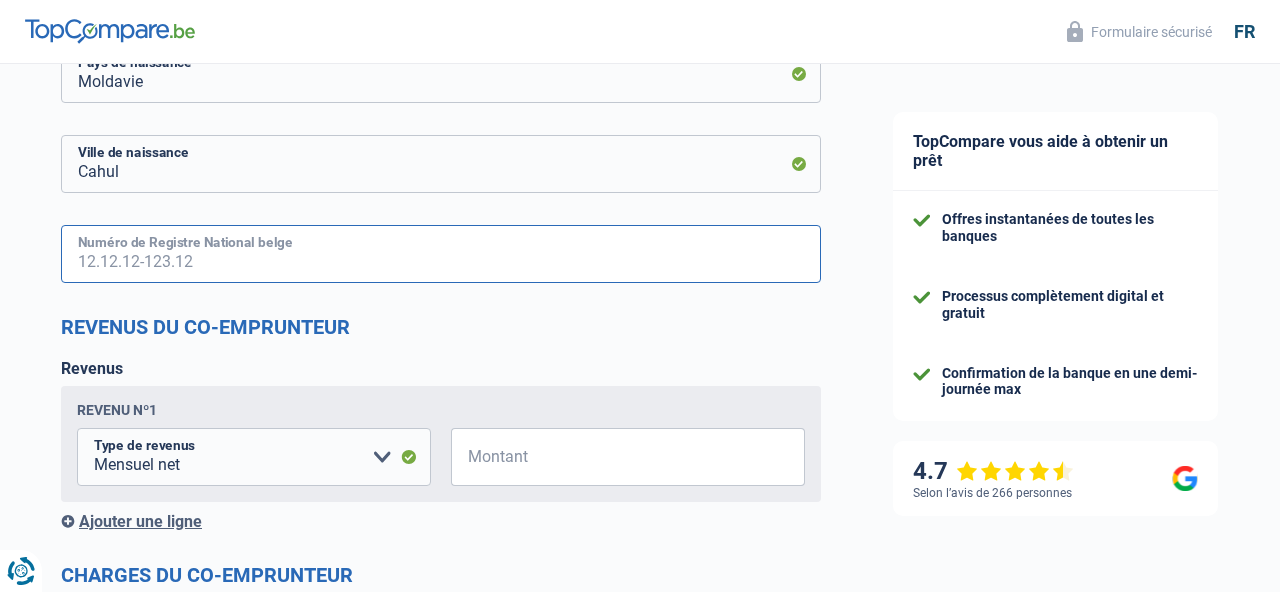 scroll, scrollTop: 1690, scrollLeft: 0, axis: vertical 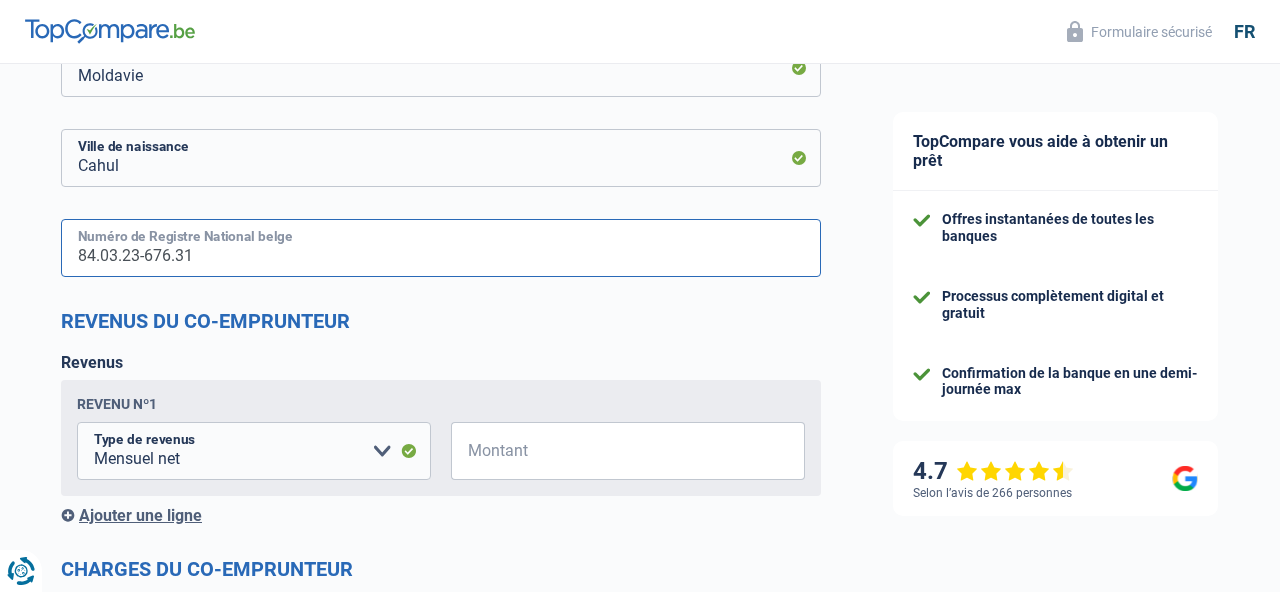 type on "84.03.23-676.31" 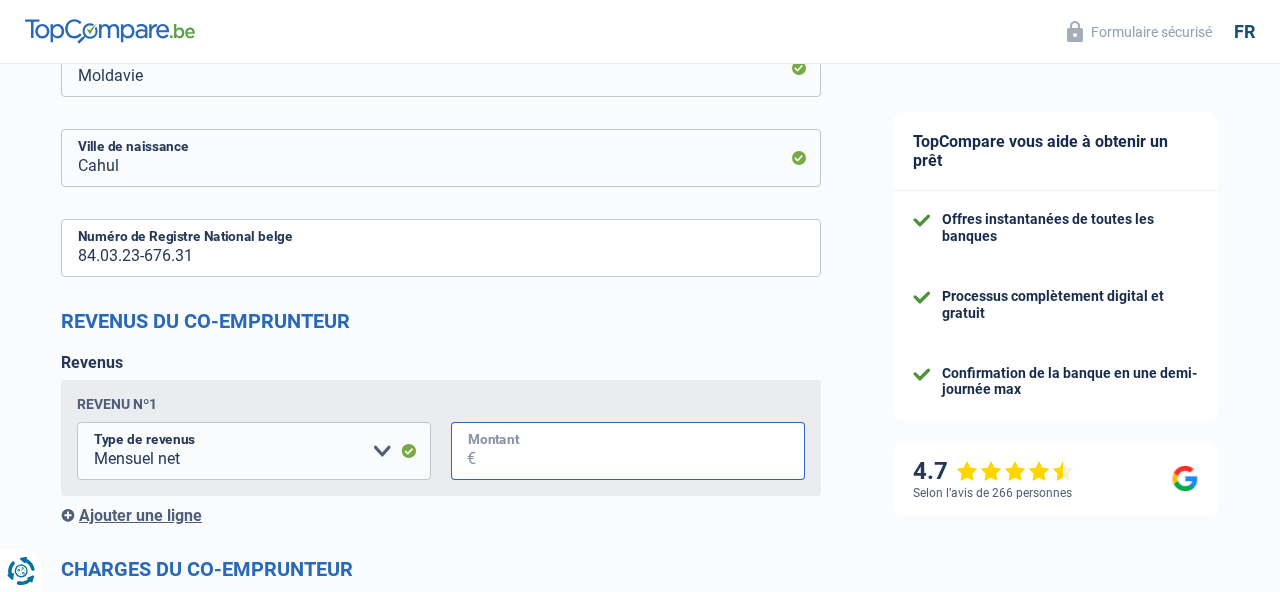 click on "Montant" at bounding box center [640, 451] 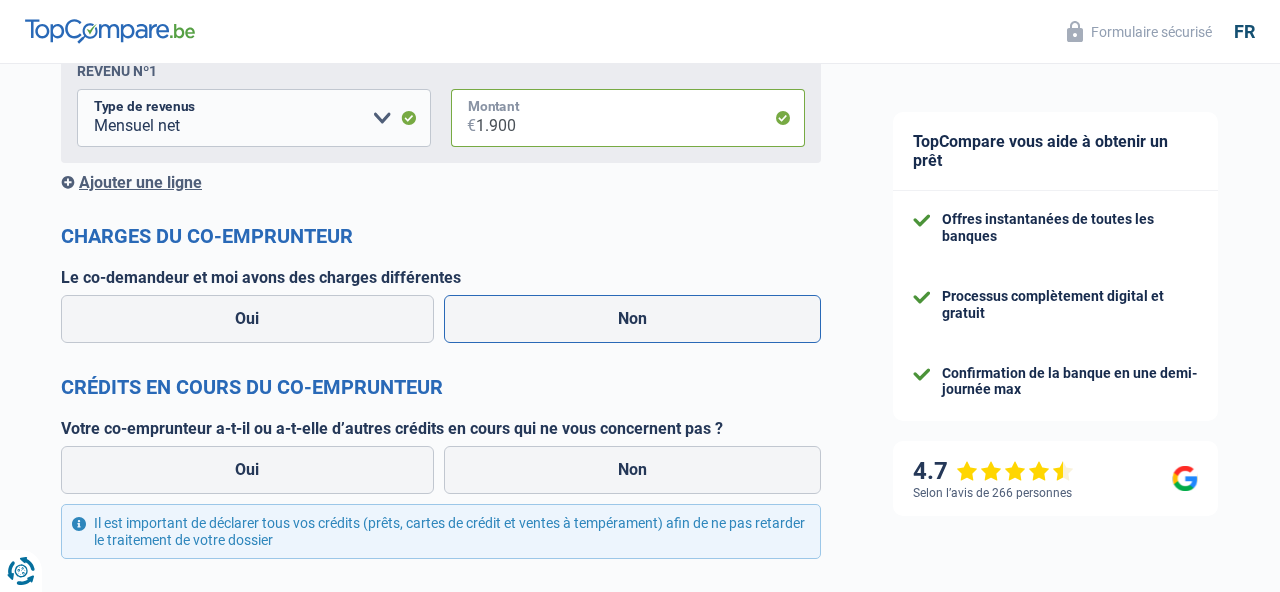 scroll, scrollTop: 2043, scrollLeft: 0, axis: vertical 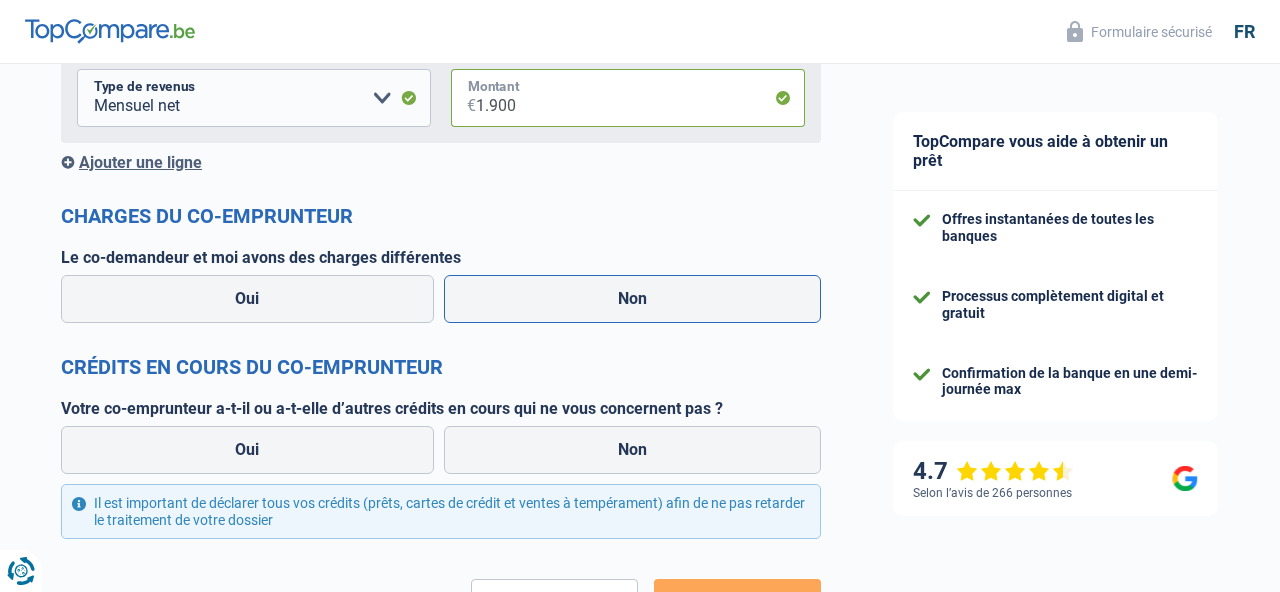 type on "1.900" 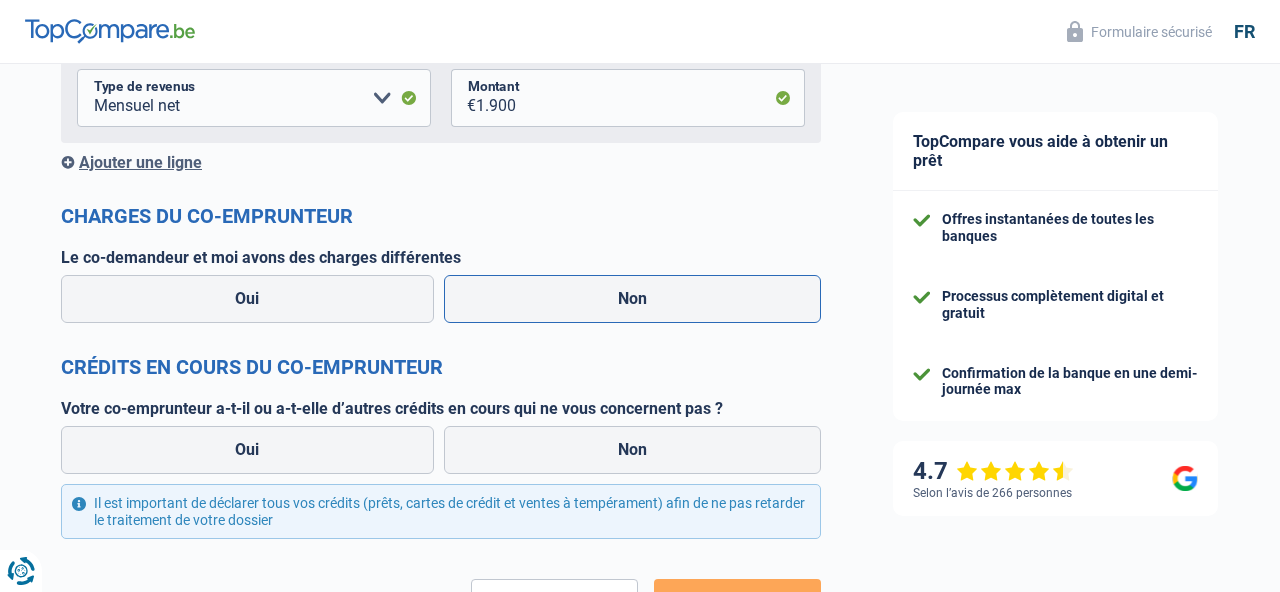 click on "Non" at bounding box center (633, 299) 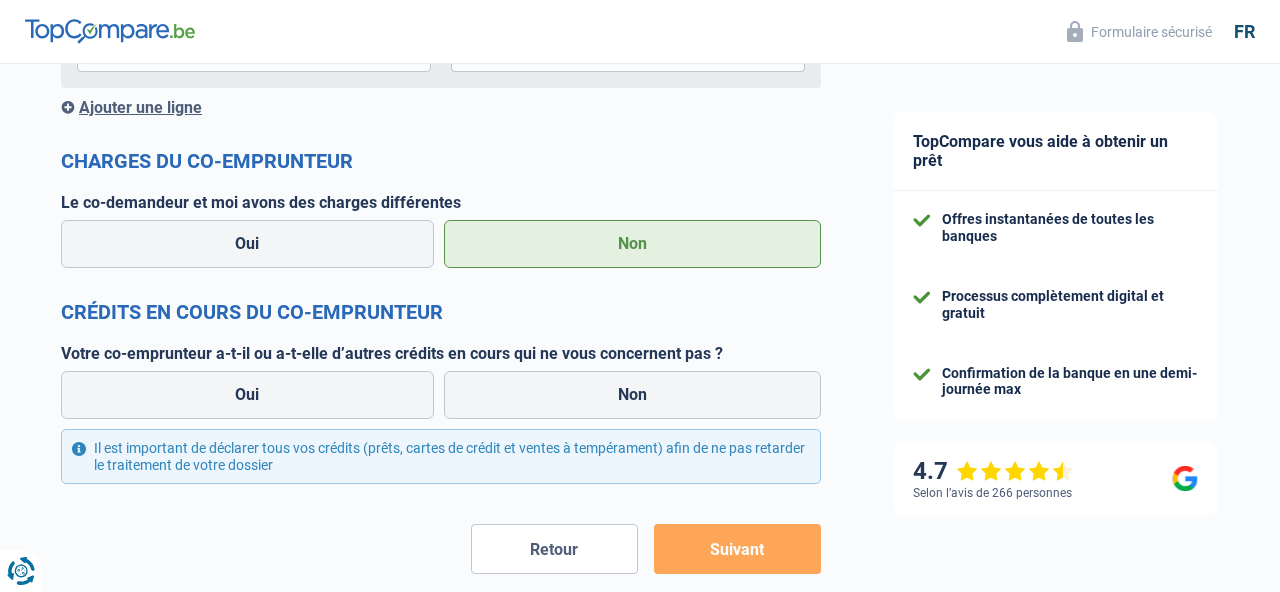 scroll, scrollTop: 2101, scrollLeft: 0, axis: vertical 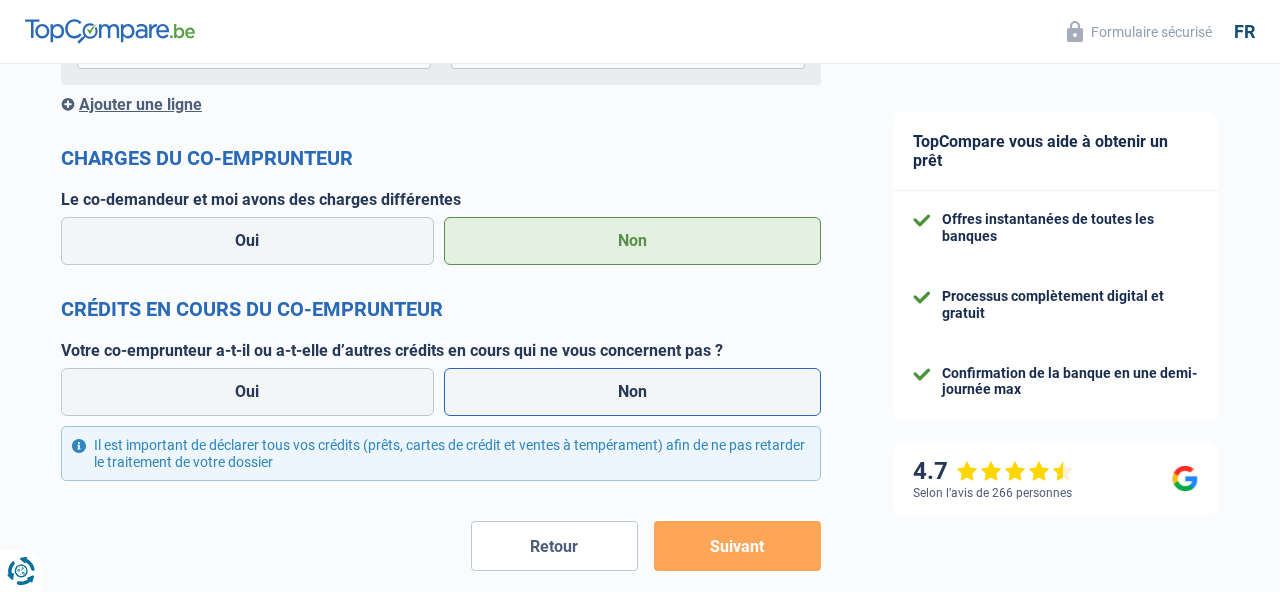 click on "Non" at bounding box center (633, 392) 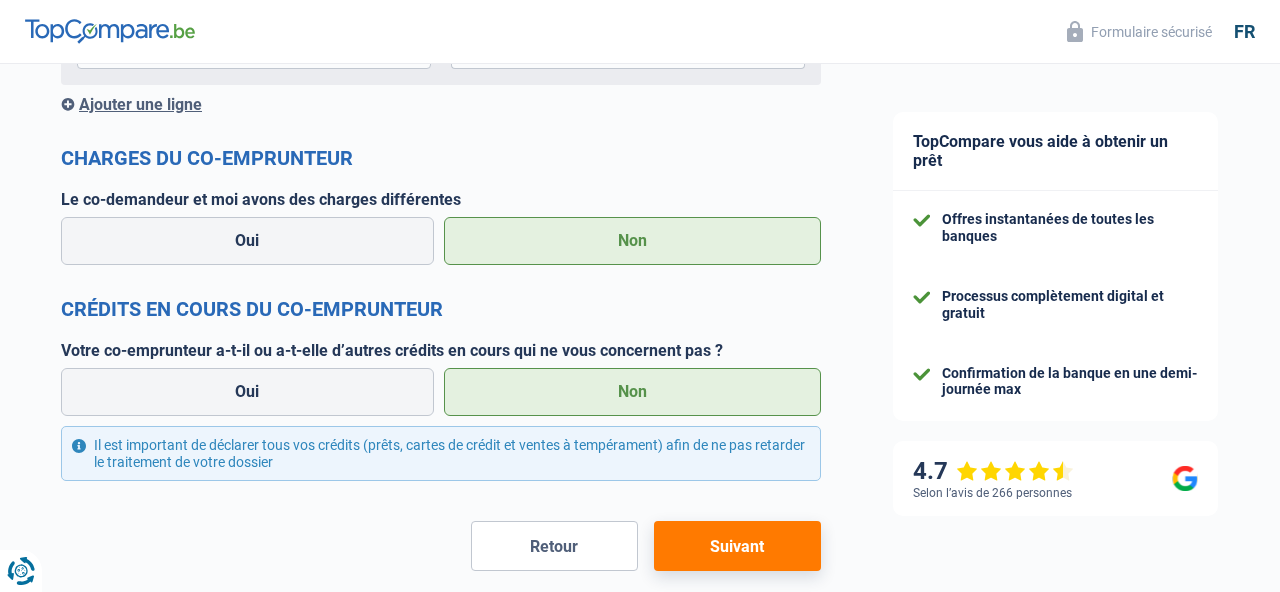 scroll, scrollTop: 2194, scrollLeft: 0, axis: vertical 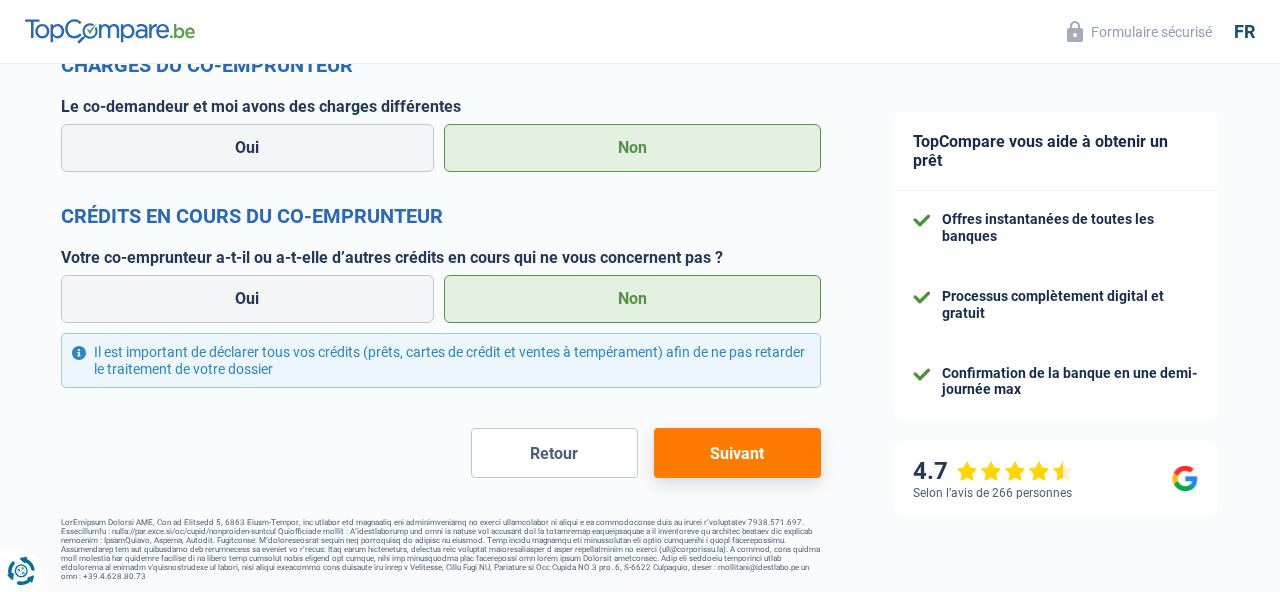 click on "Suivant" at bounding box center [737, 453] 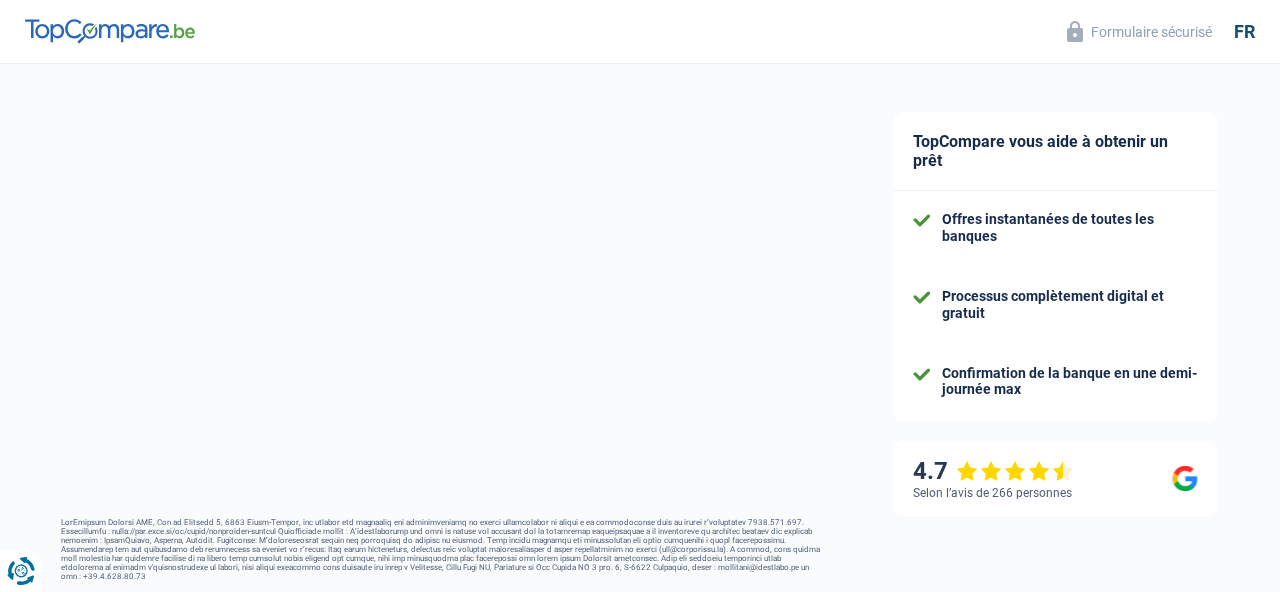 select on "48" 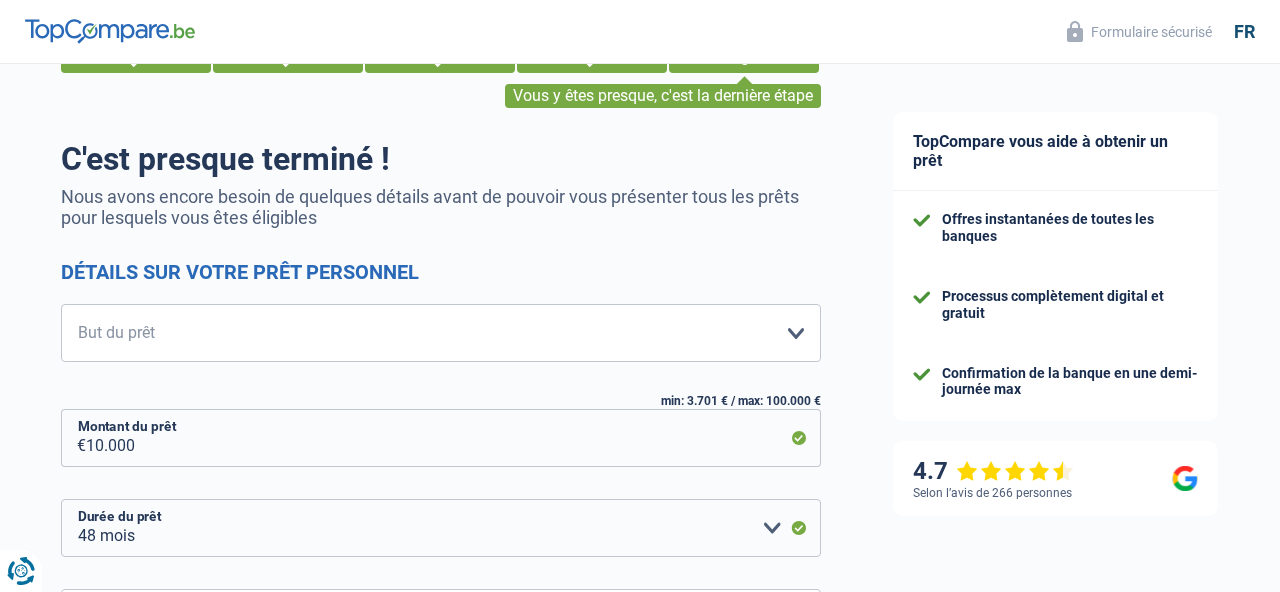 scroll, scrollTop: 107, scrollLeft: 0, axis: vertical 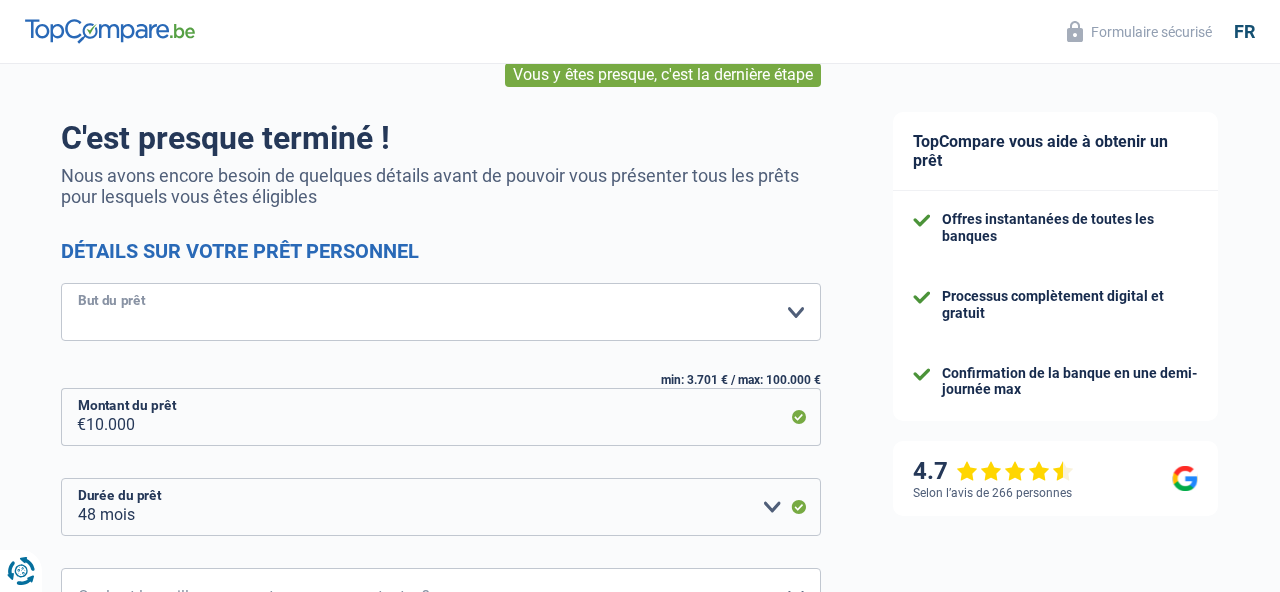click on "Confort maison: meubles, textile, peinture, électroménager, outillage non-professionnel Hifi, multimédia, gsm, ordinateur Aménagement: frais d'installation, déménagement Evénement familial: naissance, mariage, divorce, communion, décès Frais médicaux Frais d'études Frais permis de conduire Loisirs: voyage, sport, musique Rafraîchissement: petits travaux maison et jardin Frais judiciaires Réparation voiture Prêt rénovation Prêt énergie Prêt voiture Rénovation bien à l'étranger Autre
Veuillez sélectionner une option" at bounding box center (441, 312) 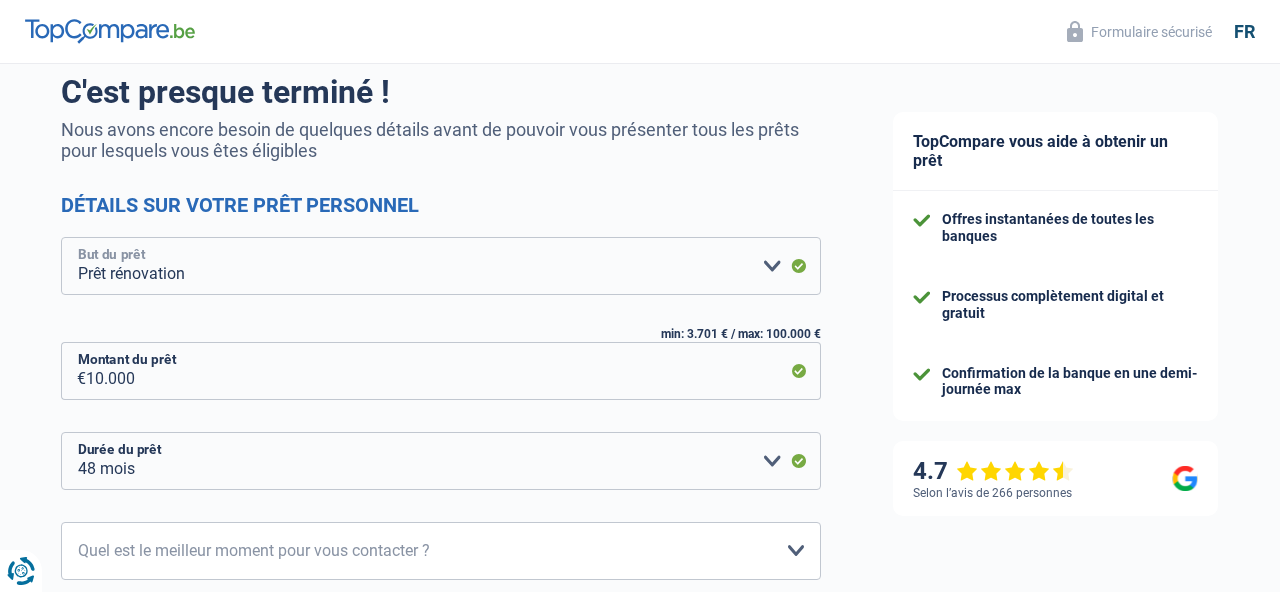 scroll, scrollTop: 200, scrollLeft: 0, axis: vertical 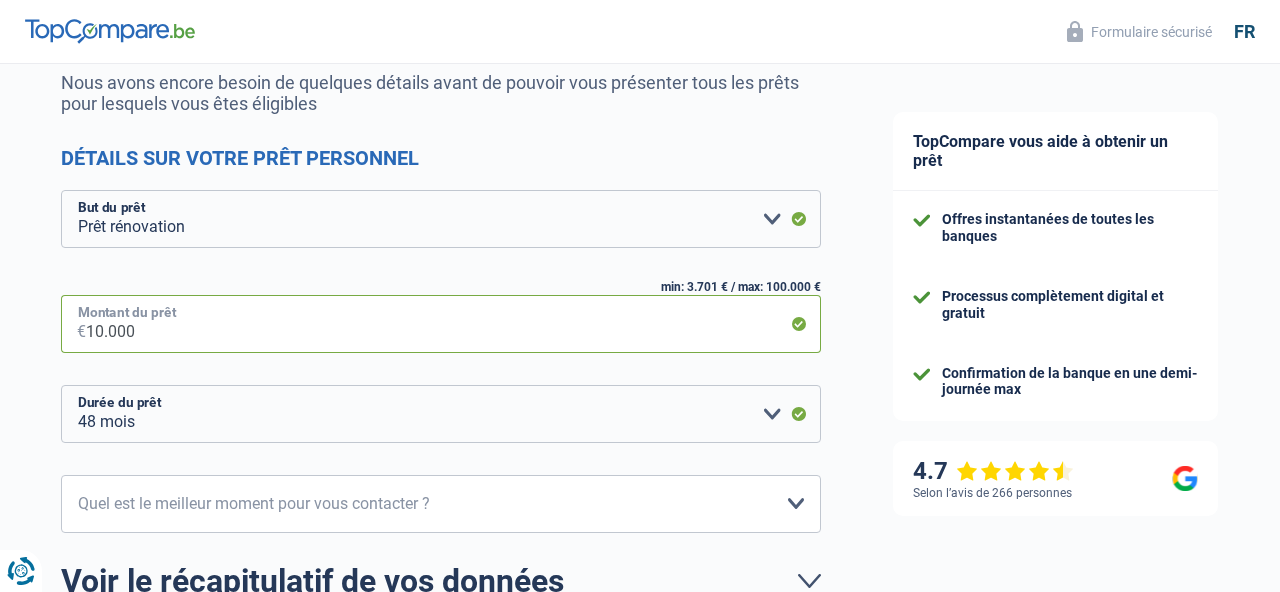 click on "10.000" at bounding box center [453, 324] 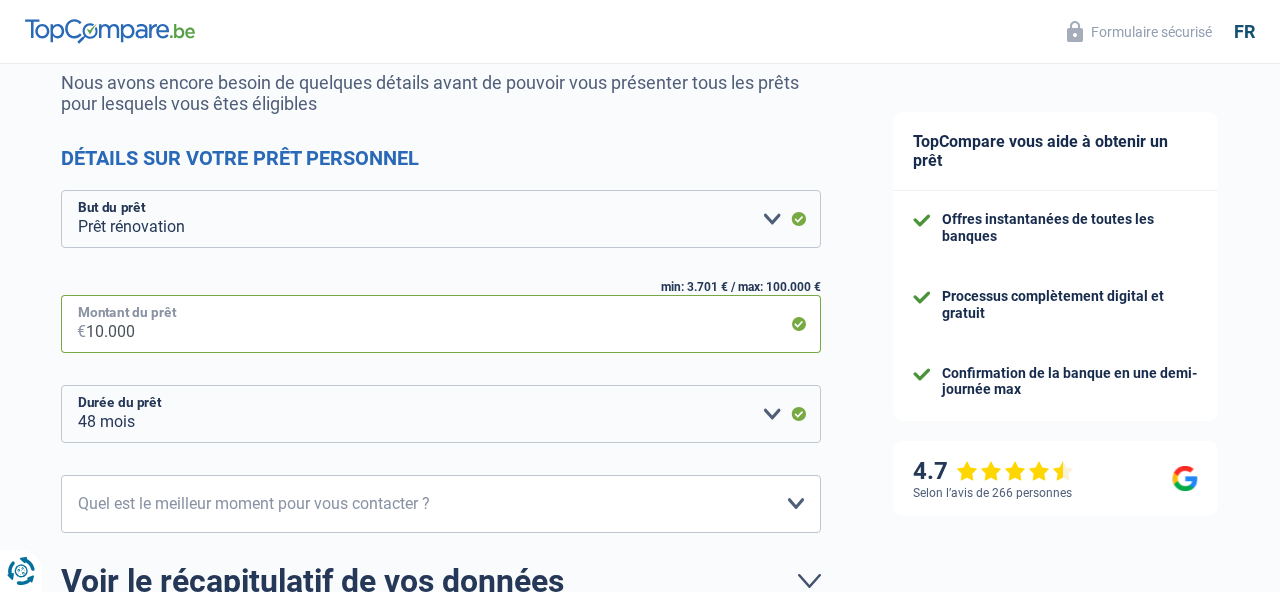 type on "1.000" 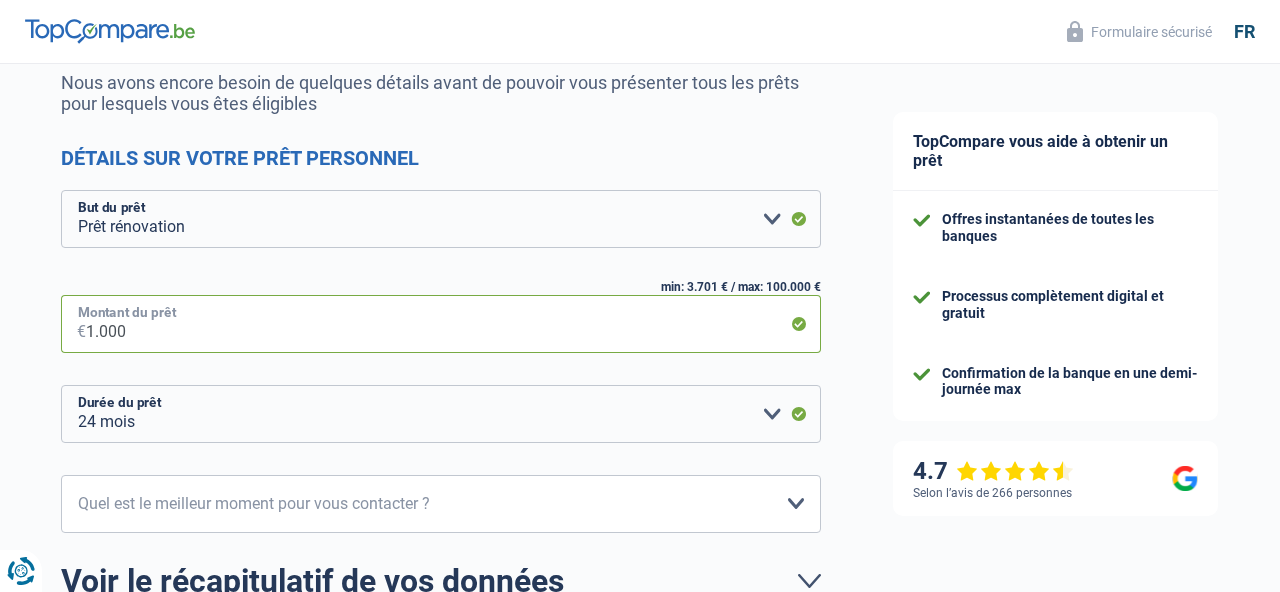 type on "16.000" 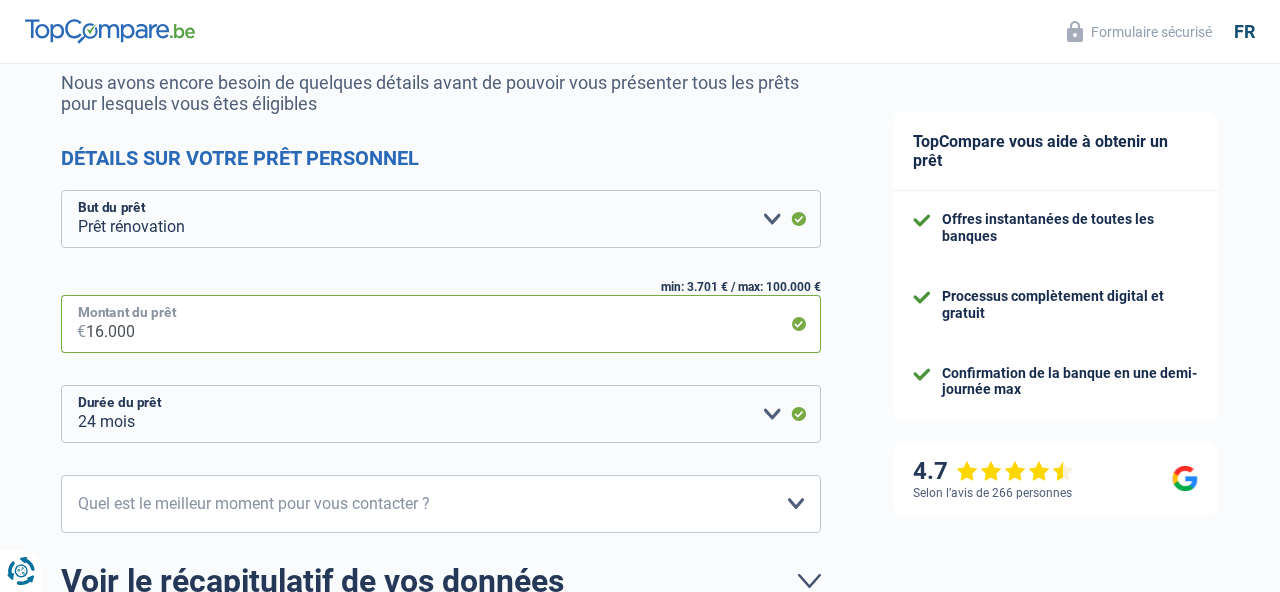 select on "84" 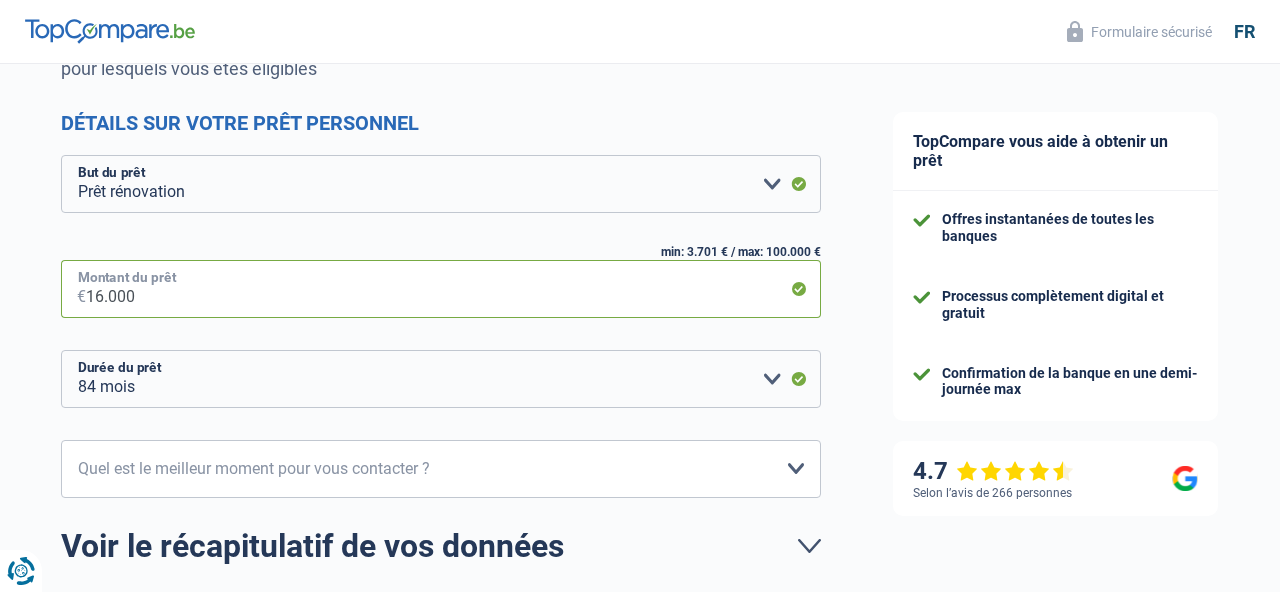 scroll, scrollTop: 238, scrollLeft: 0, axis: vertical 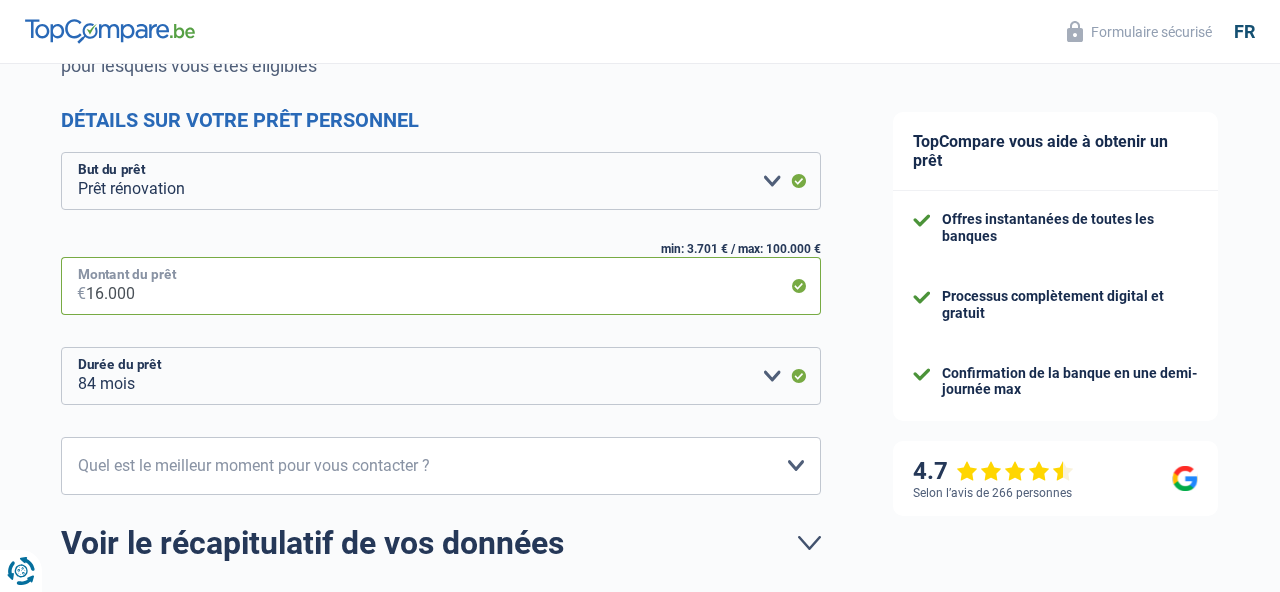 type on "16.000" 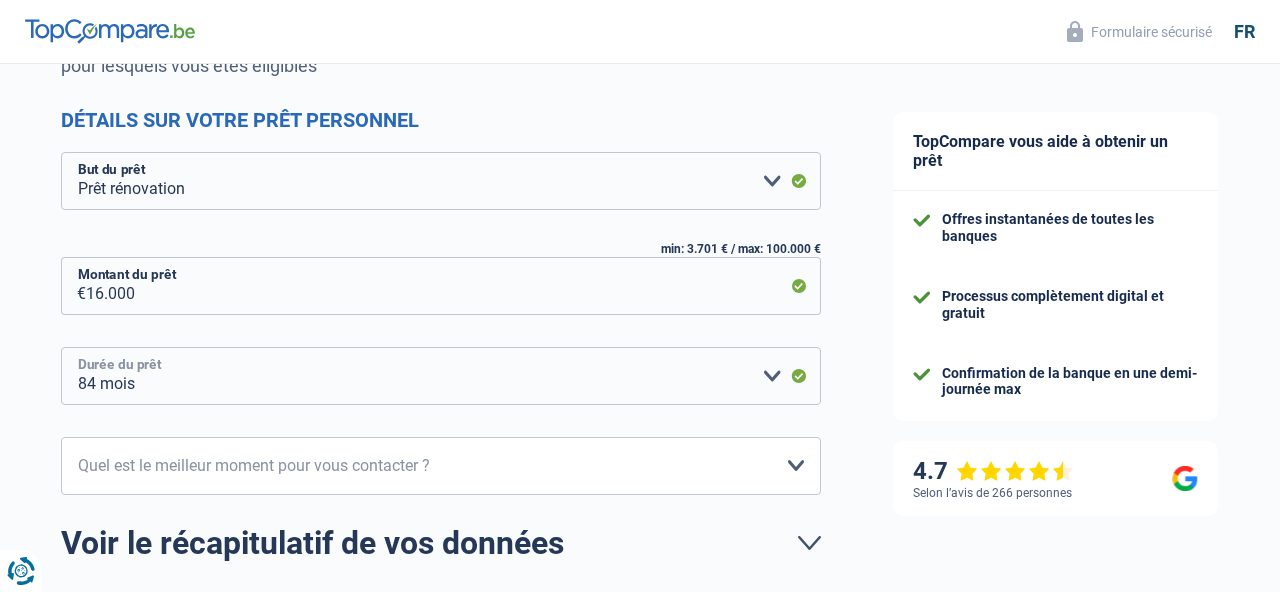 click on "12 mois 18 mois 24 mois 30 mois 36 mois 42 mois 48 mois 60 mois 72 mois 84 mois
Veuillez sélectionner une option" at bounding box center (441, 376) 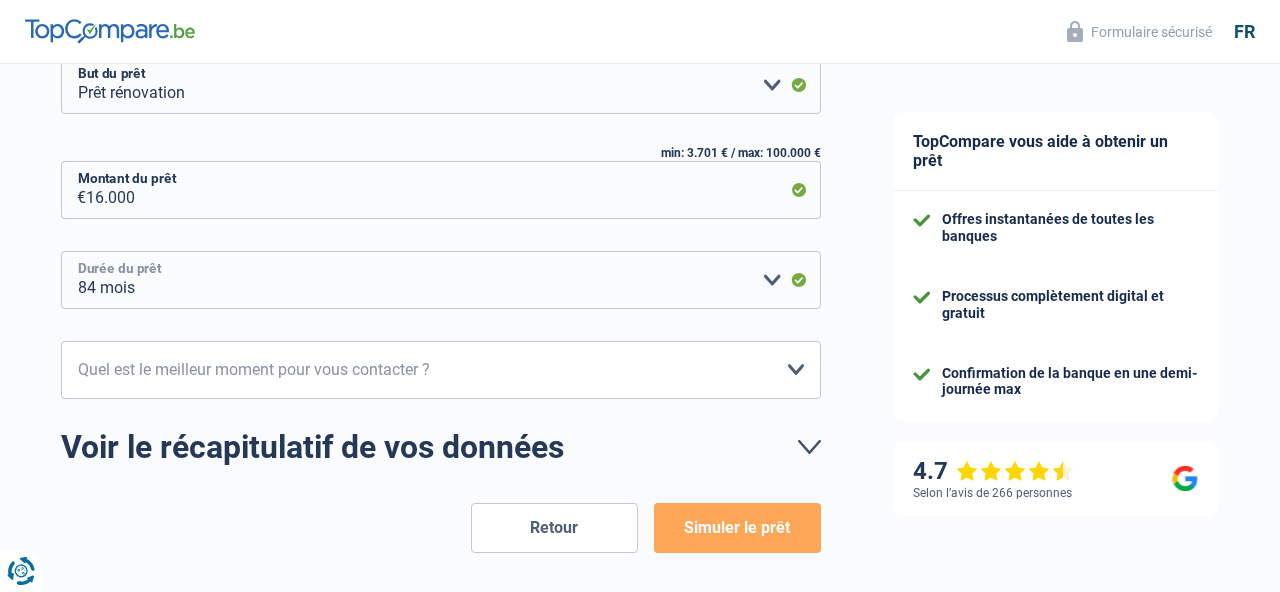 scroll, scrollTop: 344, scrollLeft: 0, axis: vertical 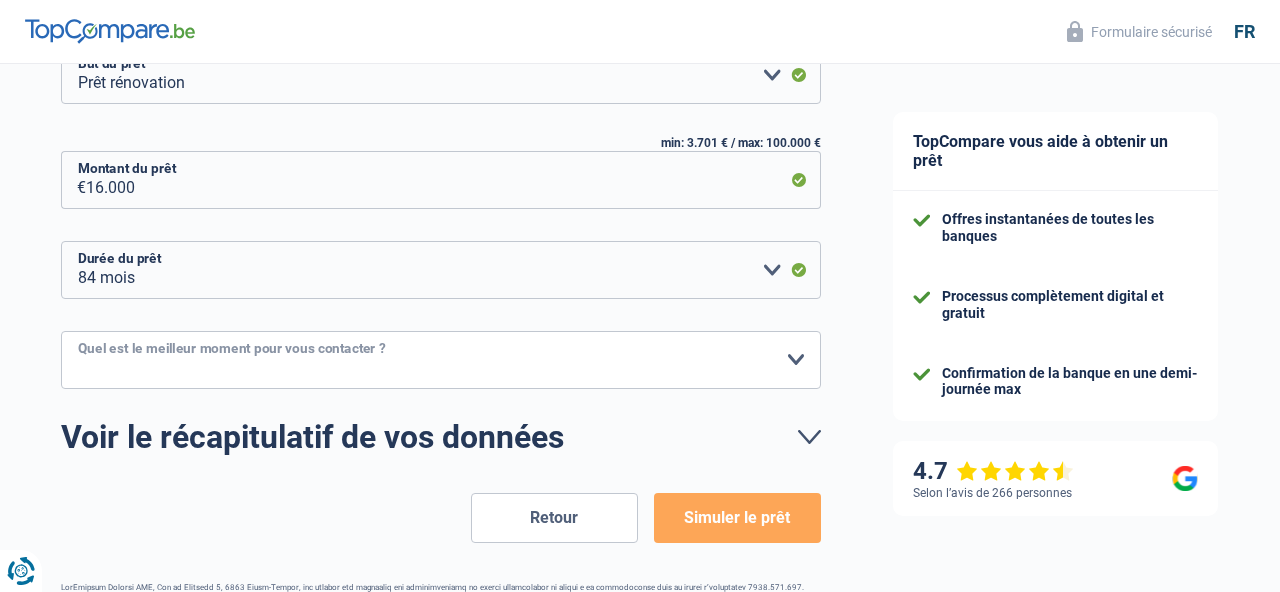 click on "10h-12h 12h-14h 14h-16h 16h-18h
Veuillez sélectionner une option" at bounding box center [441, 360] 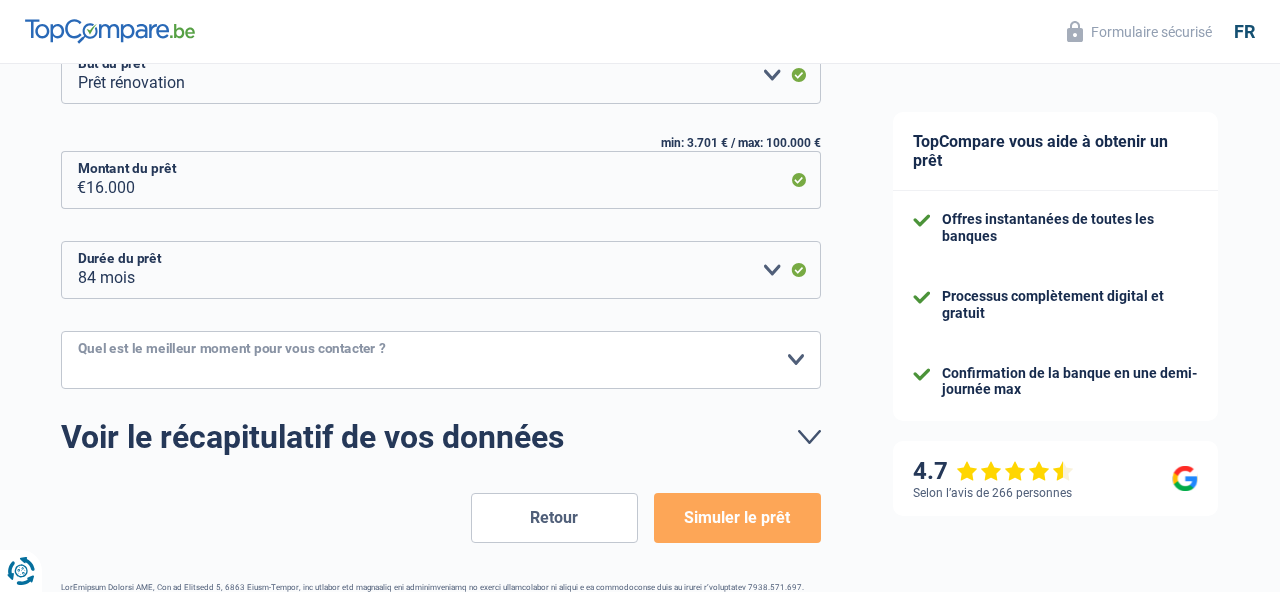 select on "16-18" 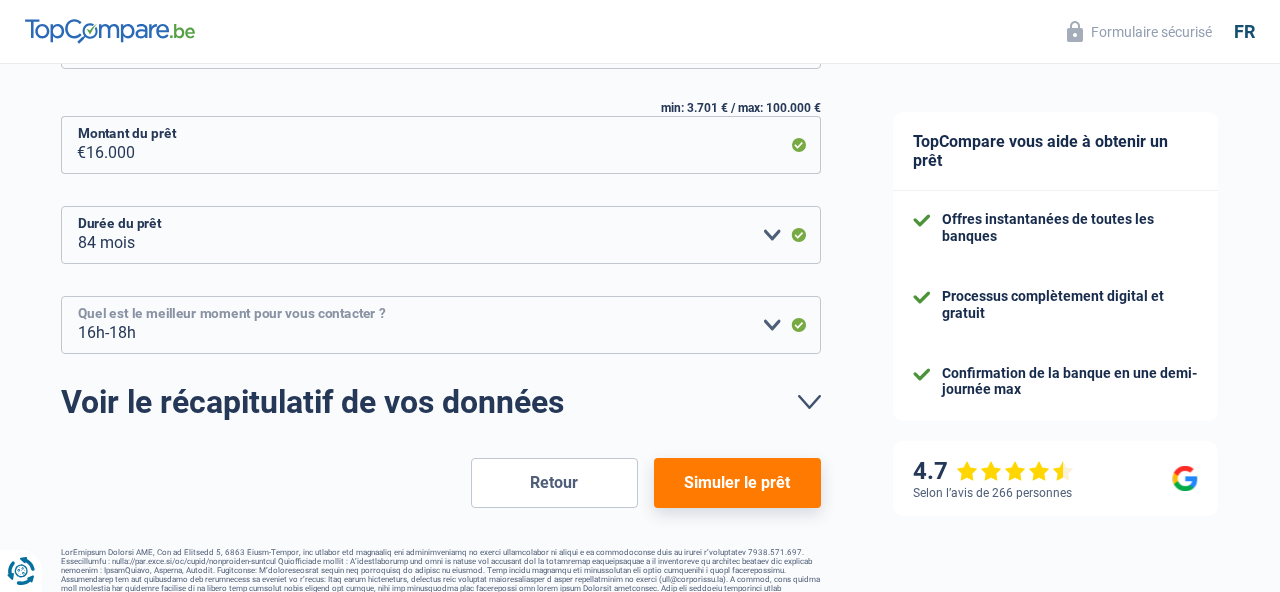scroll, scrollTop: 375, scrollLeft: 0, axis: vertical 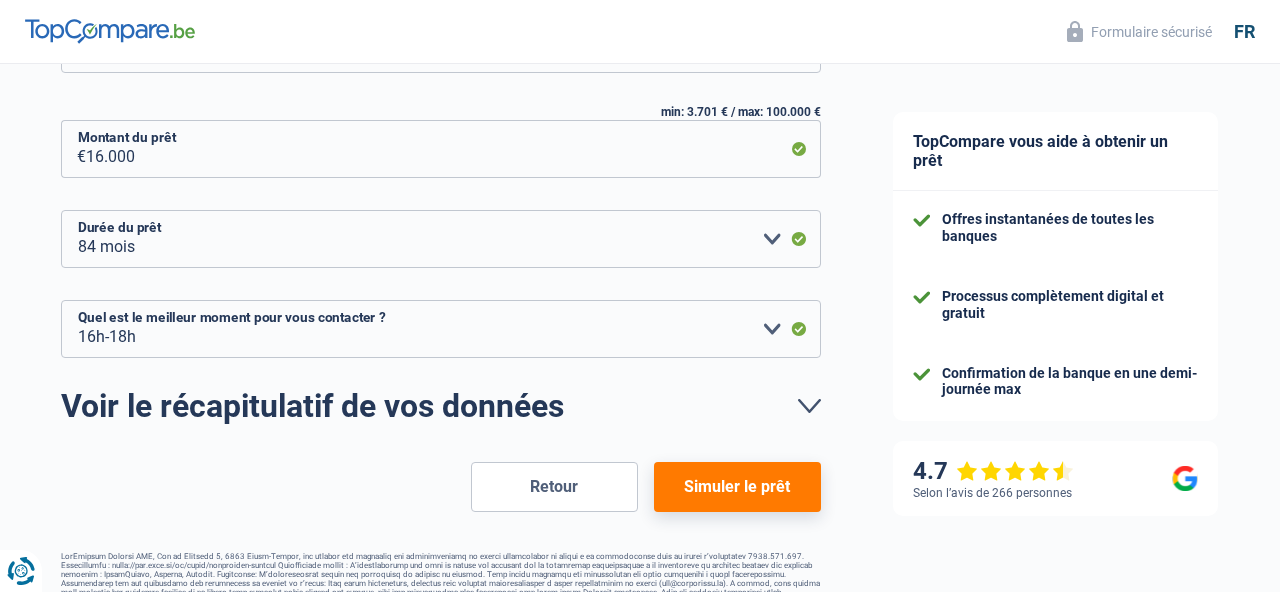 click on "Simuler le prêt" at bounding box center [737, 487] 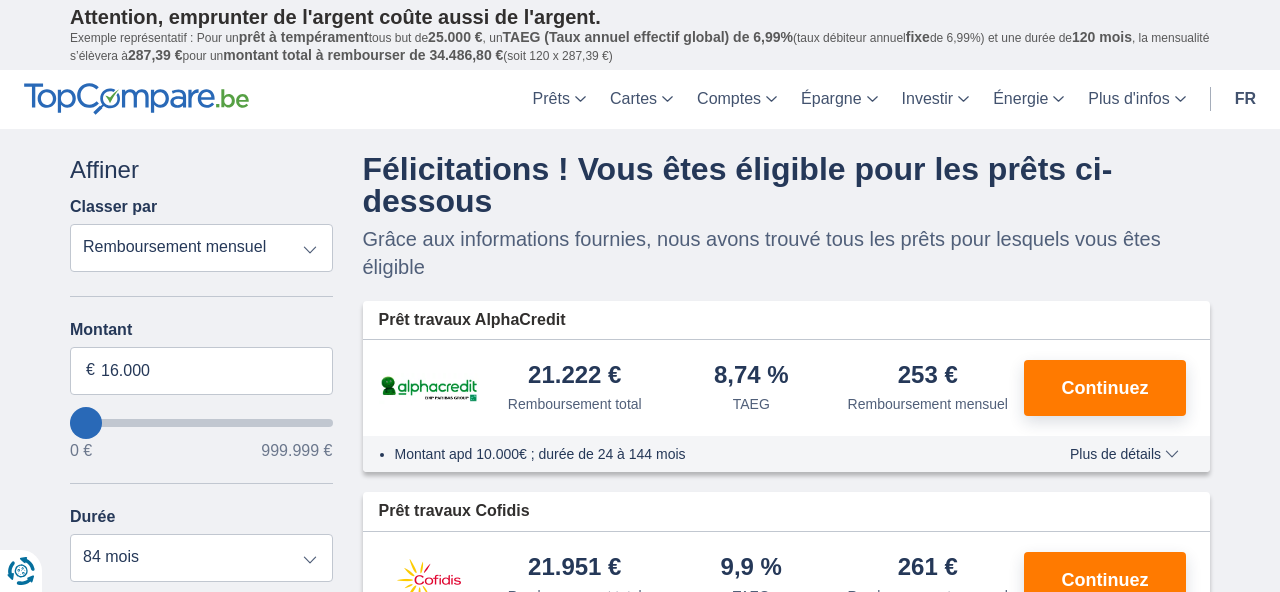 scroll, scrollTop: 0, scrollLeft: 0, axis: both 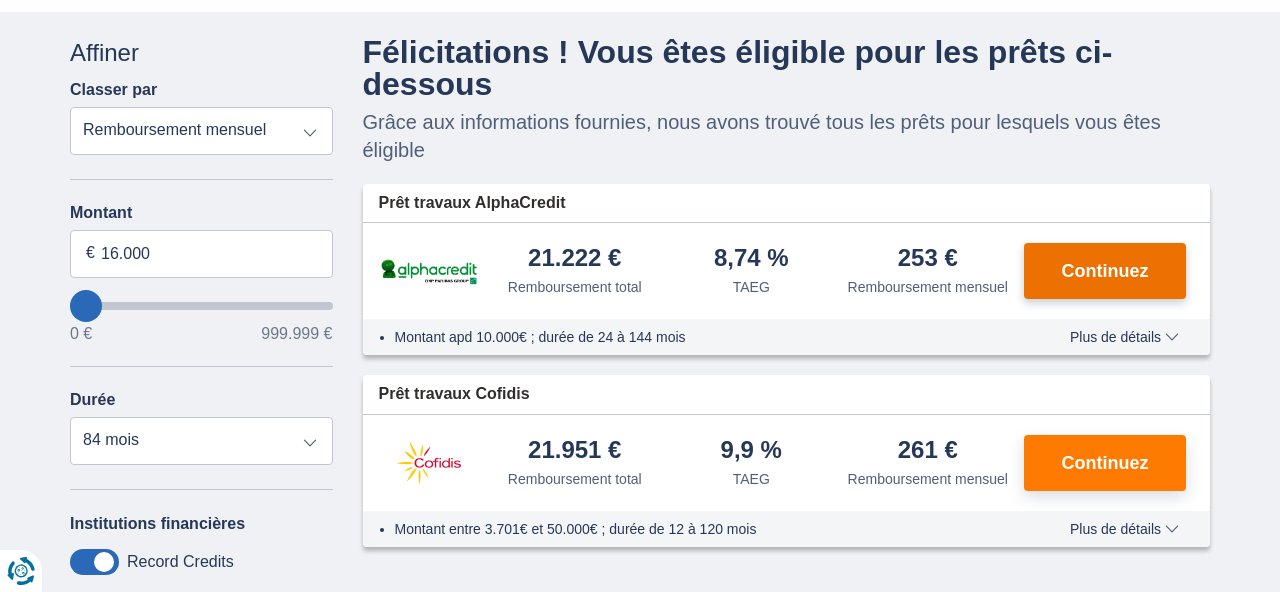 click on "Continuez" at bounding box center [1105, 271] 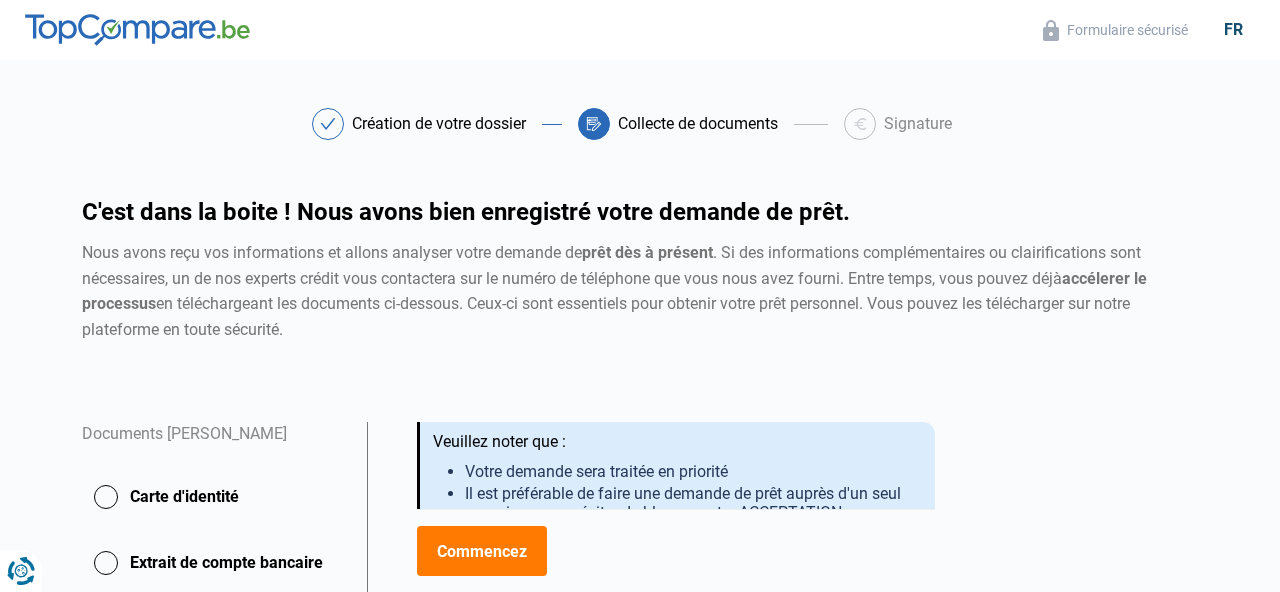 scroll, scrollTop: 0, scrollLeft: 0, axis: both 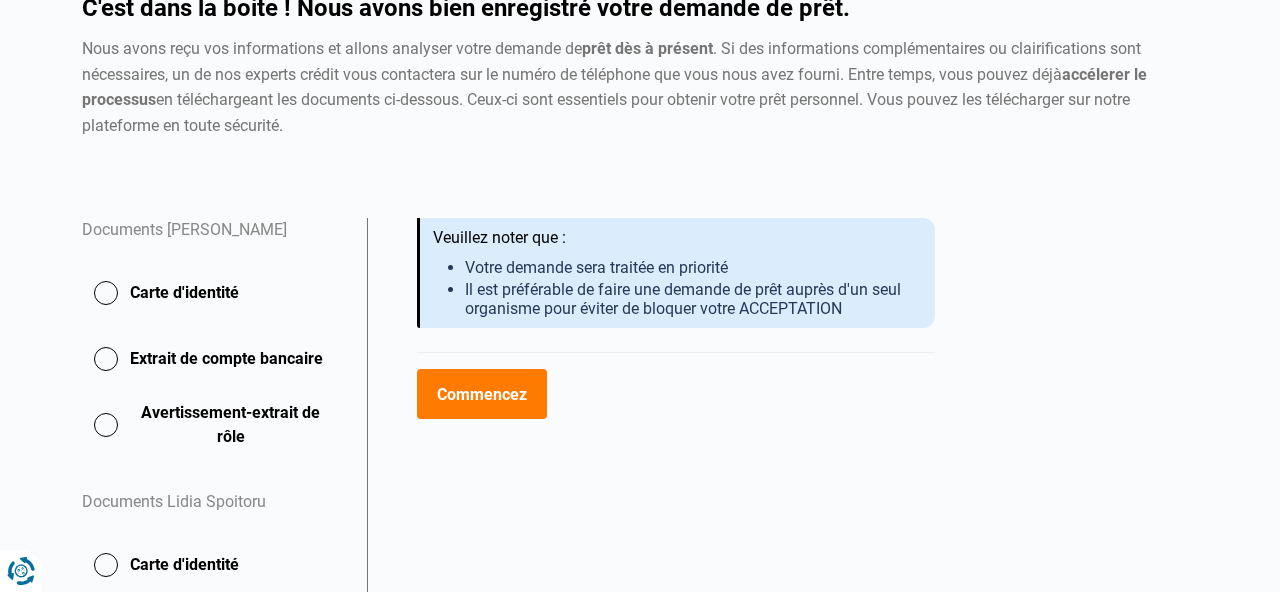 click on "Commencez" at bounding box center (481, 394) 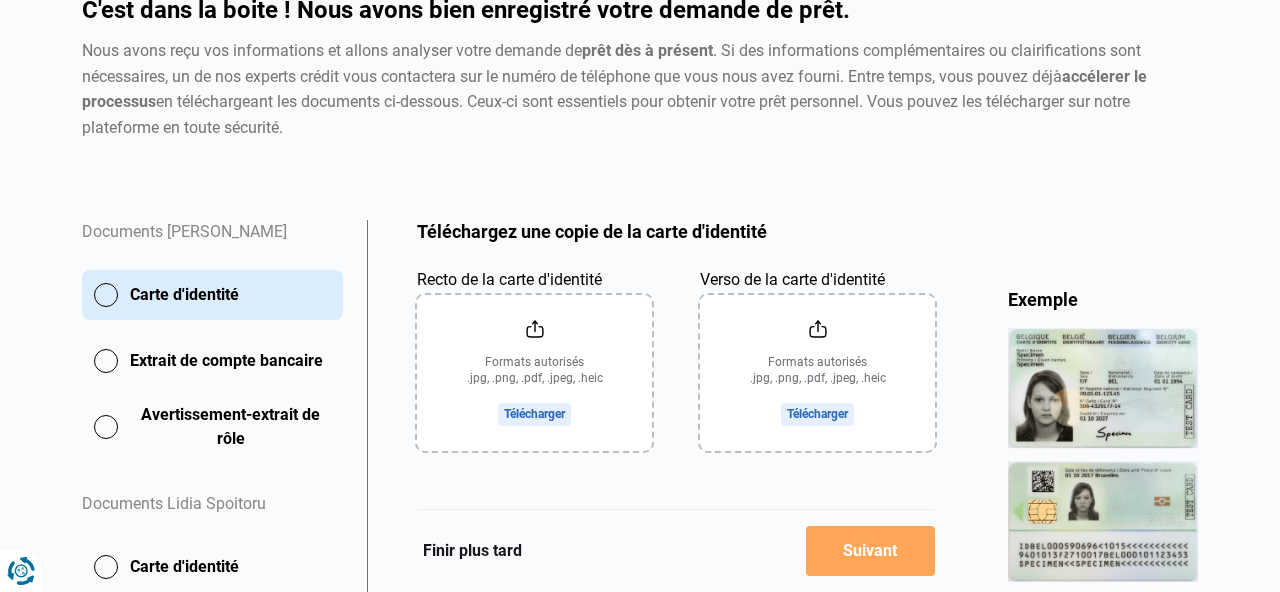 scroll, scrollTop: 206, scrollLeft: 0, axis: vertical 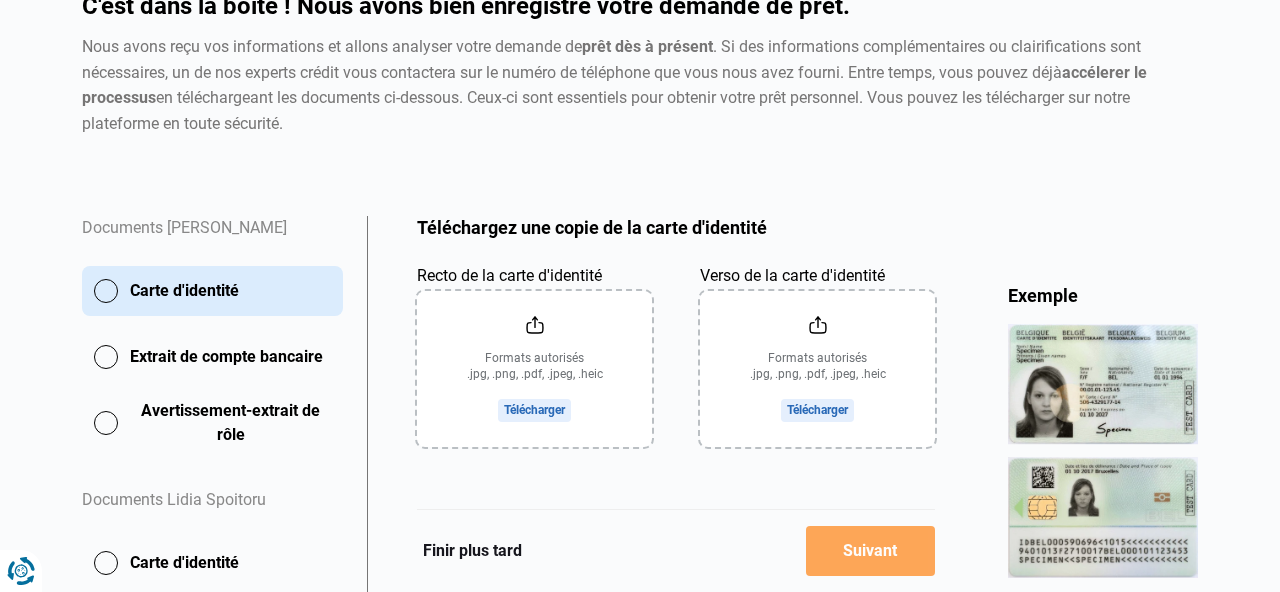click on "Recto de la carte d'identité" 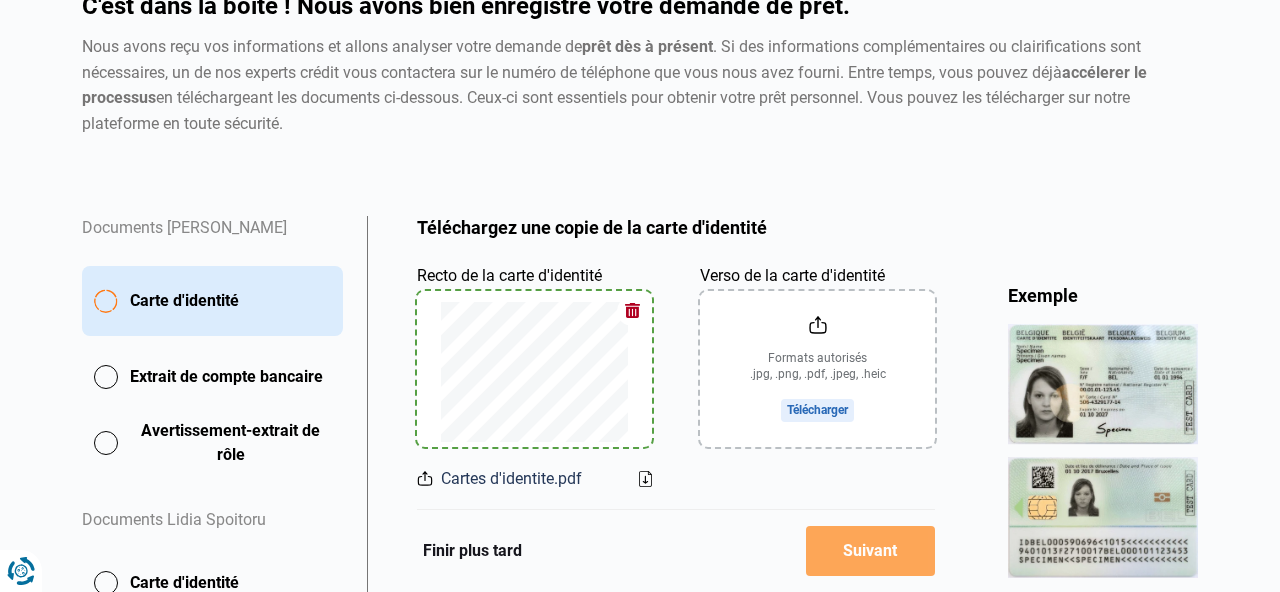 click 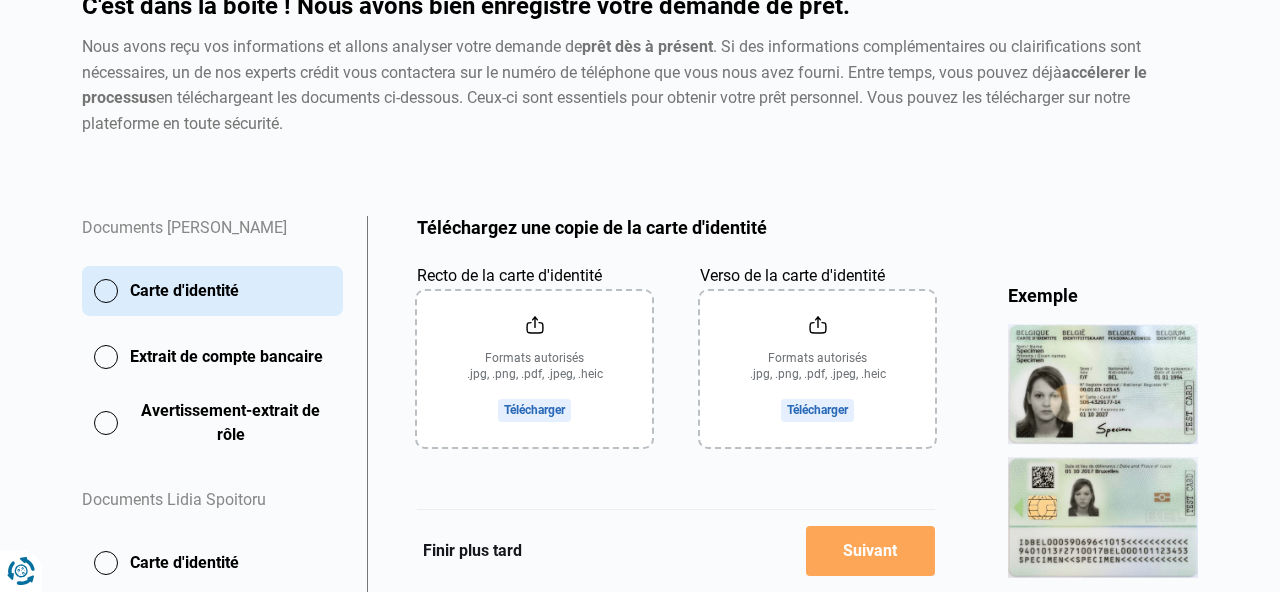 click on "Recto de la carte d'identité" 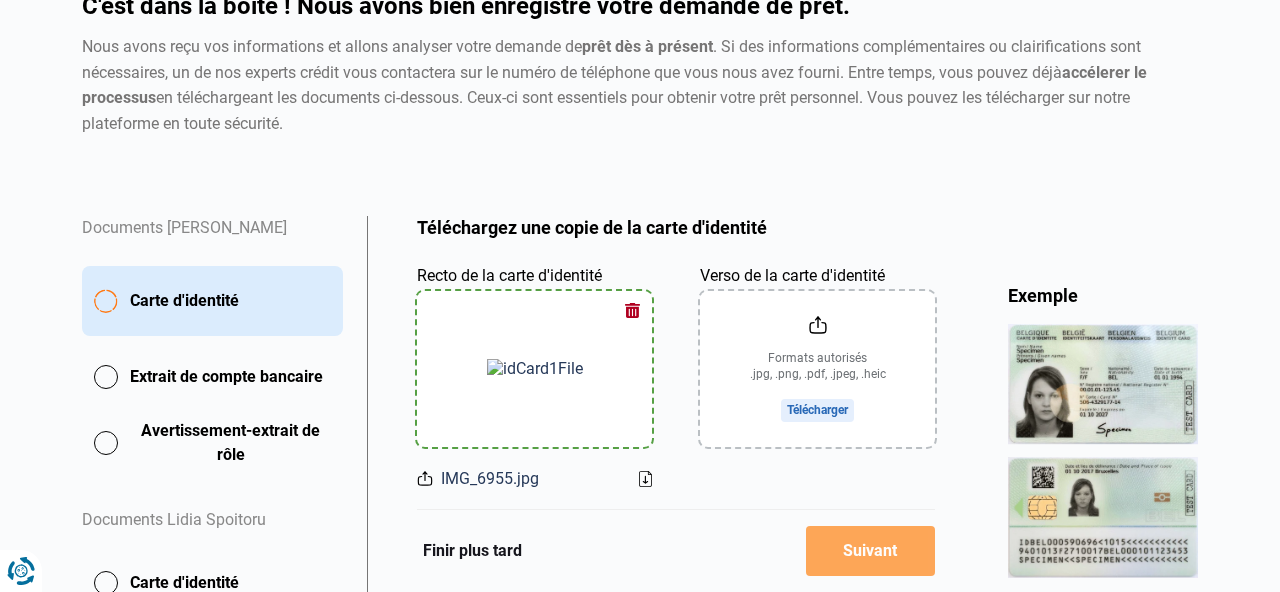 click on "Verso de la carte d'identité" 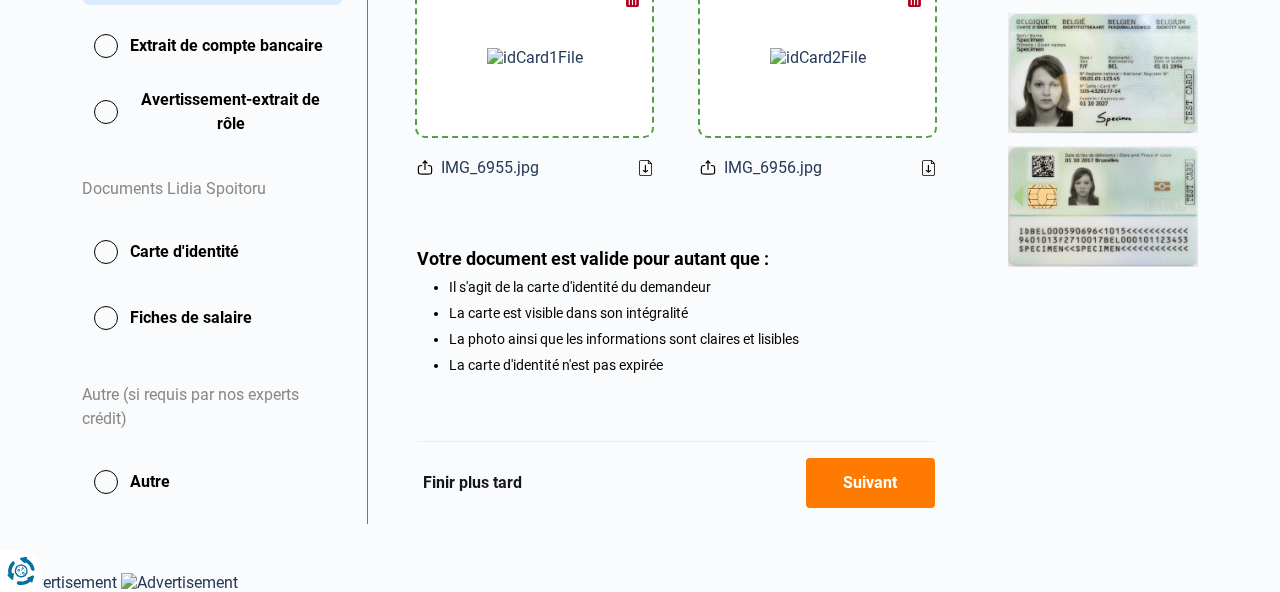 scroll, scrollTop: 518, scrollLeft: 0, axis: vertical 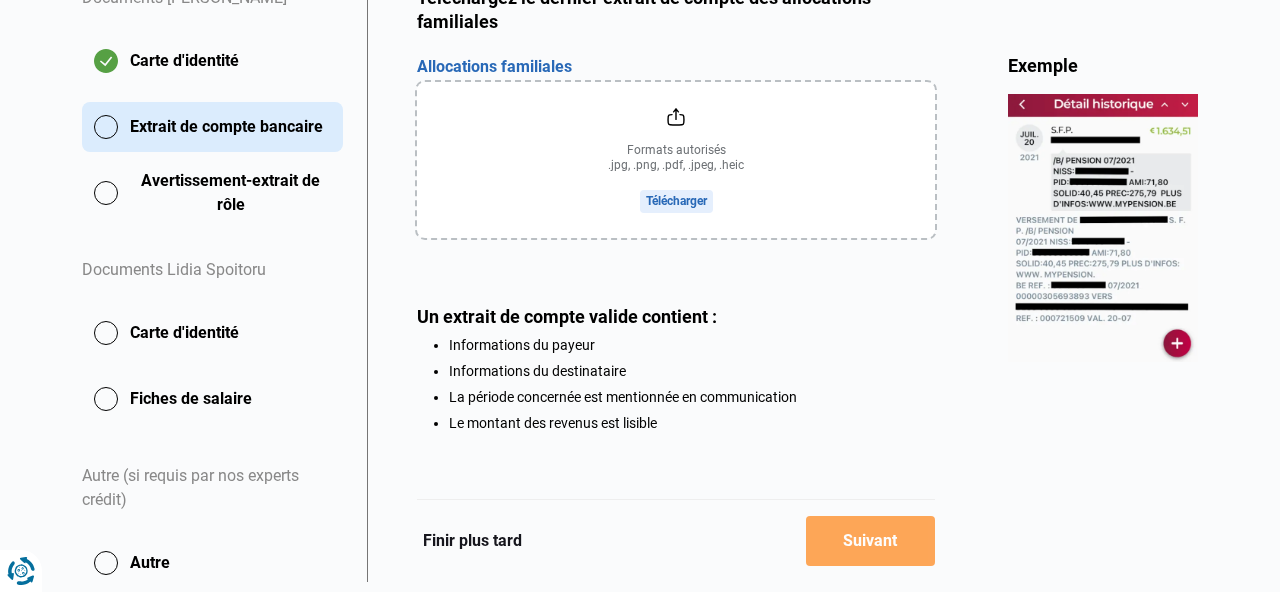click at bounding box center [1103, 228] 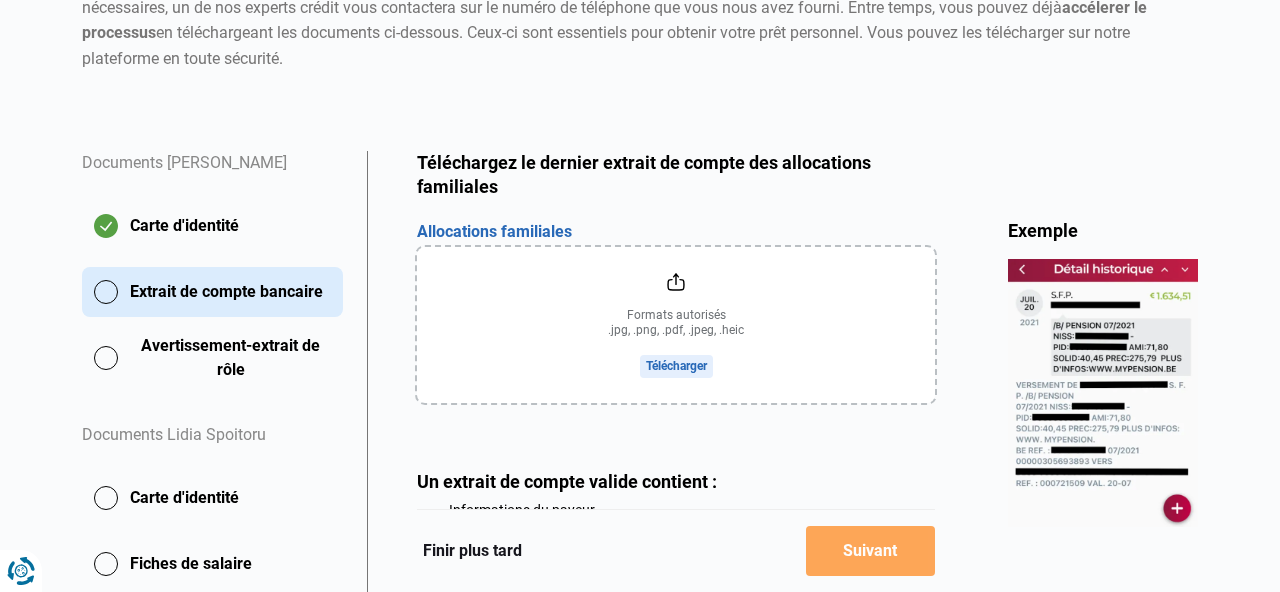 scroll, scrollTop: 268, scrollLeft: 0, axis: vertical 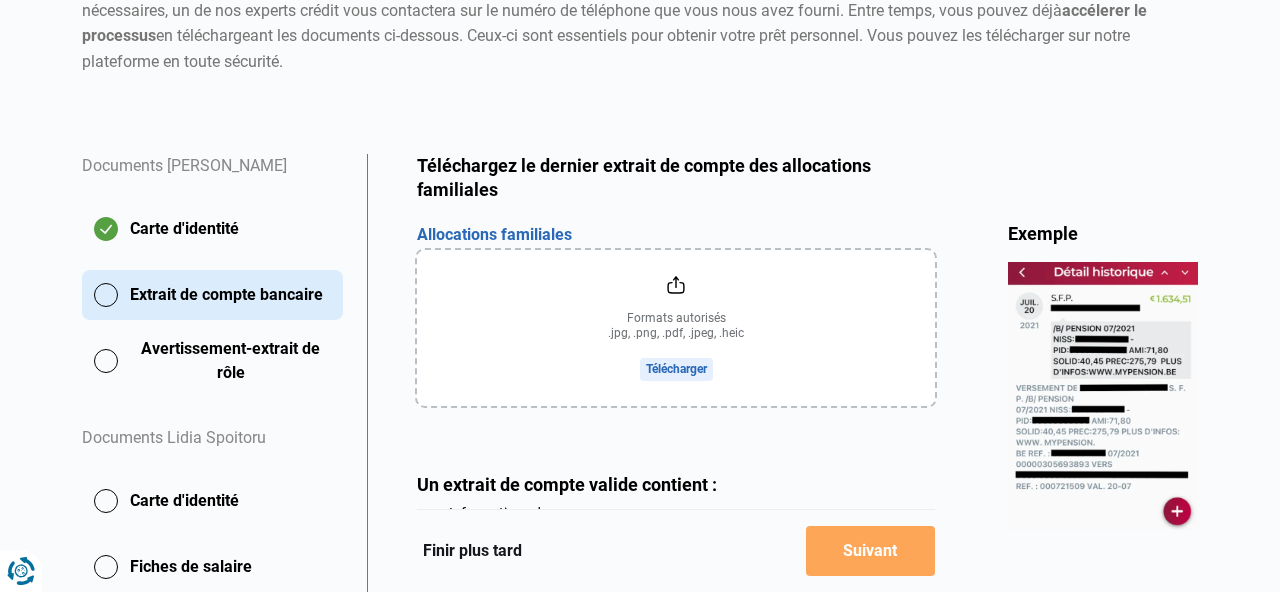 click 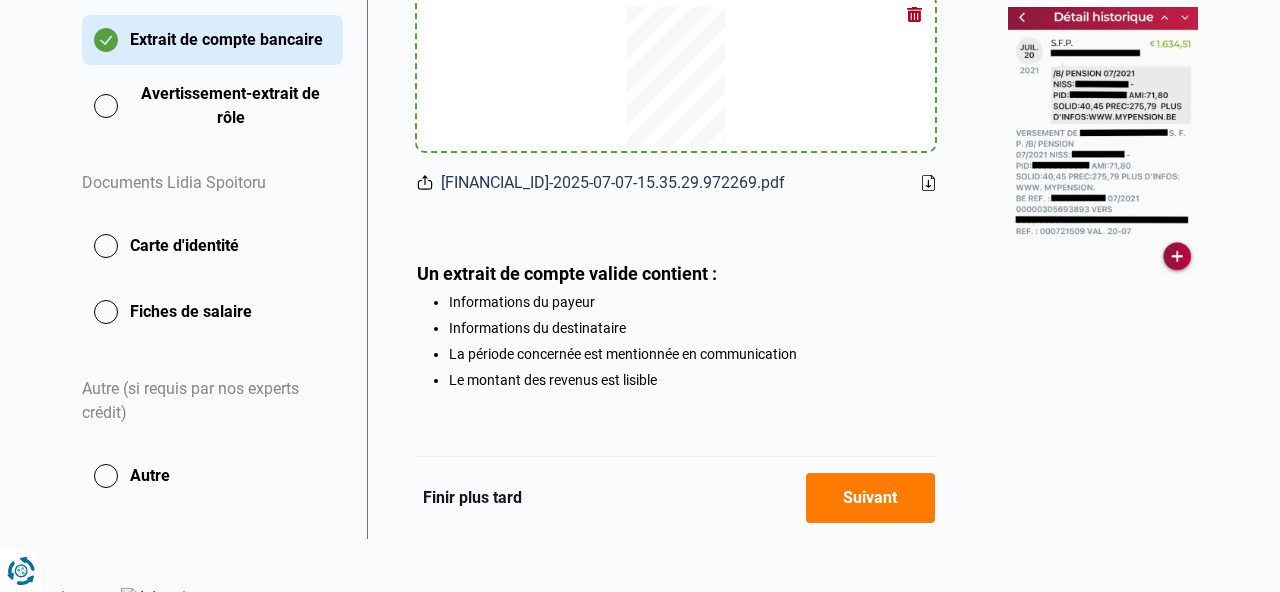 scroll, scrollTop: 539, scrollLeft: 0, axis: vertical 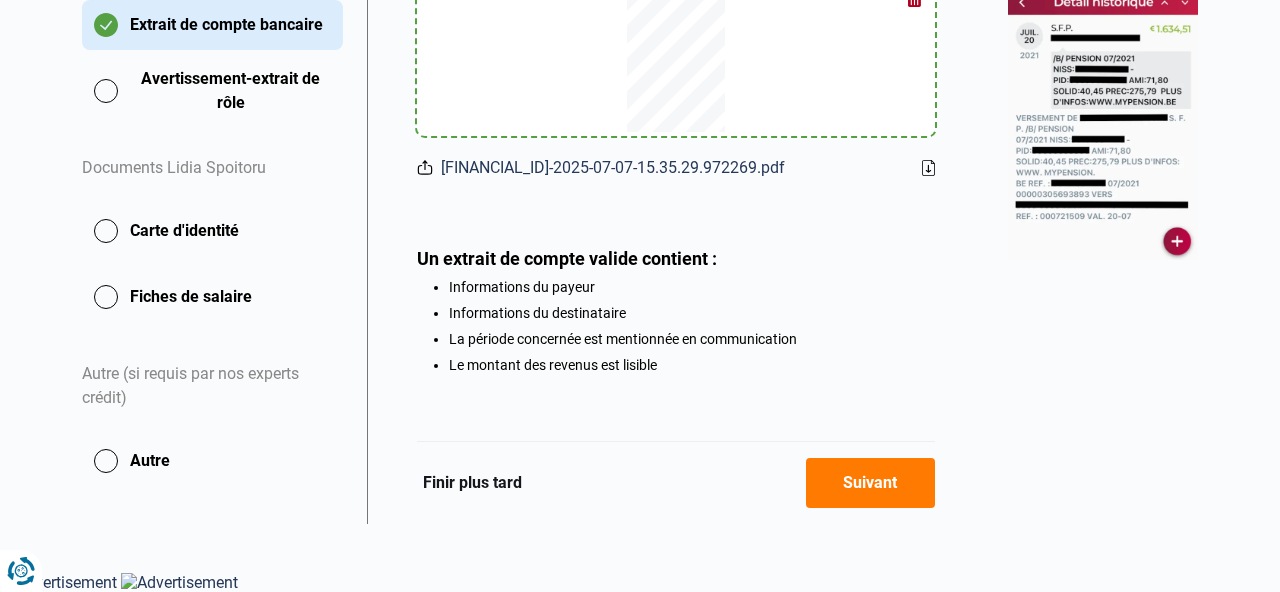 click on "Suivant" 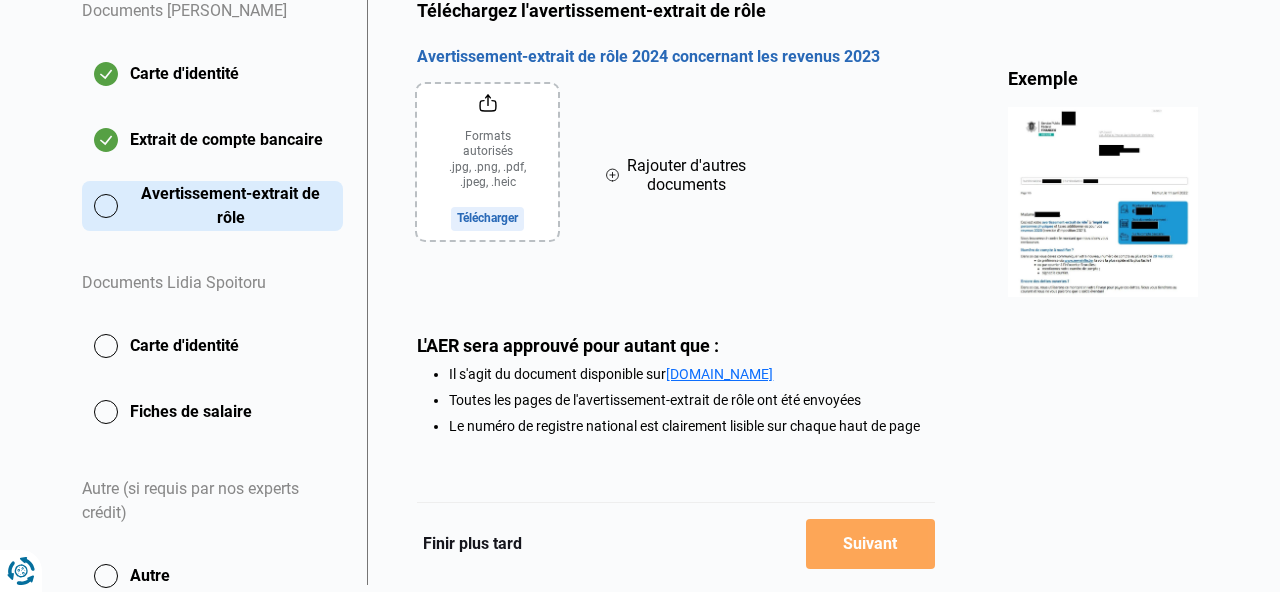 scroll, scrollTop: 448, scrollLeft: 0, axis: vertical 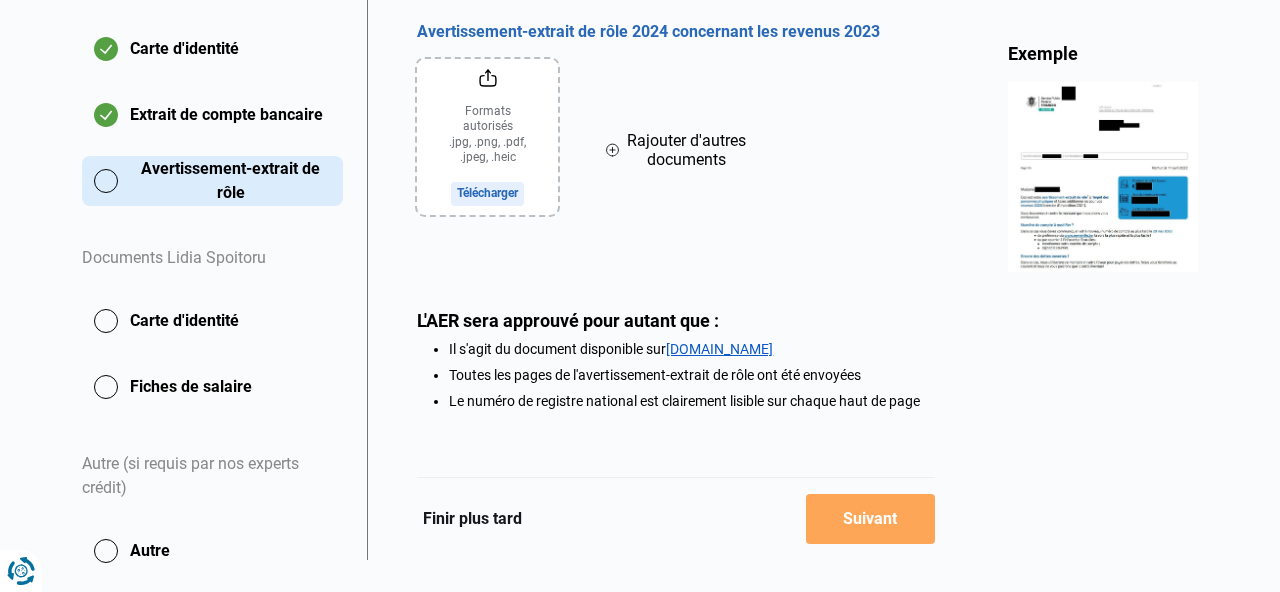click on "MyMinFin.be" at bounding box center (719, 349) 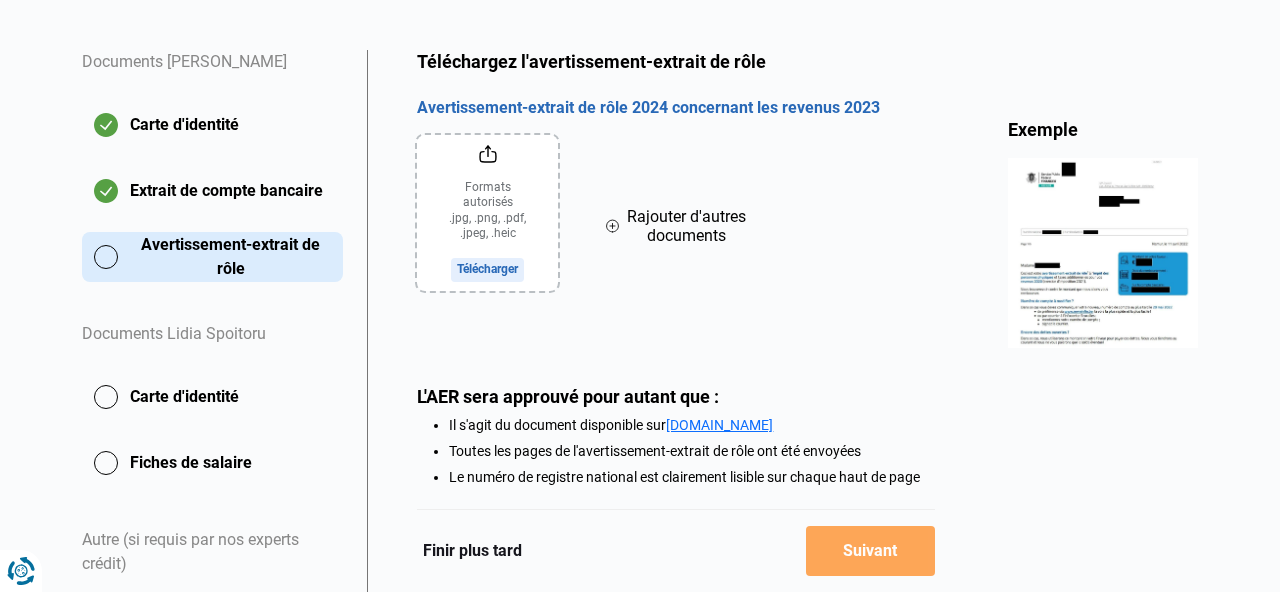 scroll, scrollTop: 363, scrollLeft: 0, axis: vertical 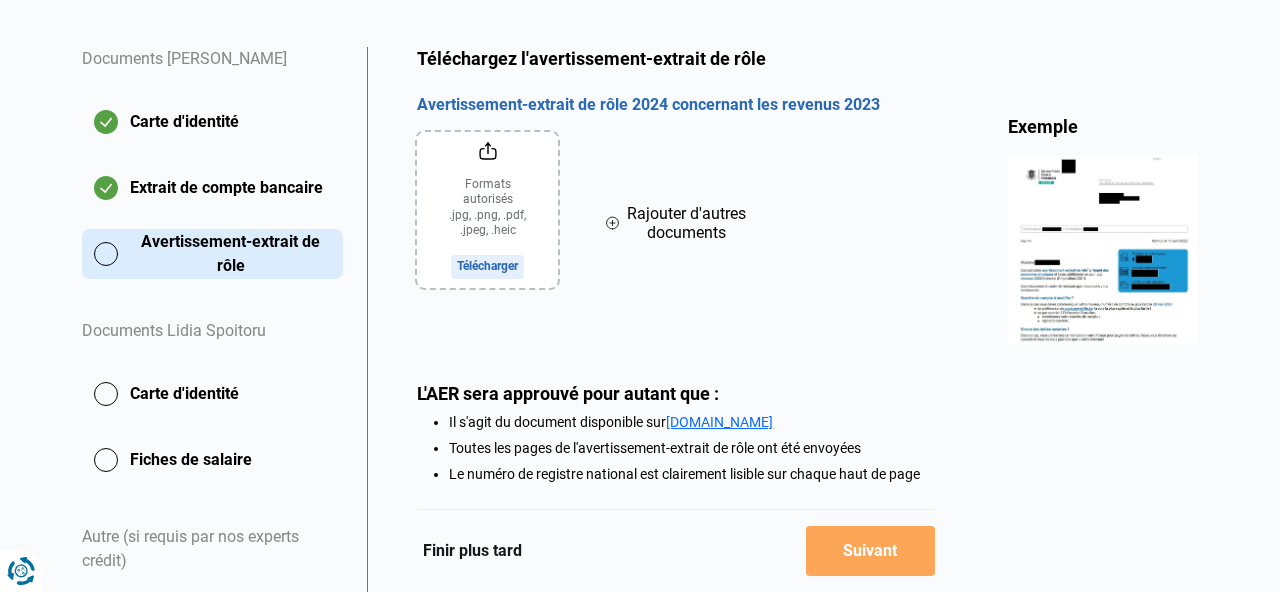 click 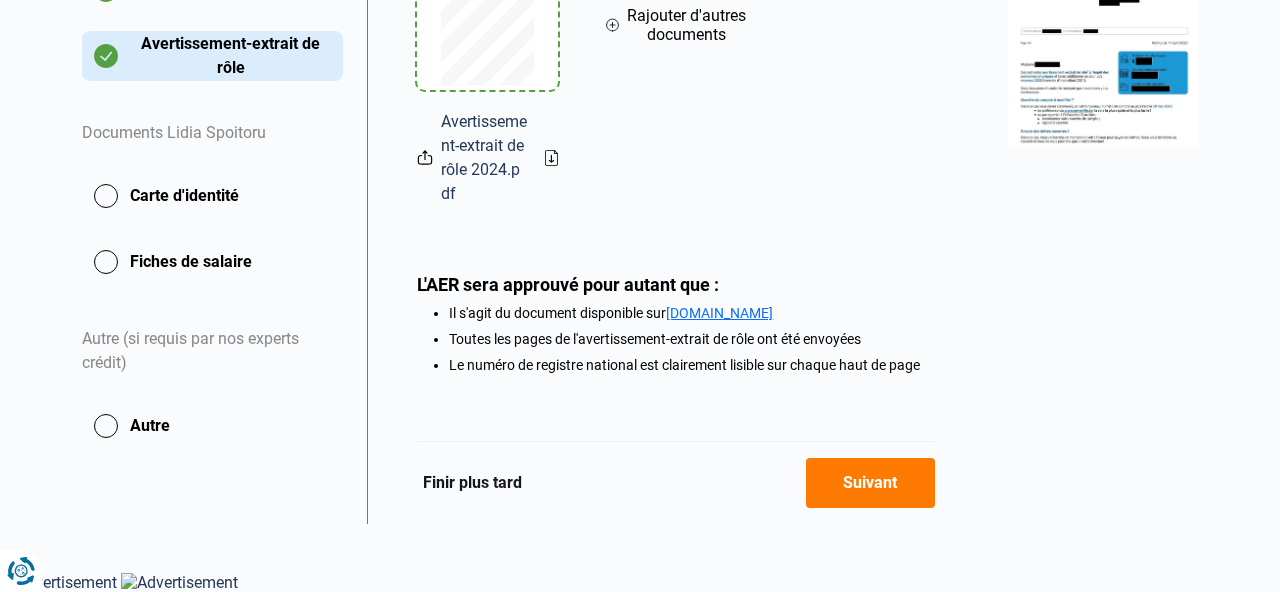 click on "Suivant" 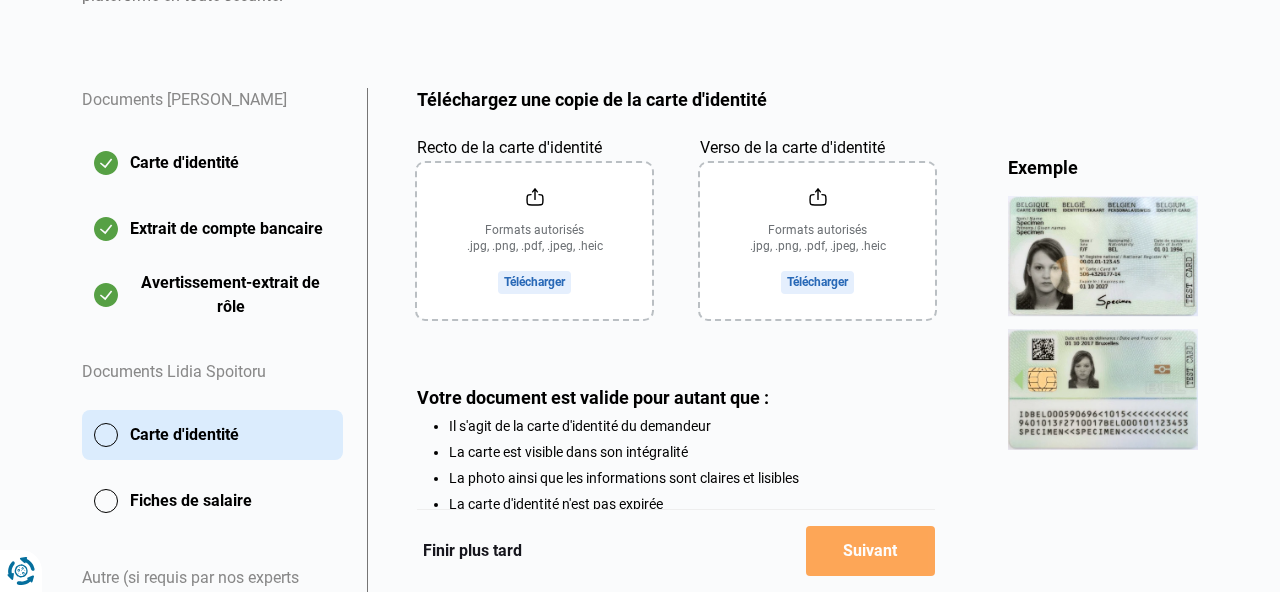 scroll, scrollTop: 341, scrollLeft: 0, axis: vertical 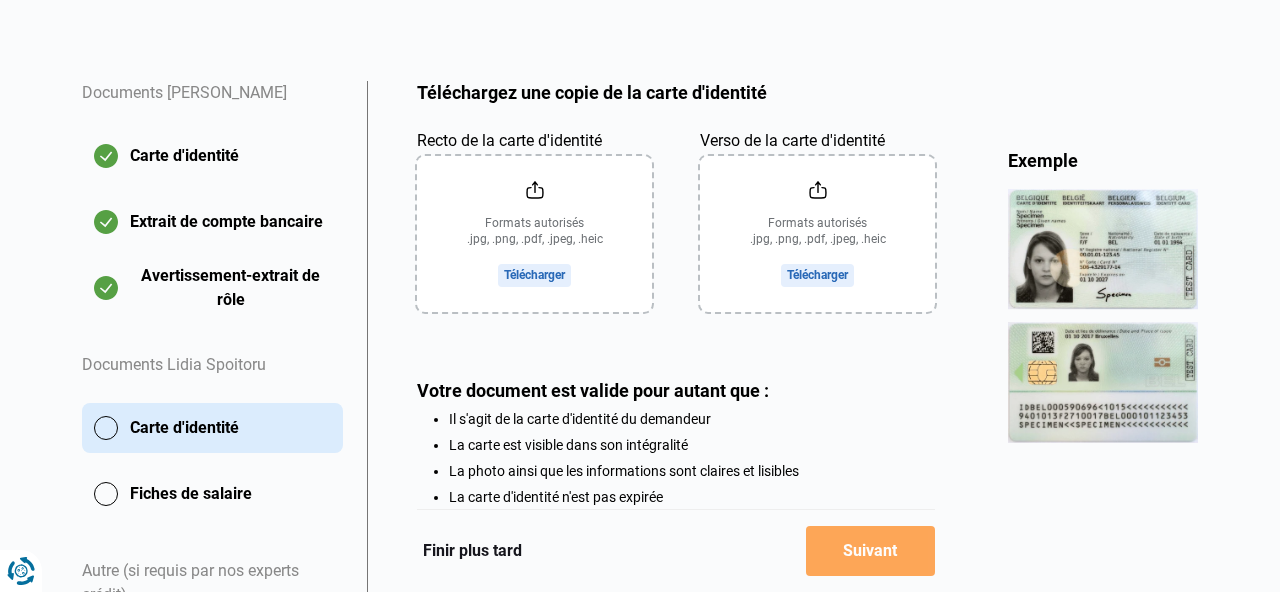 click on "Recto de la carte d'identité" 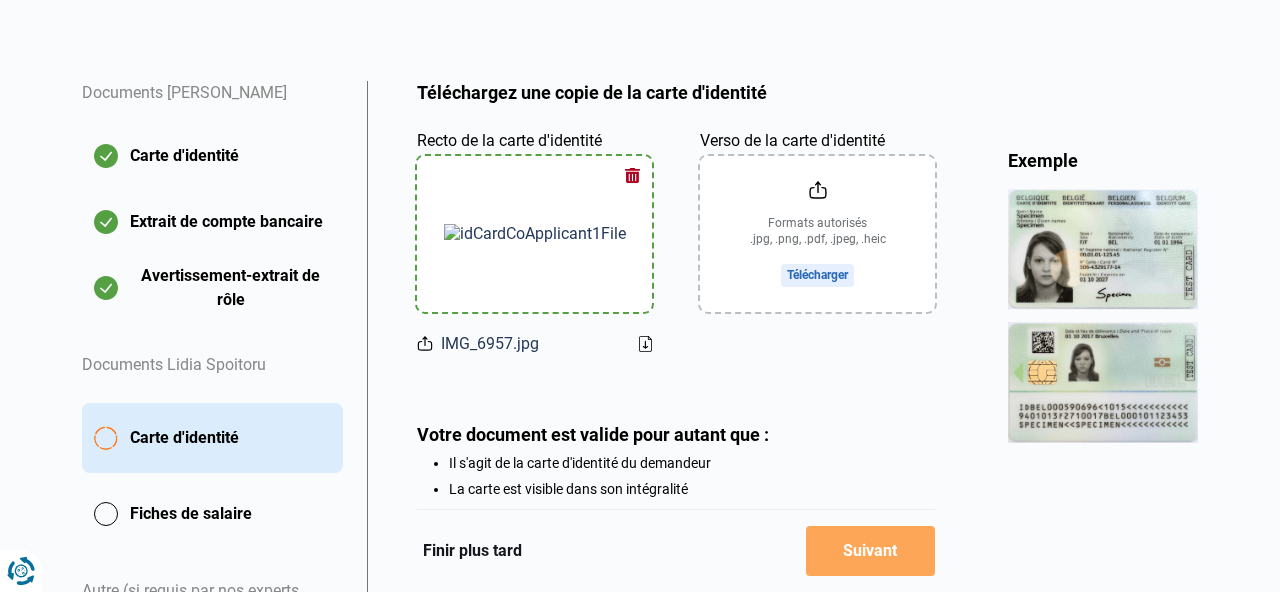 click on "Verso de la carte d'identité" 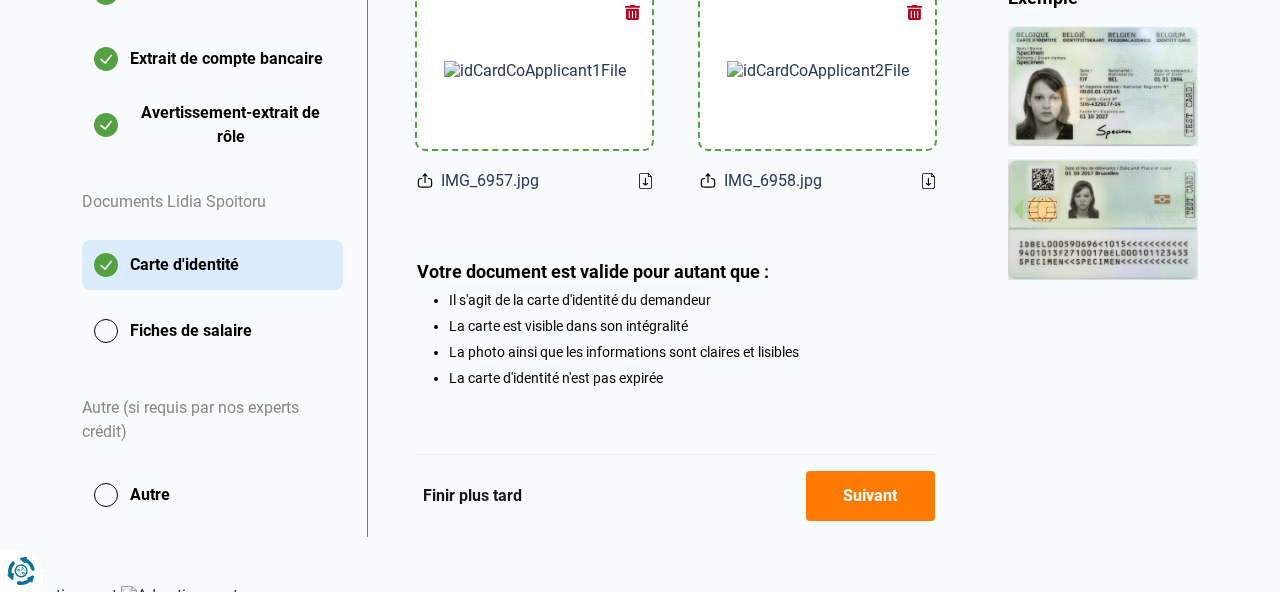 scroll, scrollTop: 518, scrollLeft: 0, axis: vertical 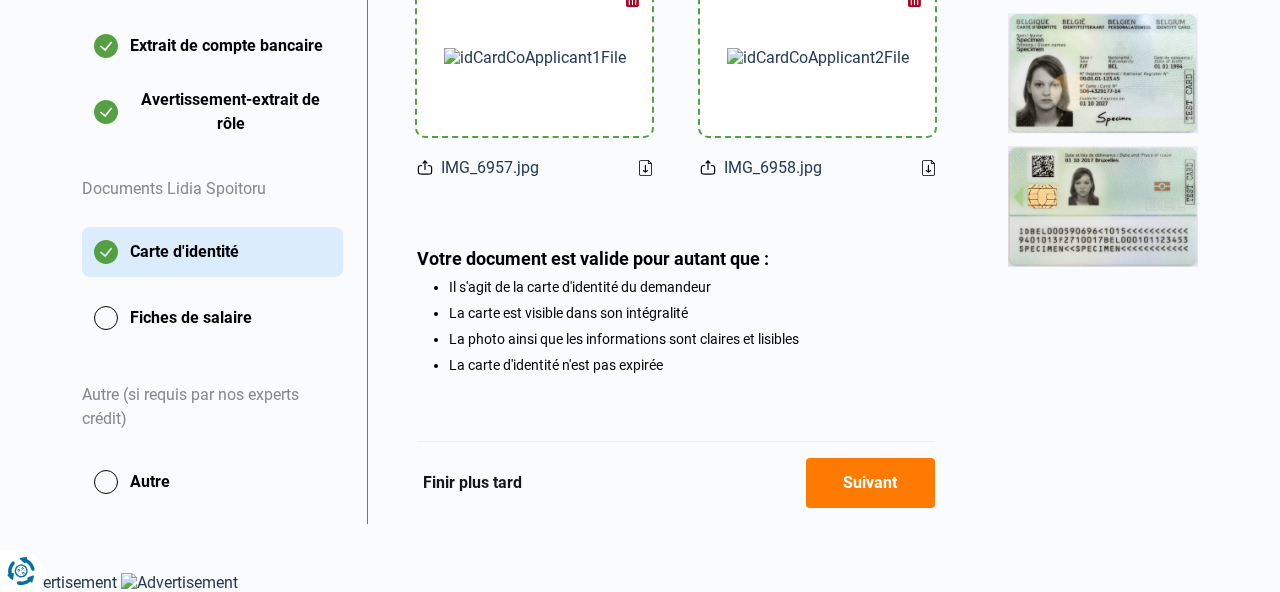 click on "Suivant" 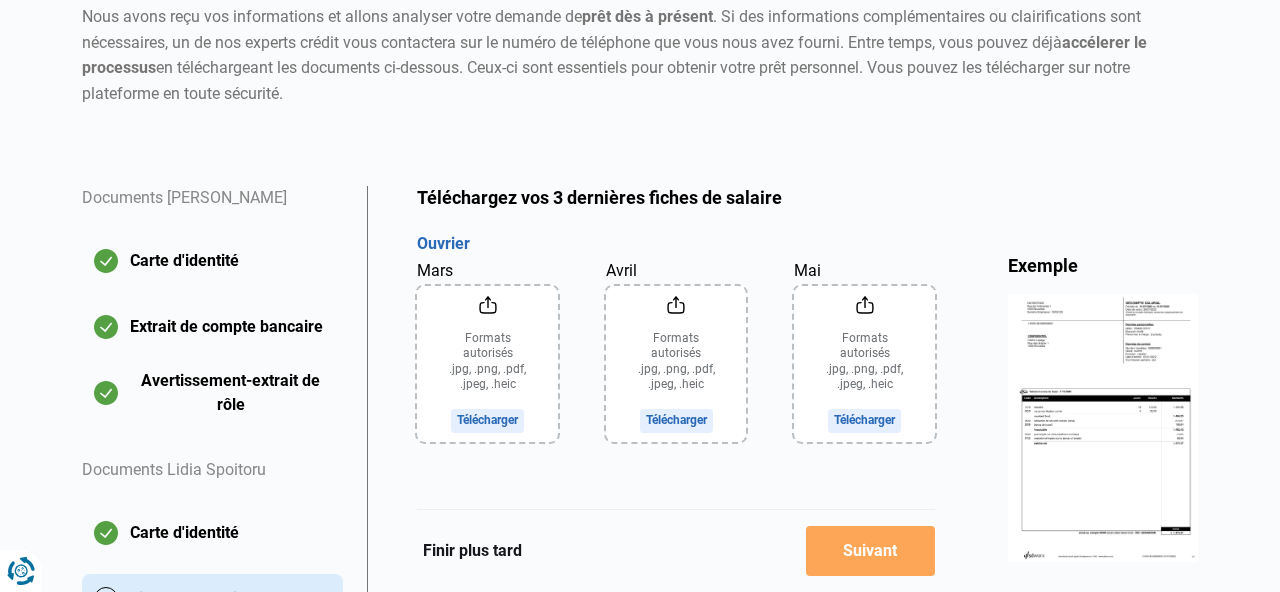 scroll, scrollTop: 239, scrollLeft: 0, axis: vertical 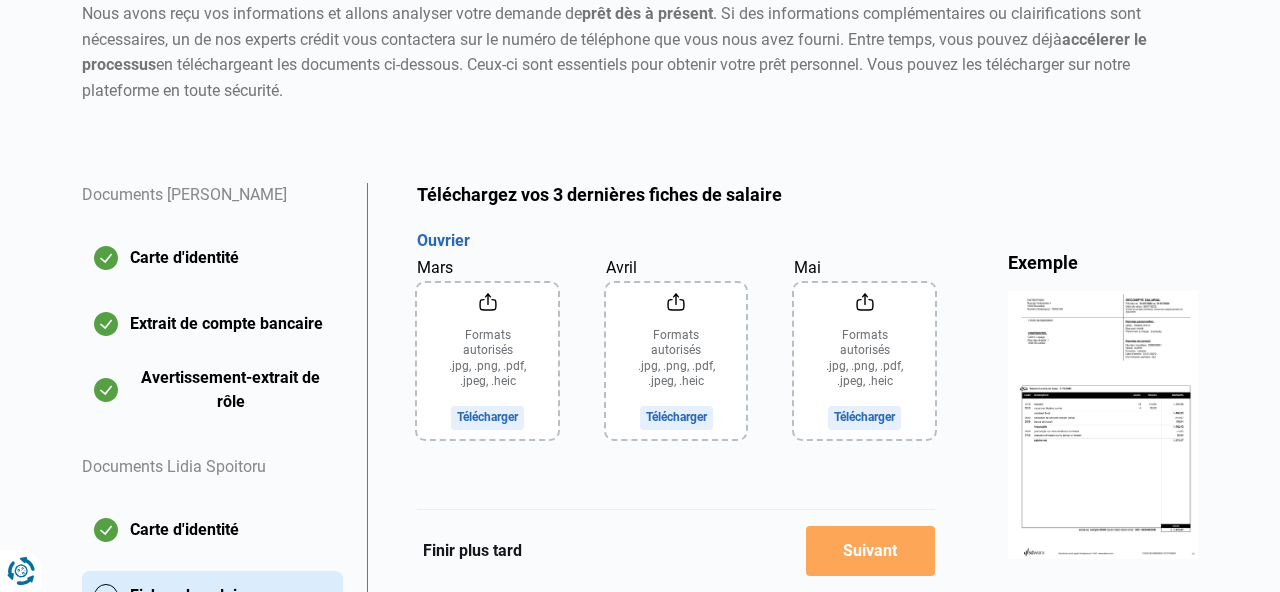 click on "Mars" 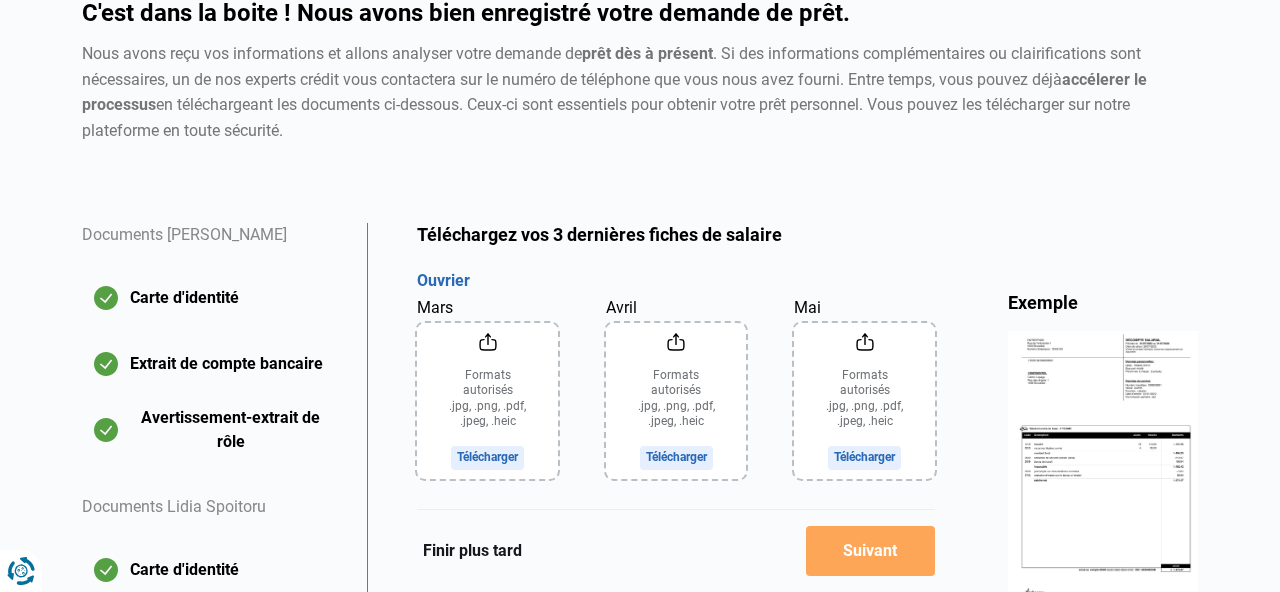 scroll, scrollTop: 352, scrollLeft: 0, axis: vertical 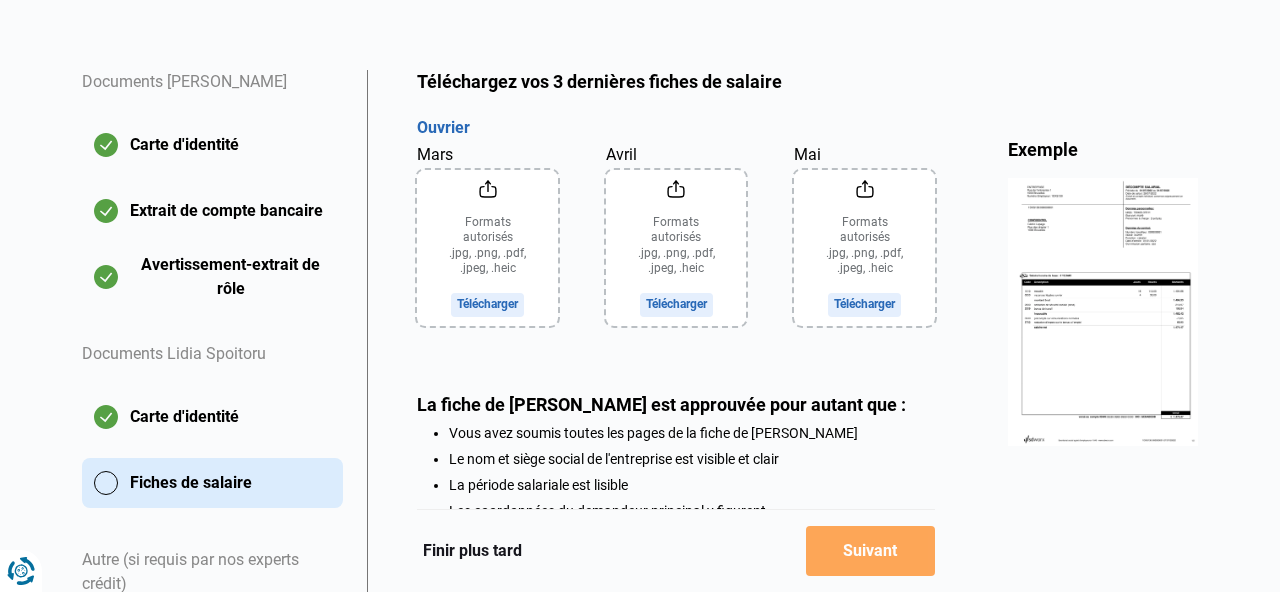 click on "Mai" 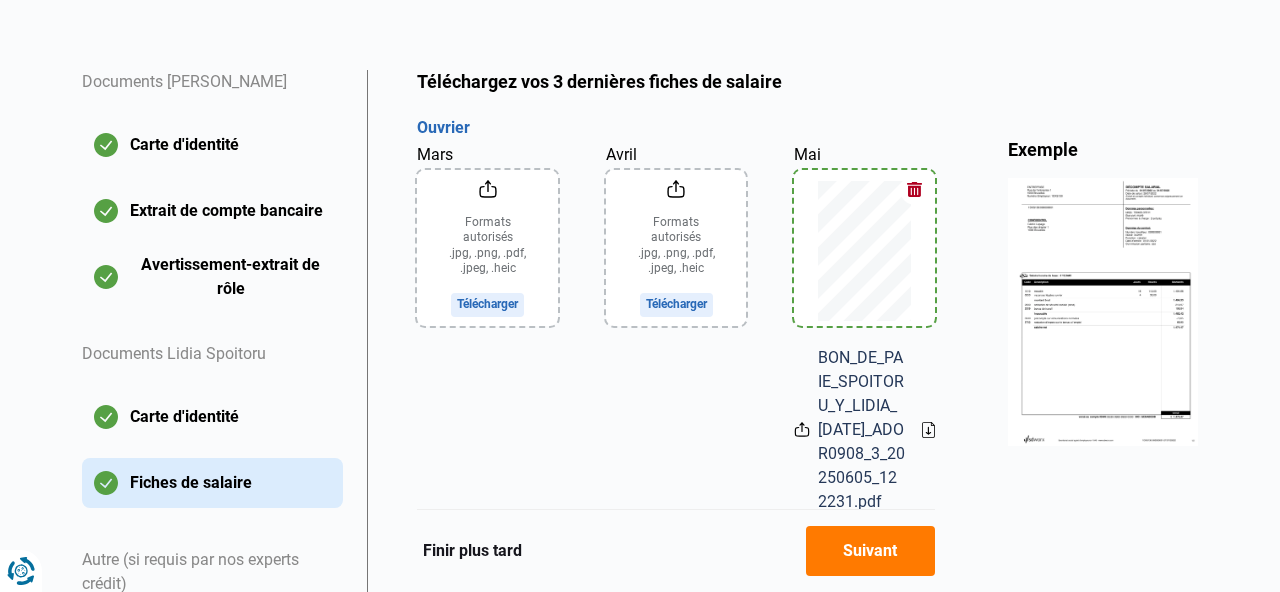 click on "Mars" 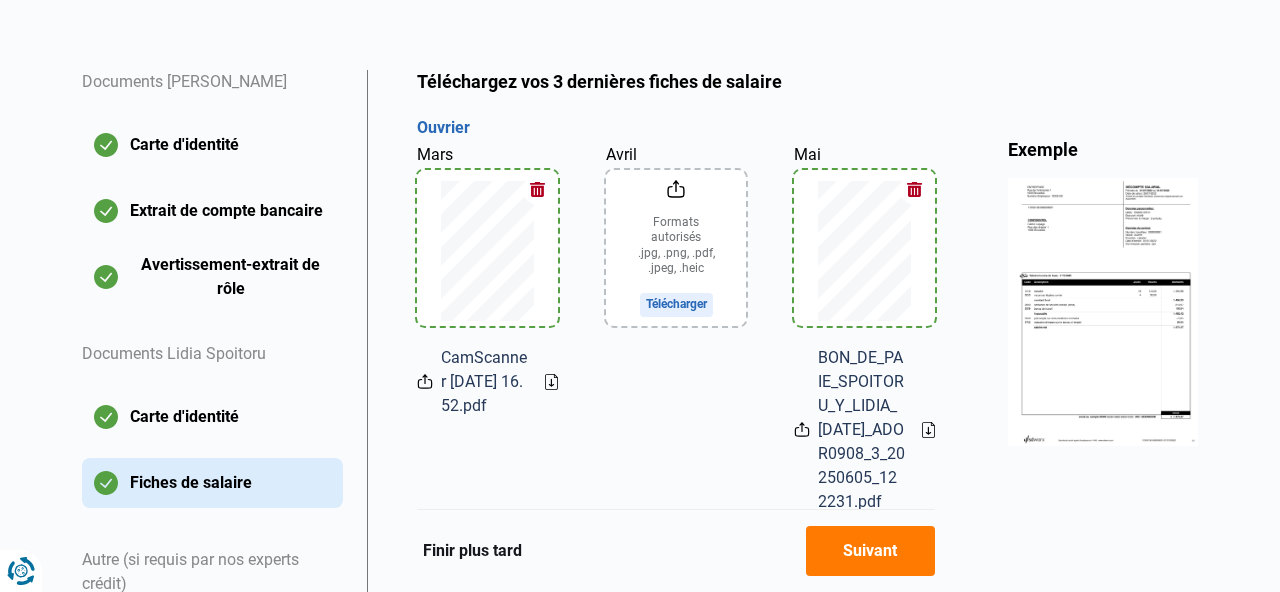 click on "Avril" 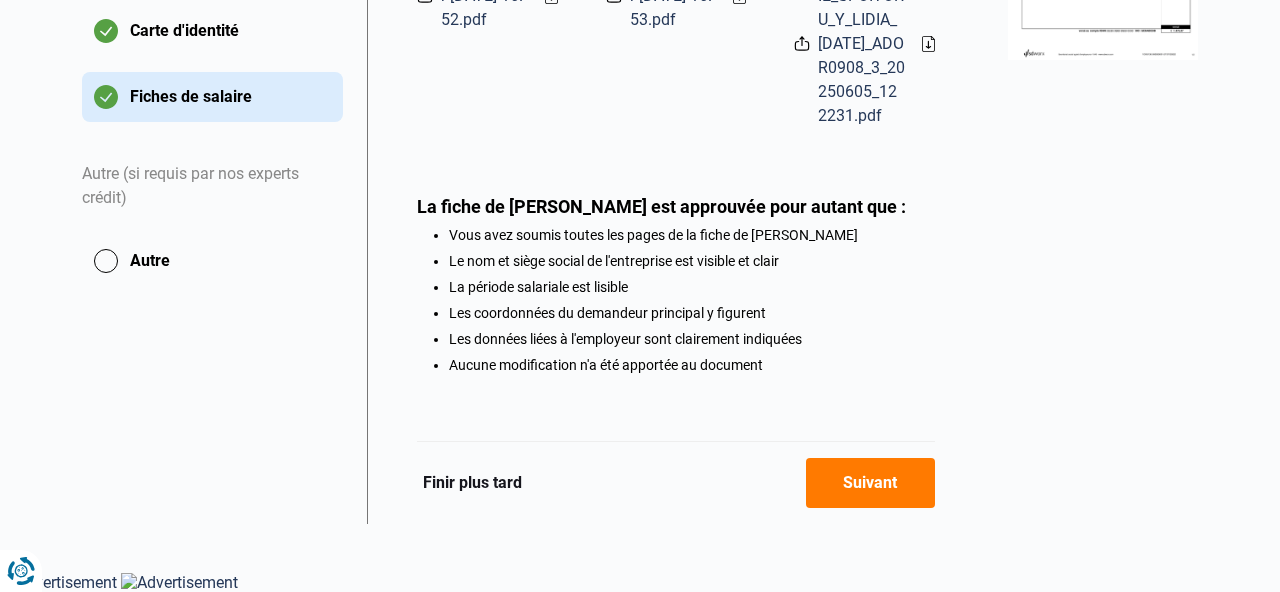 scroll, scrollTop: 763, scrollLeft: 0, axis: vertical 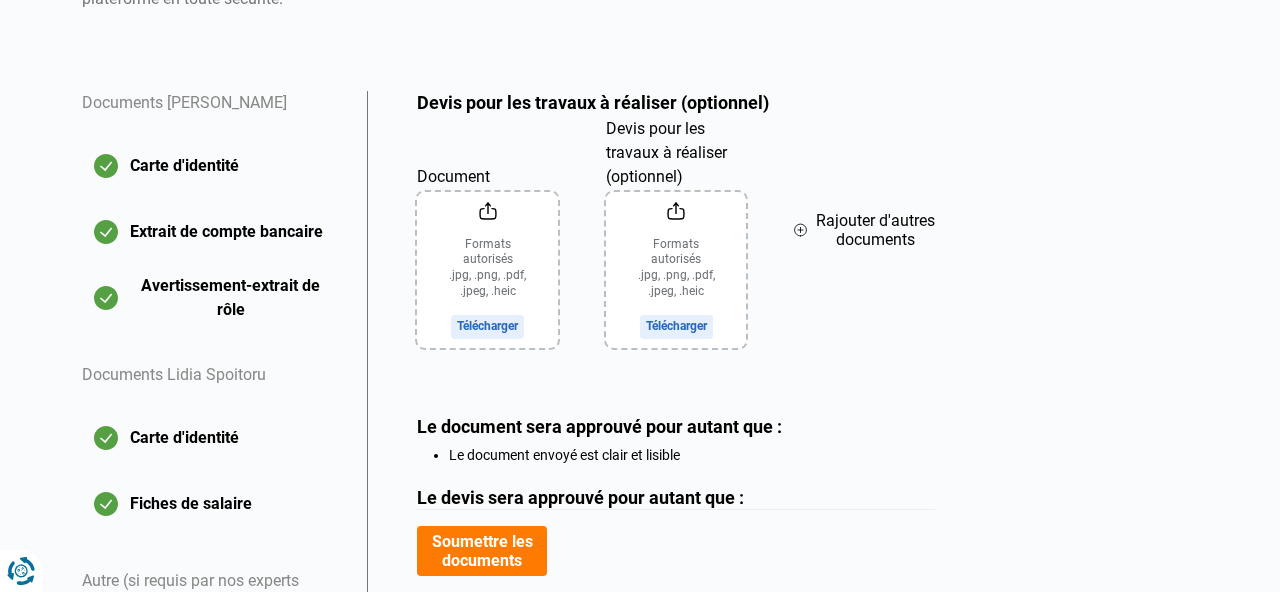 click on "Devis pour les travaux à réaliser (optionnel)" 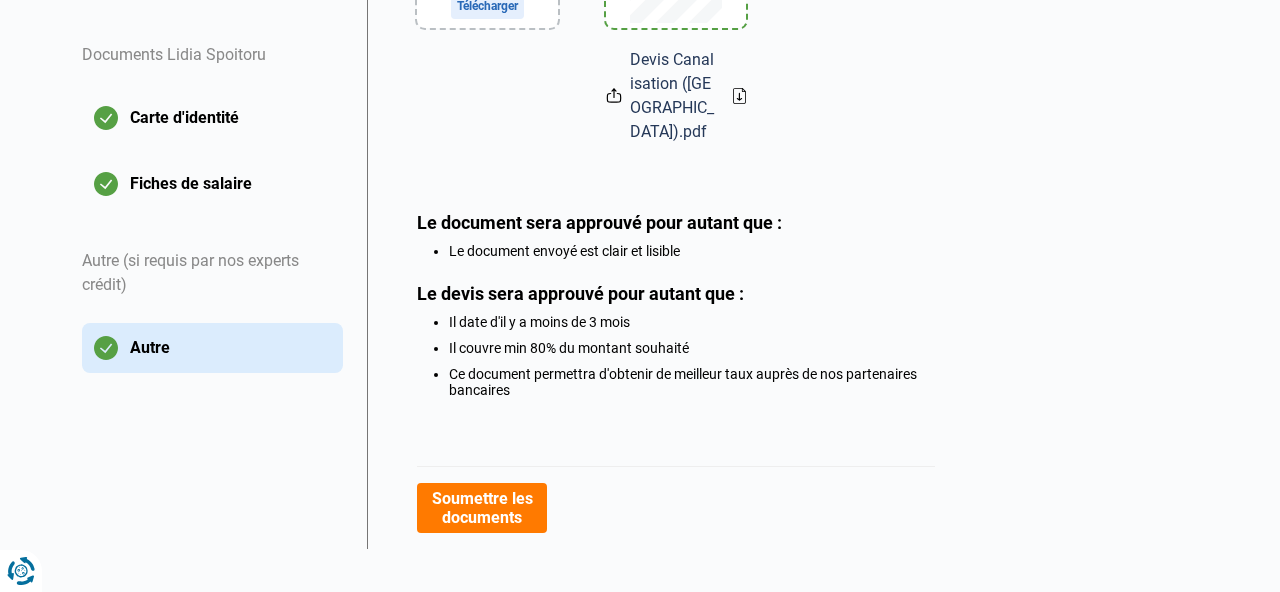 scroll, scrollTop: 653, scrollLeft: 0, axis: vertical 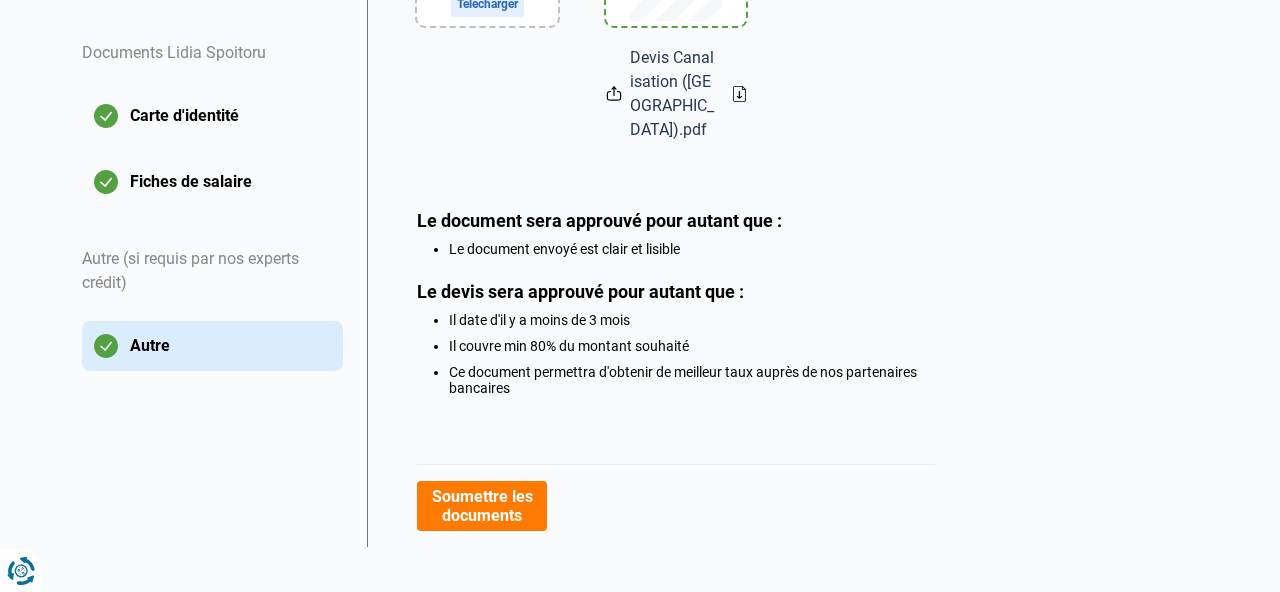click on "Soumettre les documents" at bounding box center (481, 506) 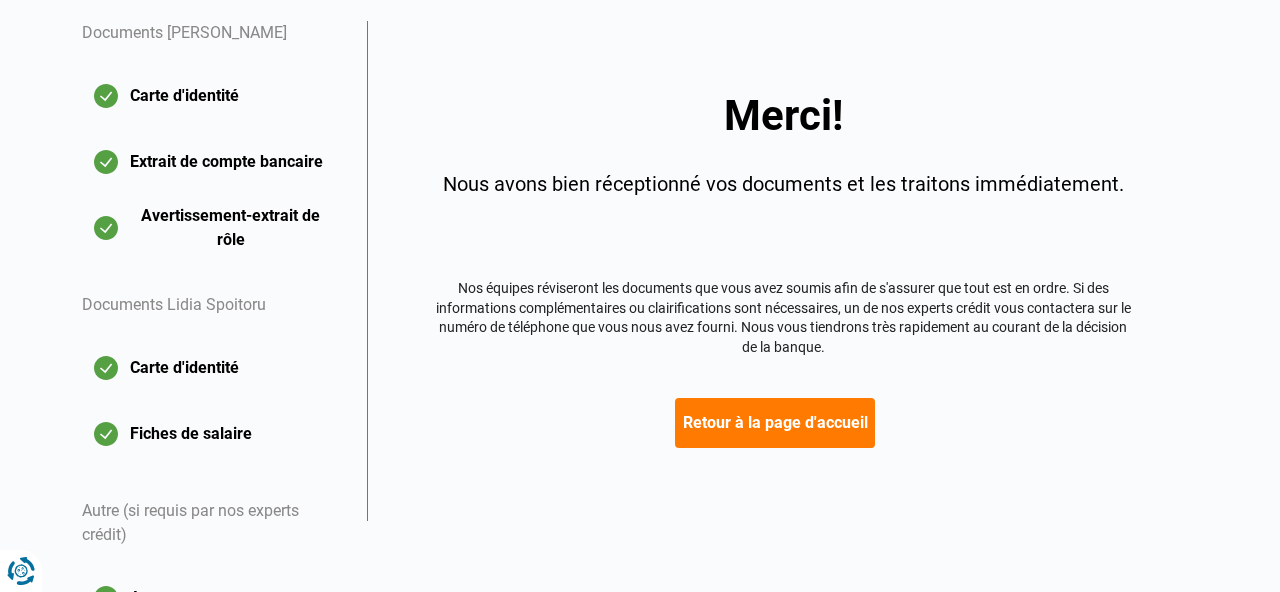 scroll, scrollTop: 499, scrollLeft: 0, axis: vertical 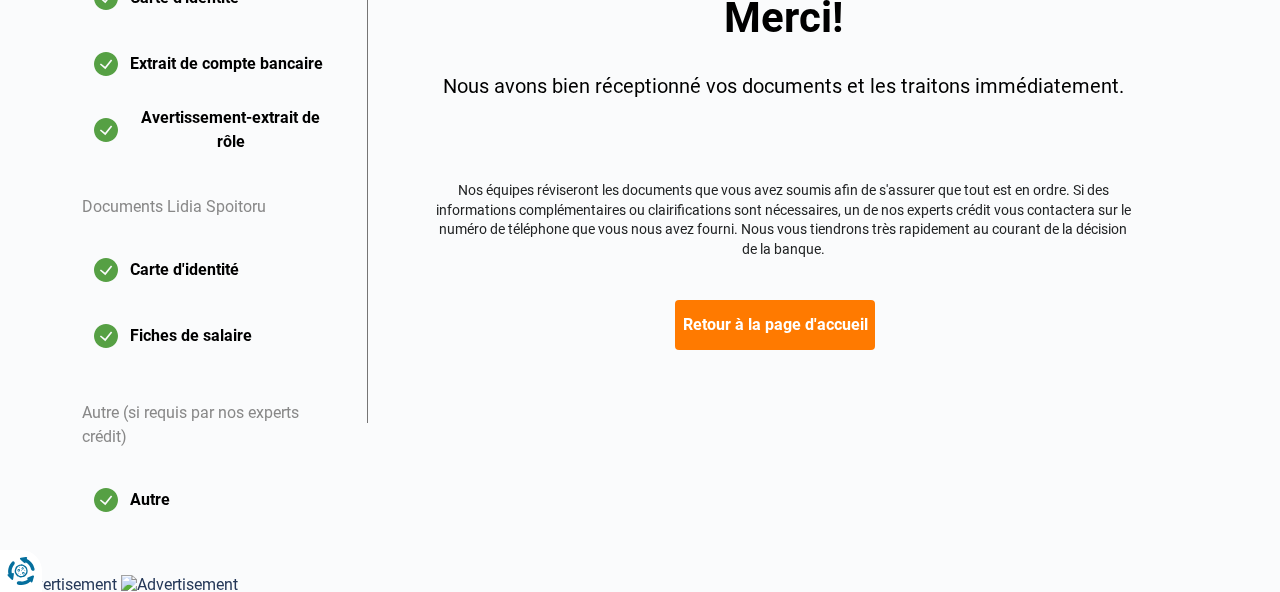 click on "Retour à la page d'accueil" at bounding box center (775, 325) 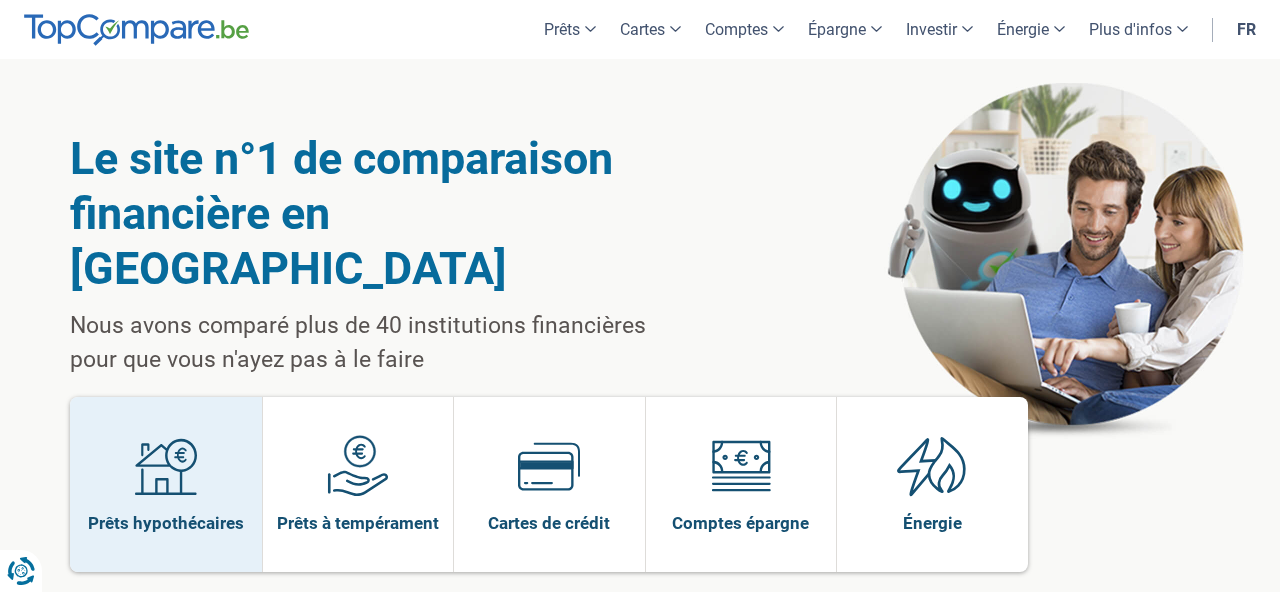 scroll, scrollTop: 0, scrollLeft: 0, axis: both 